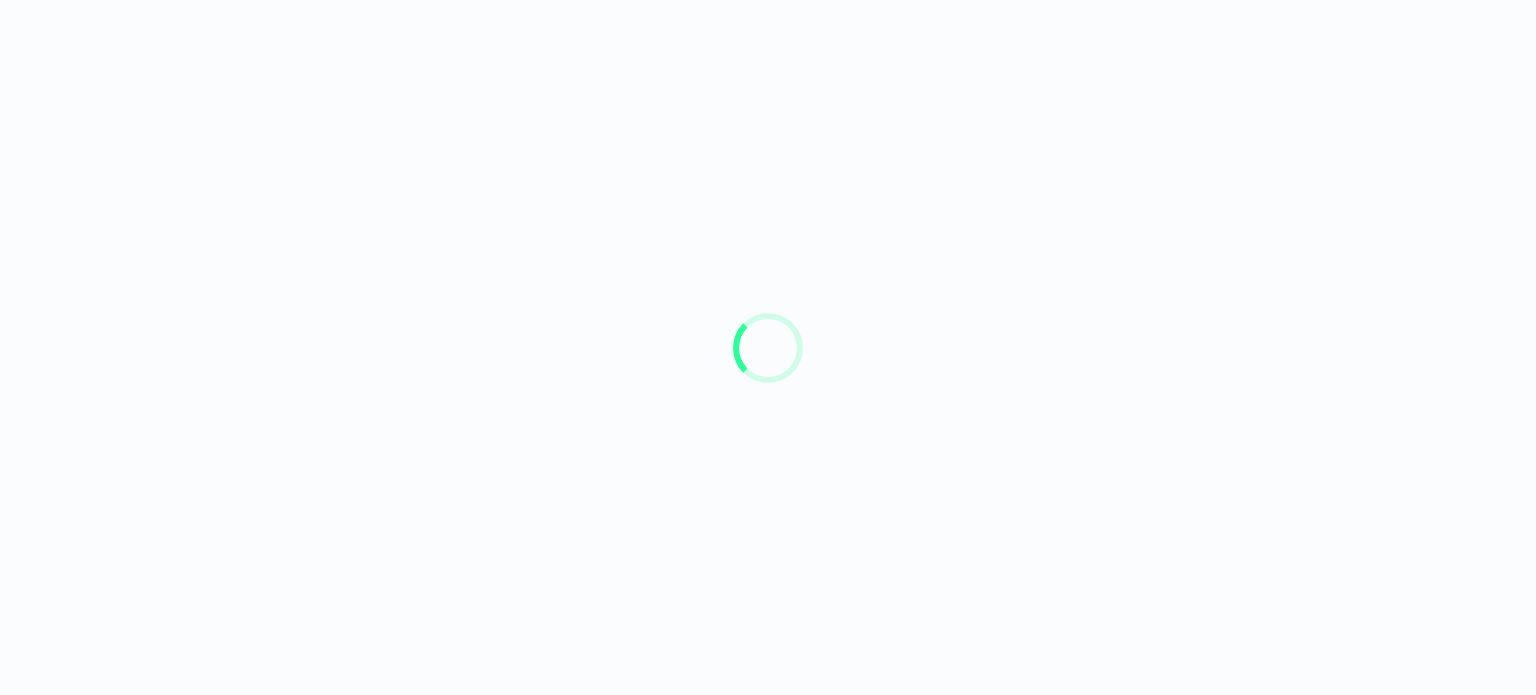 scroll, scrollTop: 0, scrollLeft: 0, axis: both 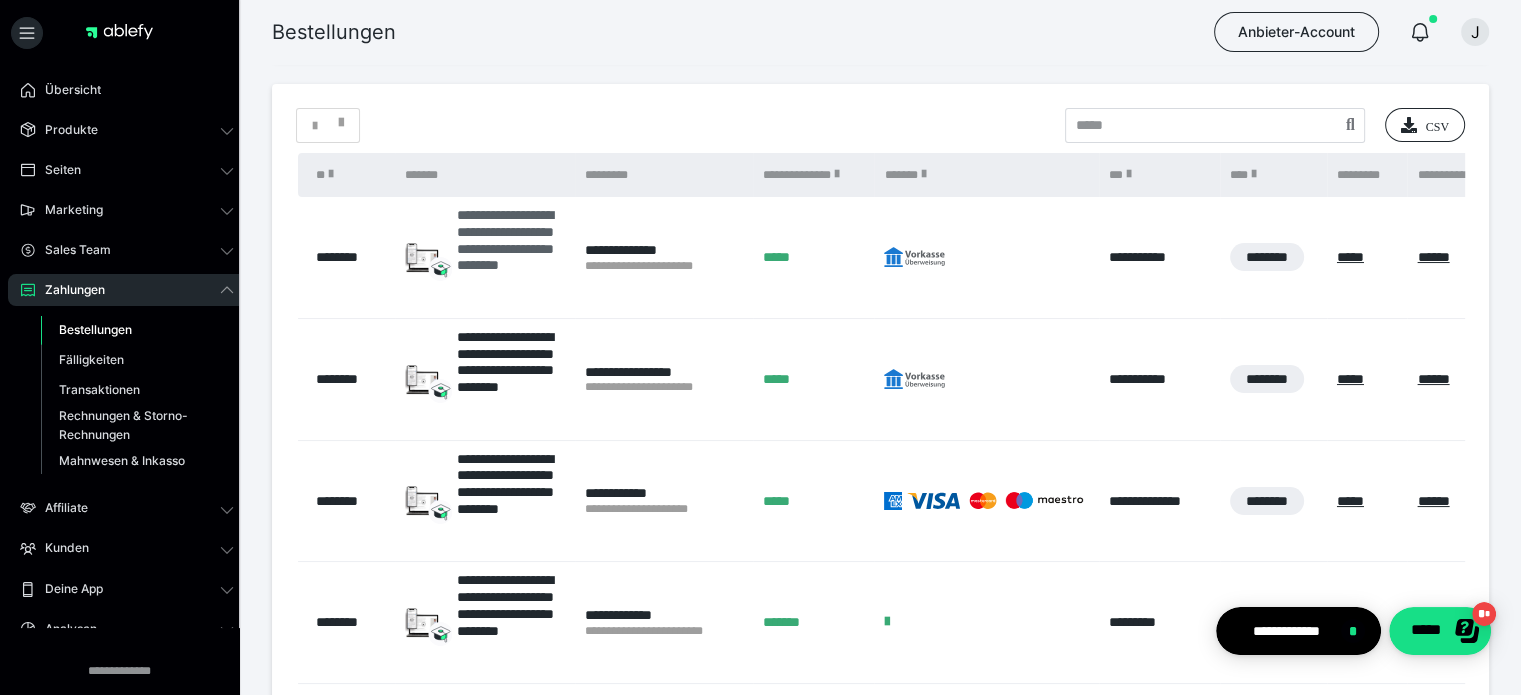 click on "**********" at bounding box center [511, 257] 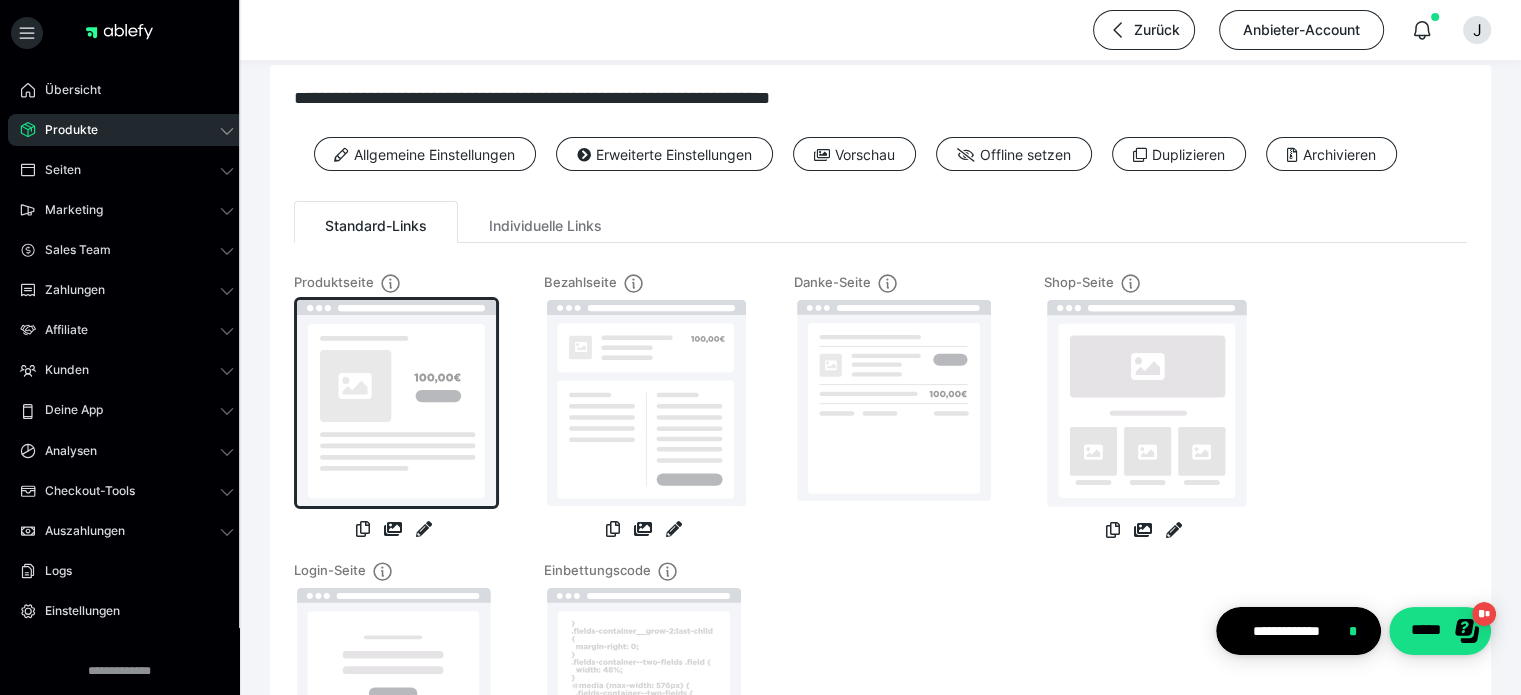 scroll, scrollTop: 0, scrollLeft: 0, axis: both 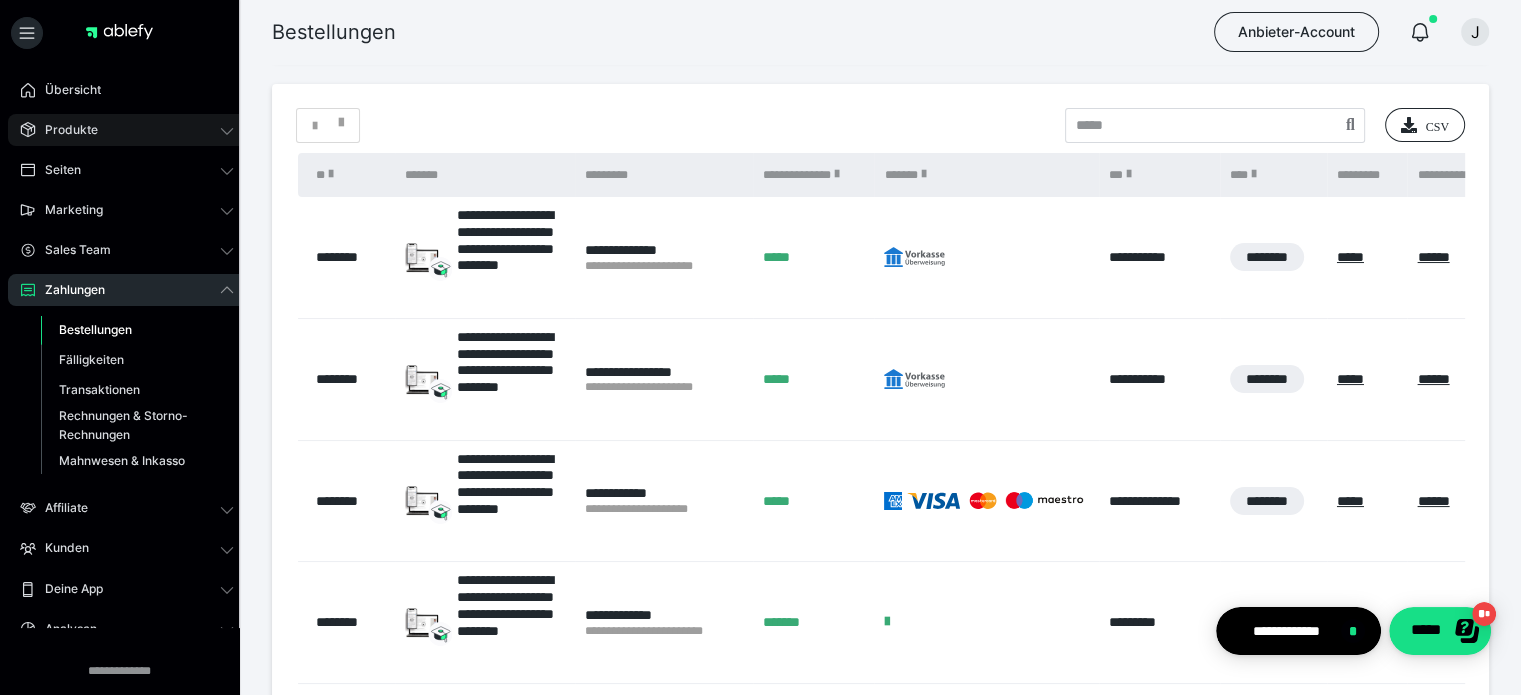 click on "Produkte" at bounding box center [127, 130] 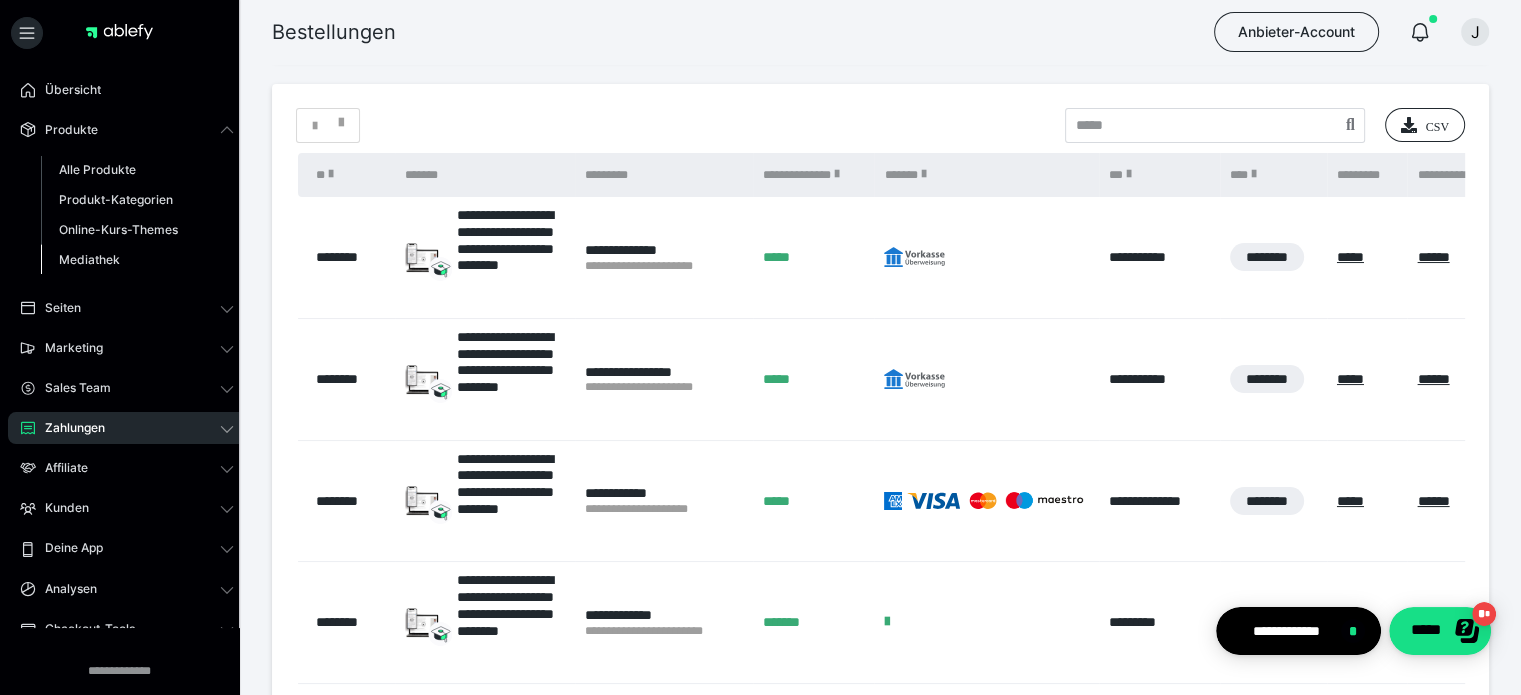click on "Mediathek" at bounding box center [89, 259] 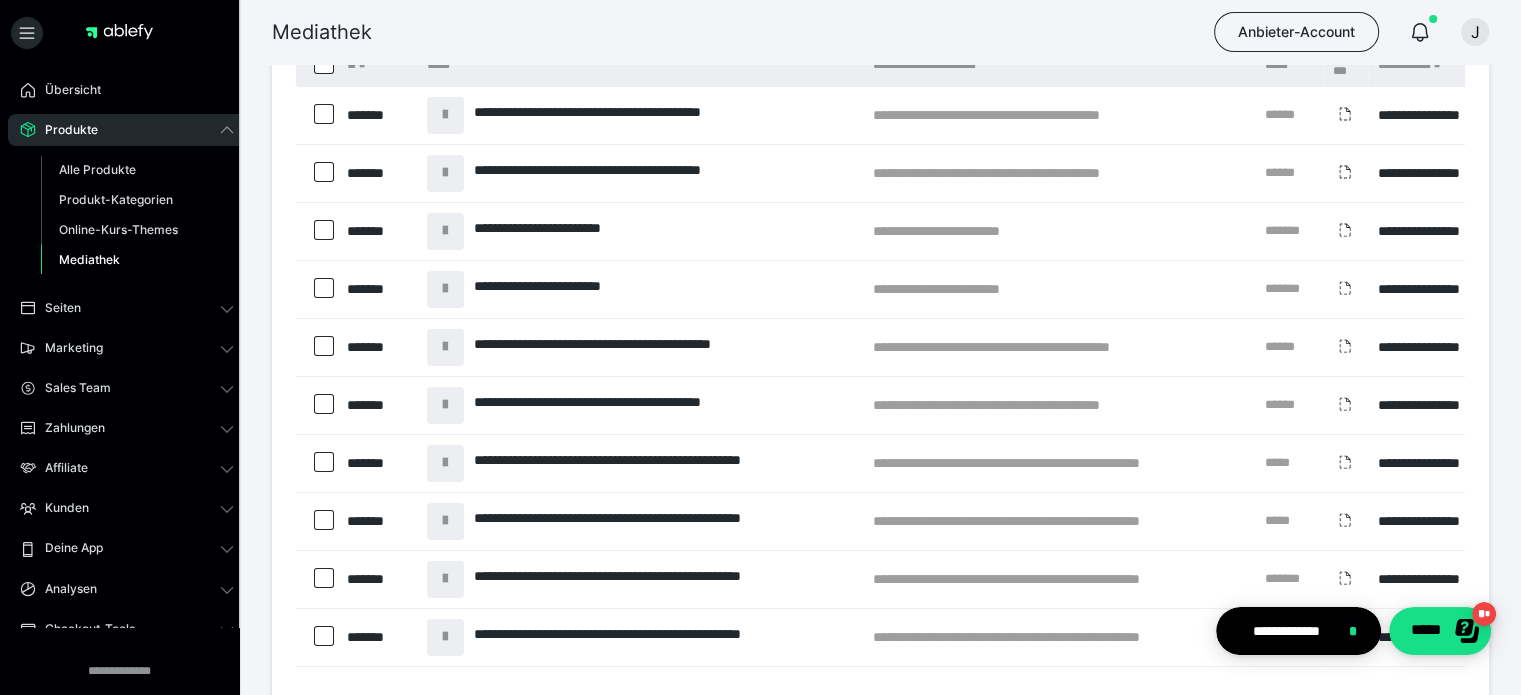 scroll, scrollTop: 0, scrollLeft: 0, axis: both 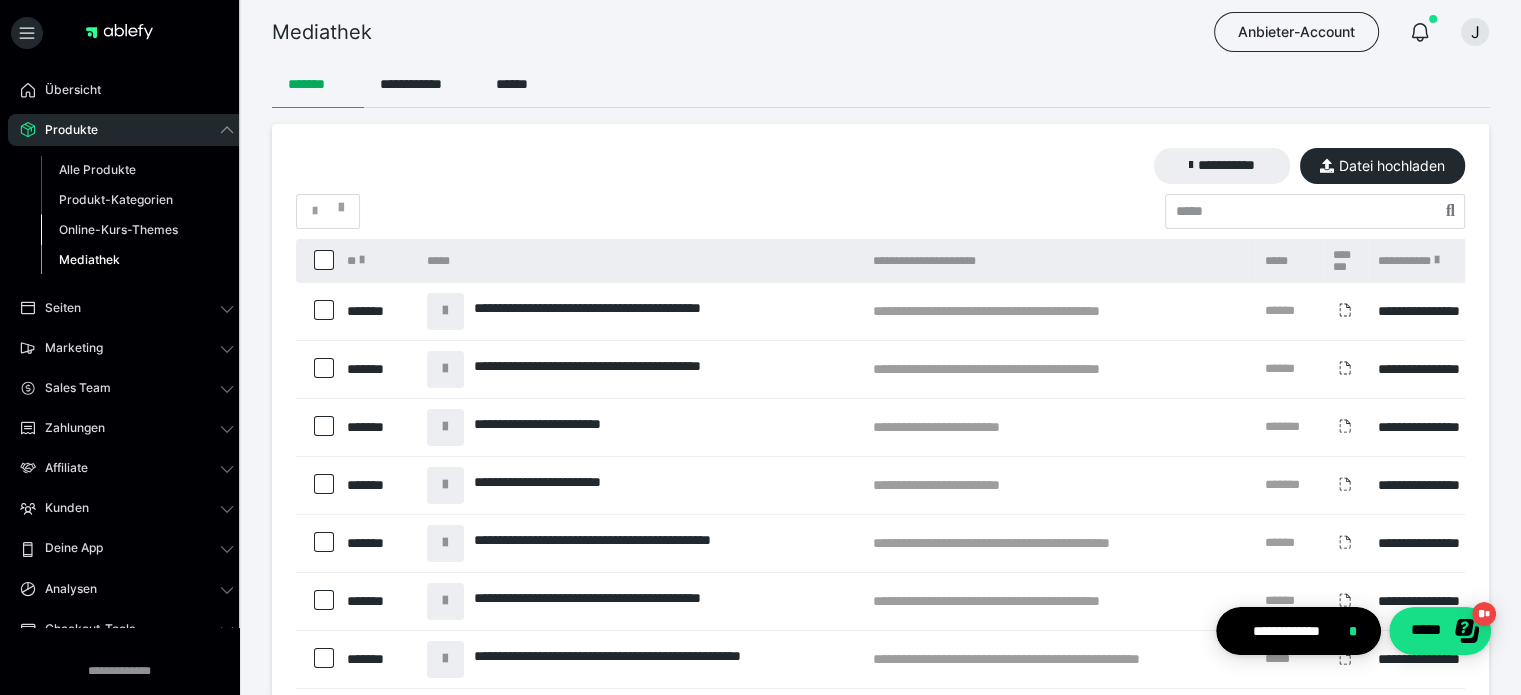 click on "Online-Kurs-Themes" at bounding box center [118, 229] 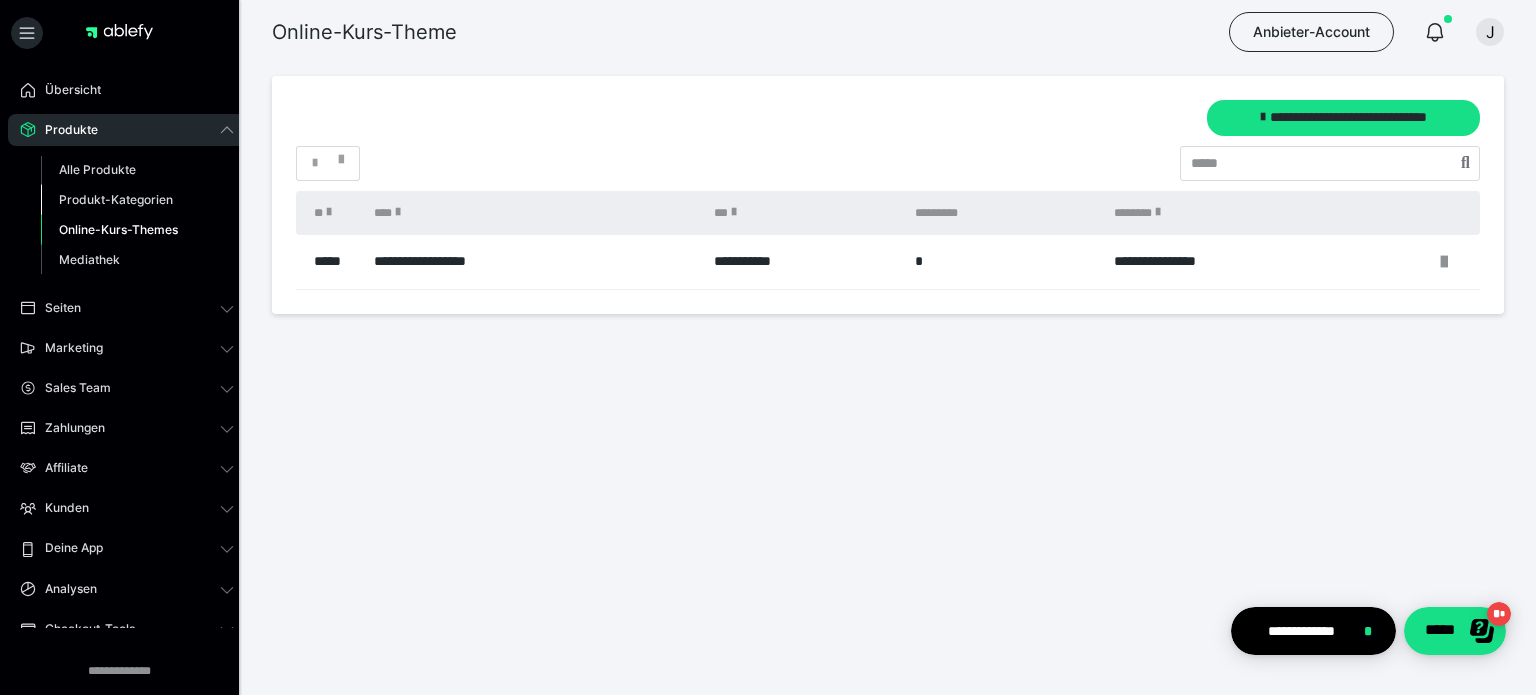 click on "Produkt-Kategorien" at bounding box center (116, 199) 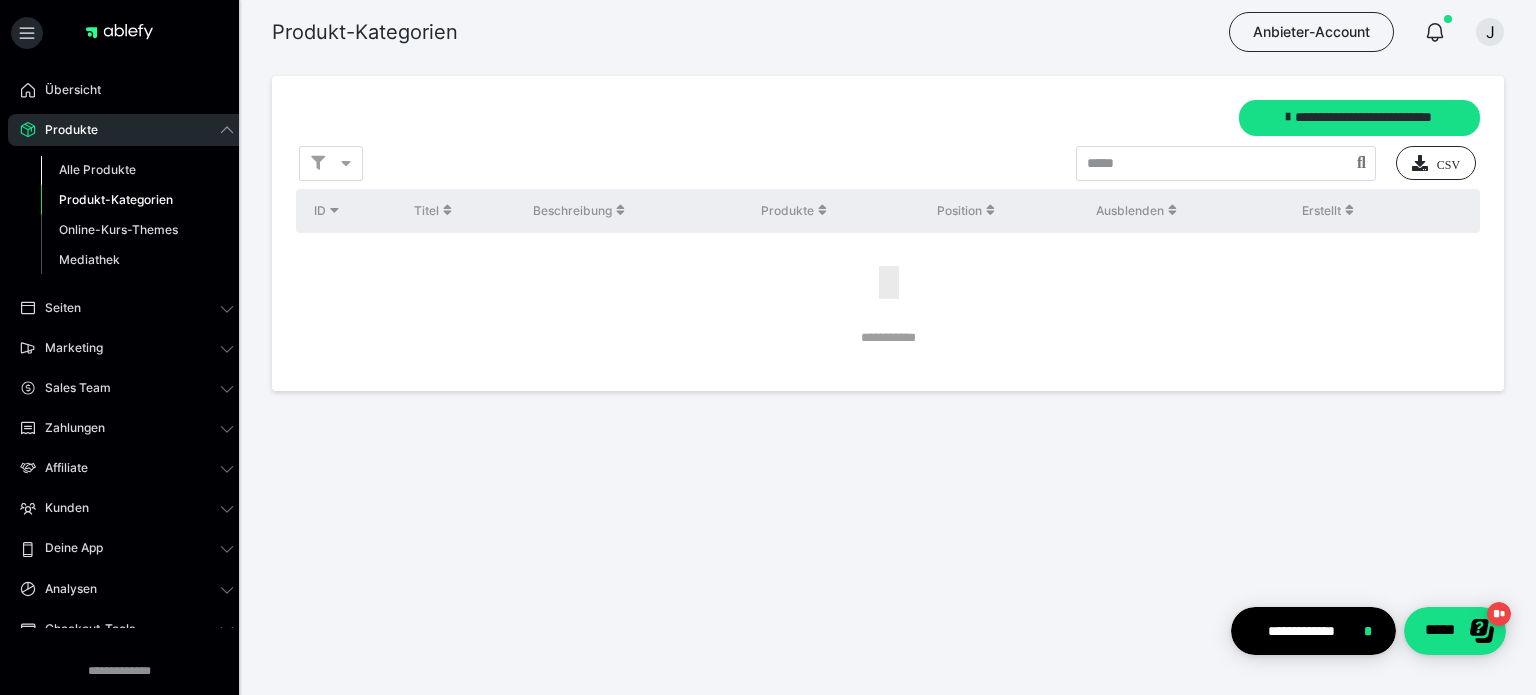 click on "Alle Produkte" at bounding box center [97, 169] 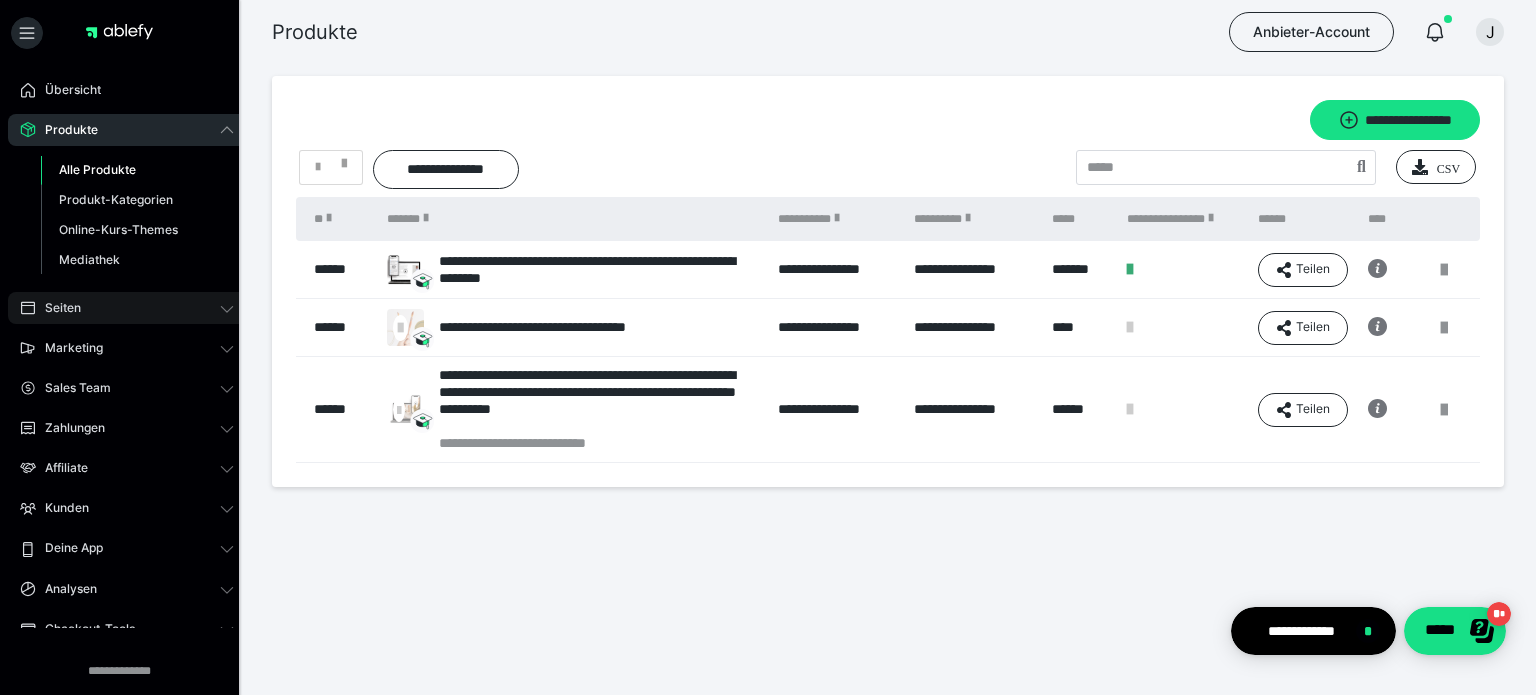 click on "Seiten" at bounding box center (127, 308) 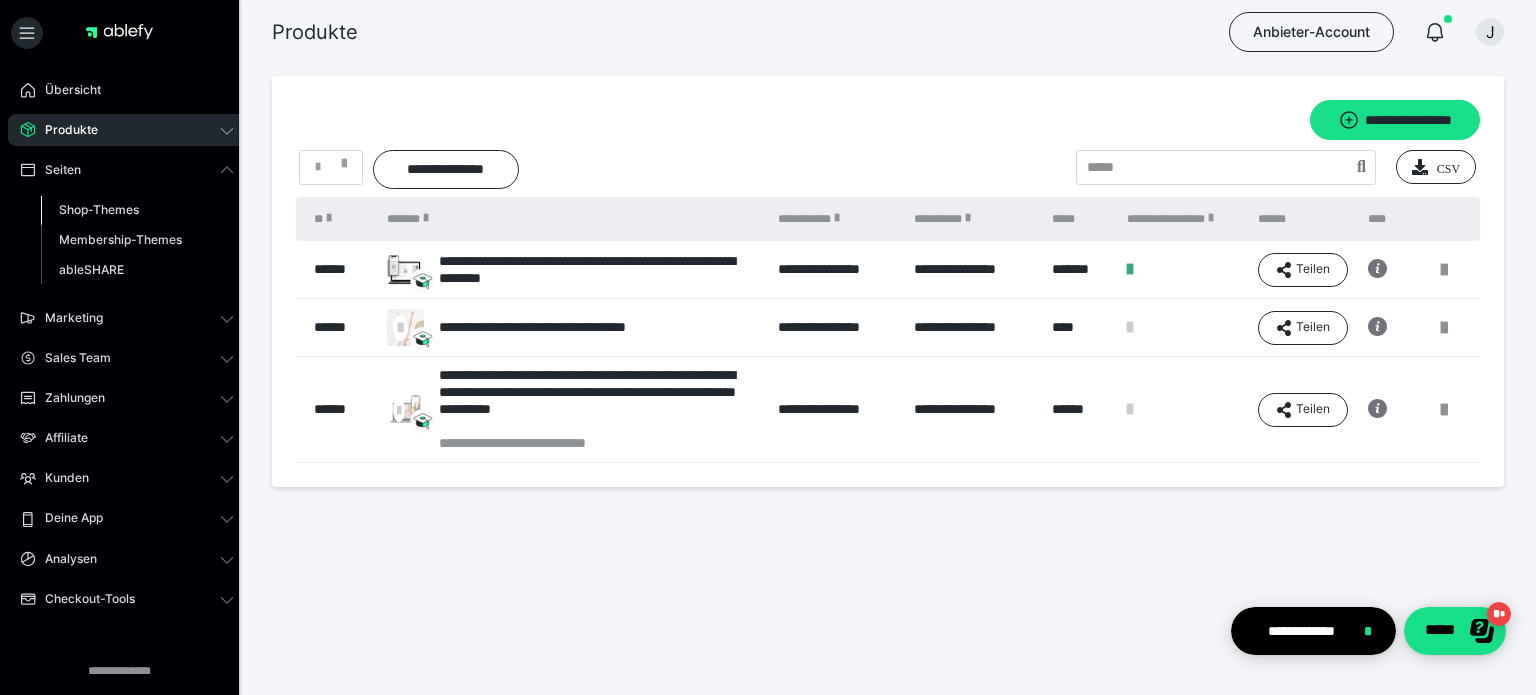 click on "Shop-Themes" at bounding box center [137, 210] 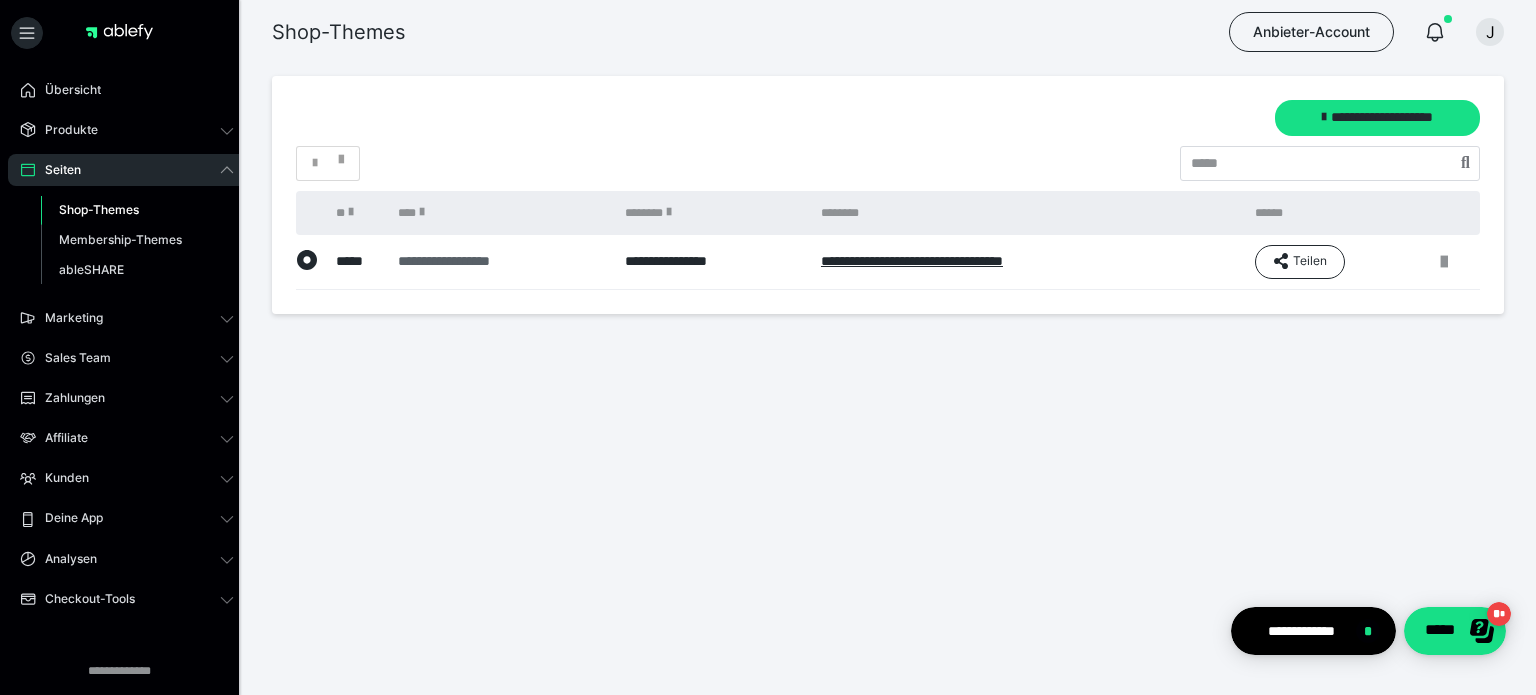 click on "**********" at bounding box center (498, 261) 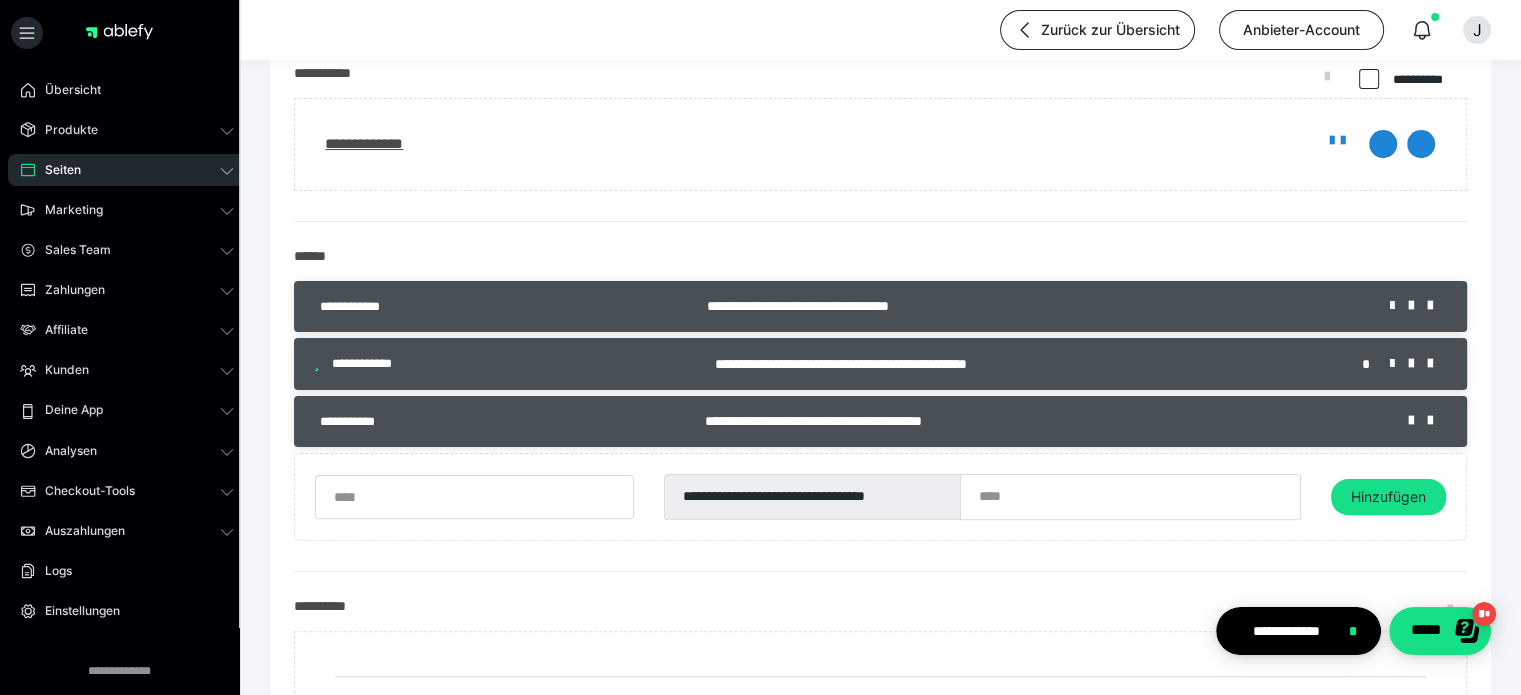scroll, scrollTop: 500, scrollLeft: 0, axis: vertical 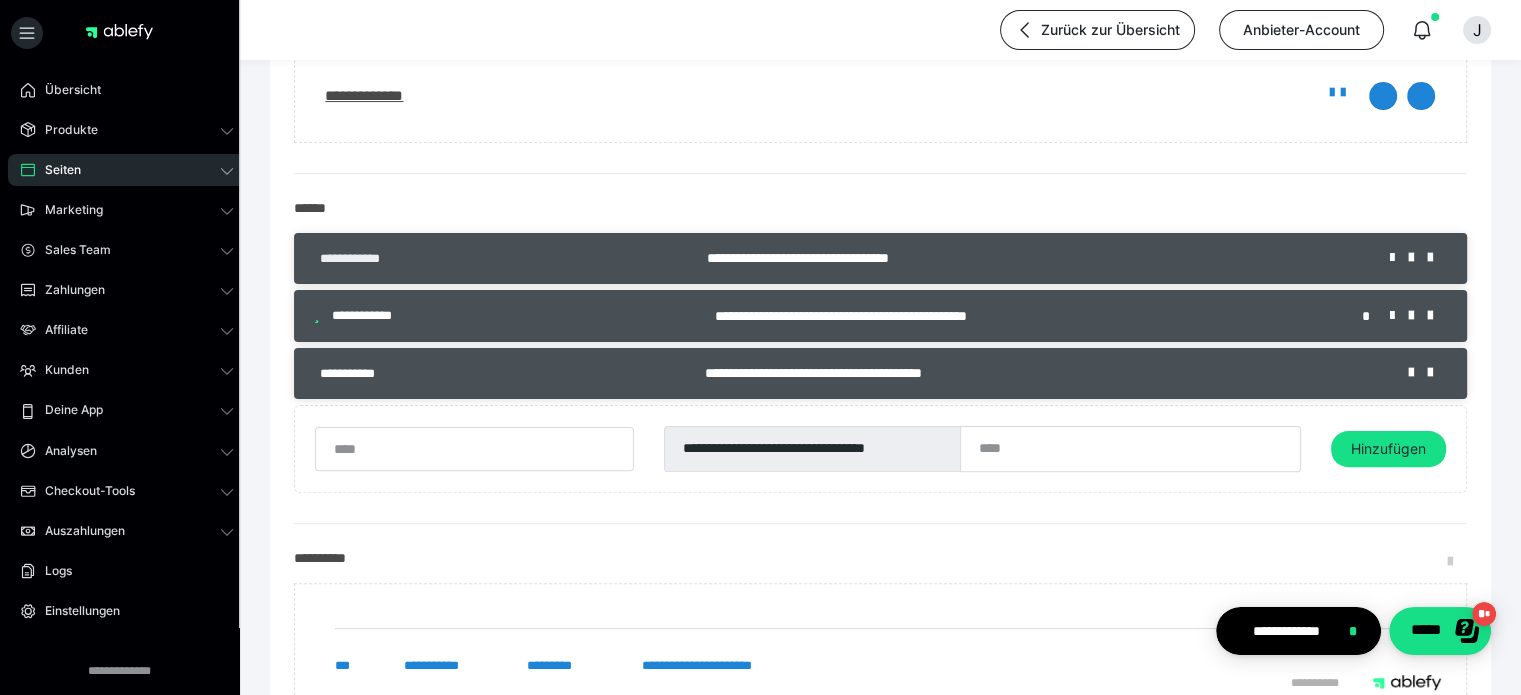 click on "**********" at bounding box center [361, 259] 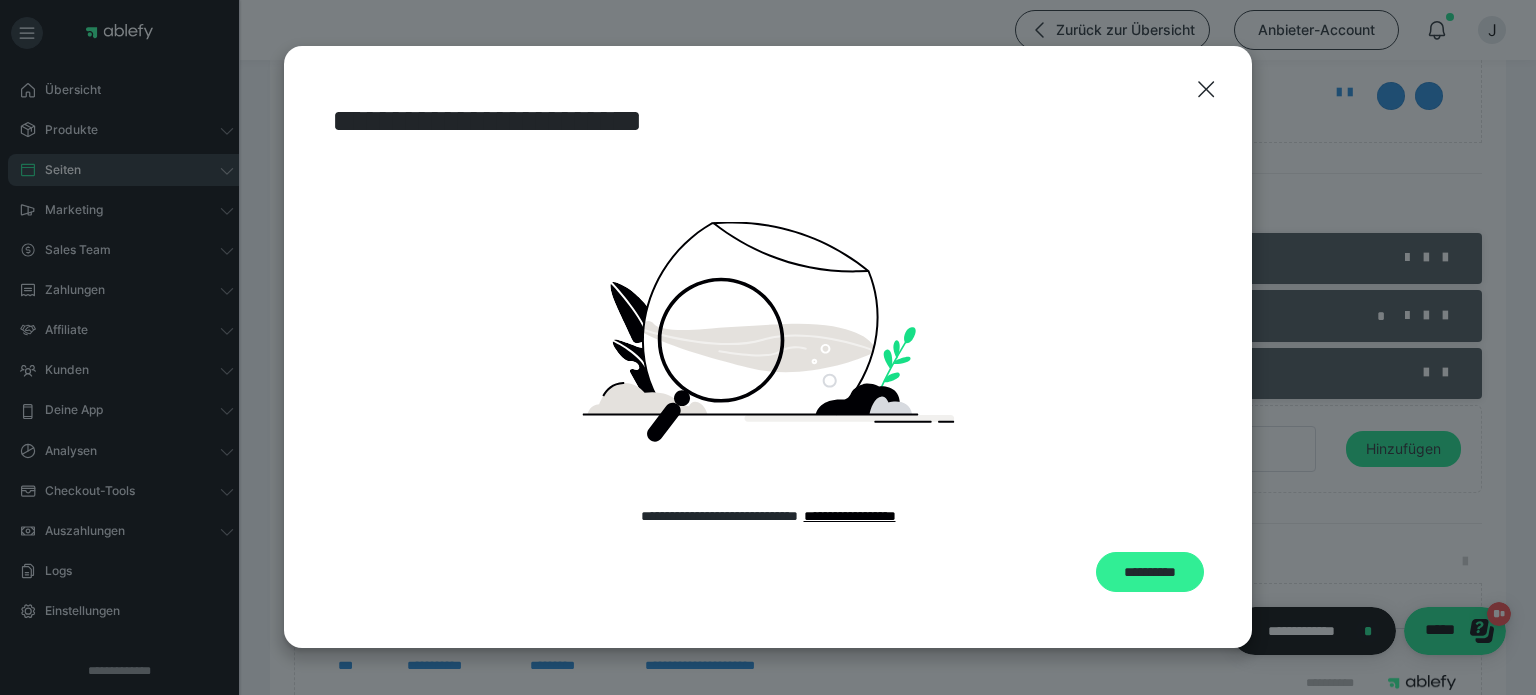 click on "**********" at bounding box center (1150, 572) 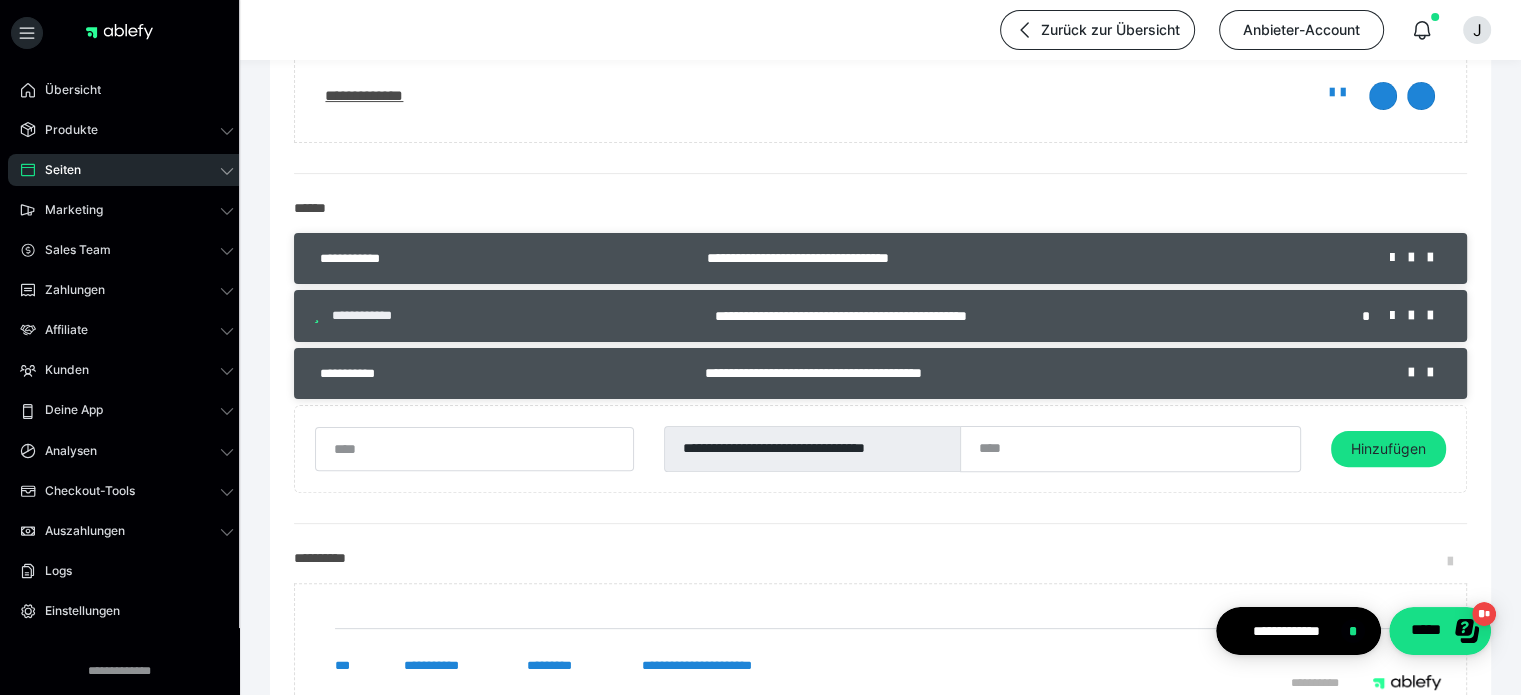 click on "**********" at bounding box center [371, 316] 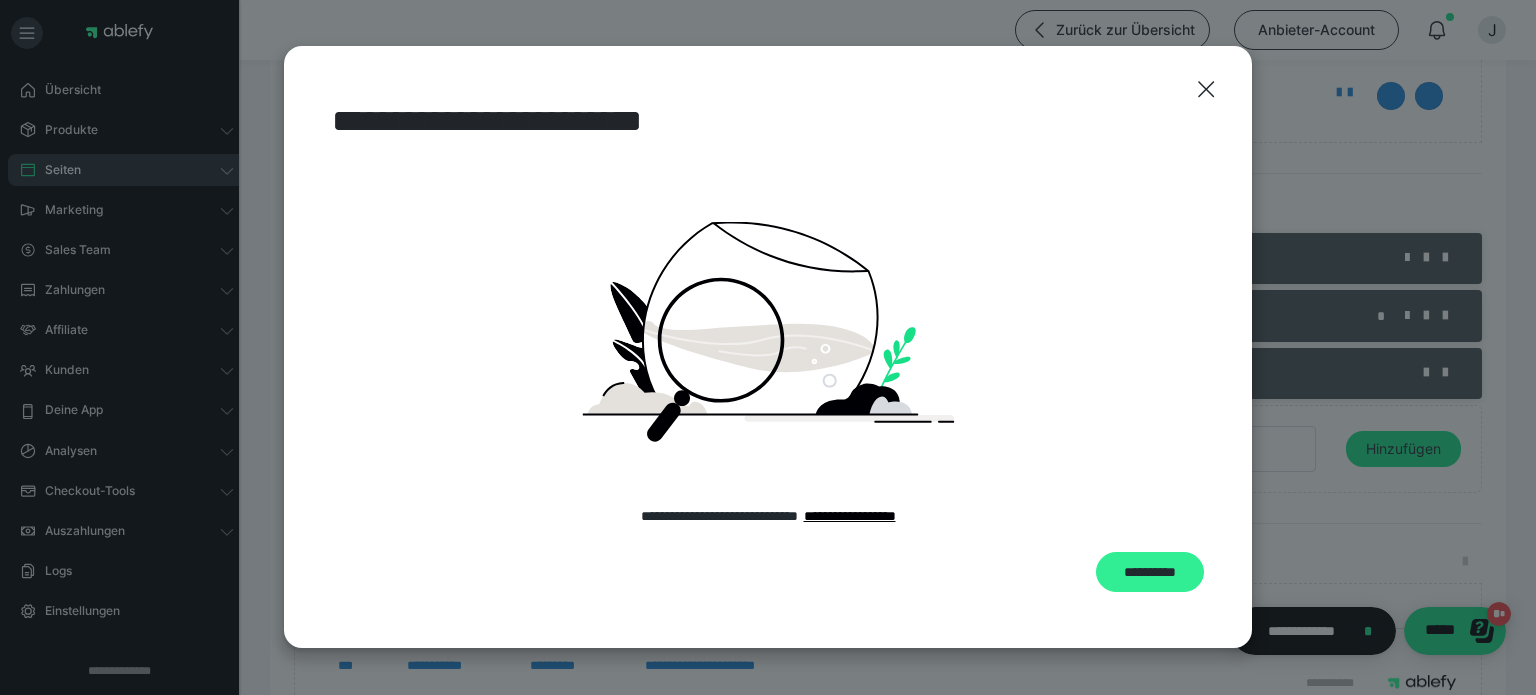 click on "**********" at bounding box center [1150, 572] 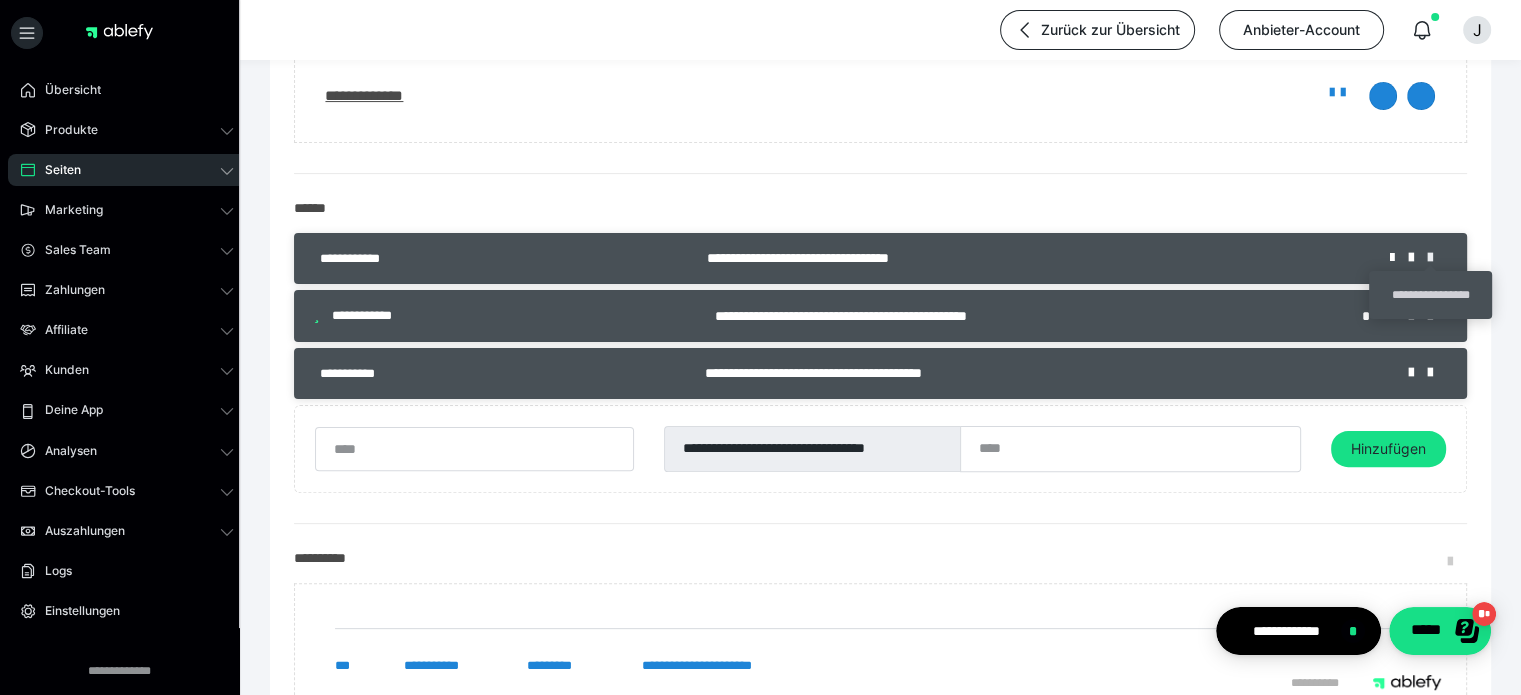 click at bounding box center (1437, 258) 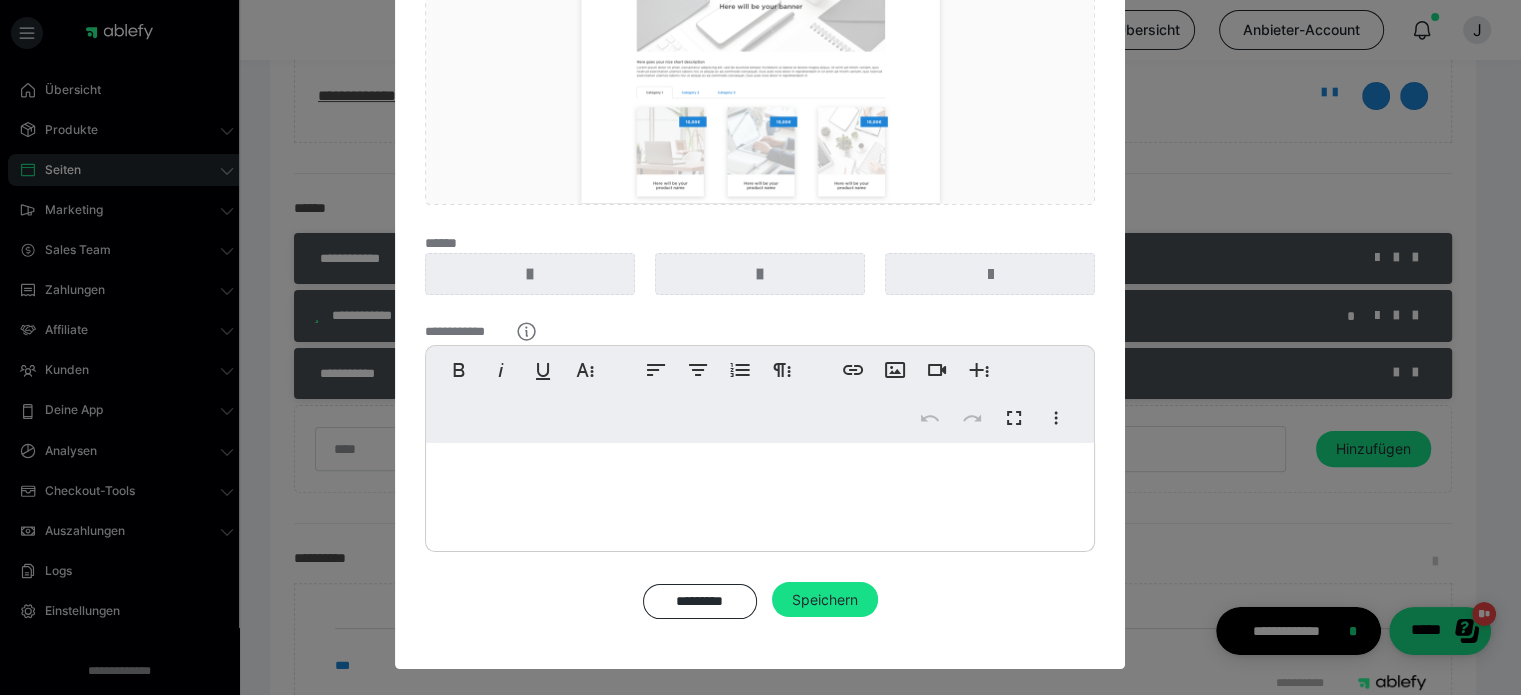 scroll, scrollTop: 83, scrollLeft: 0, axis: vertical 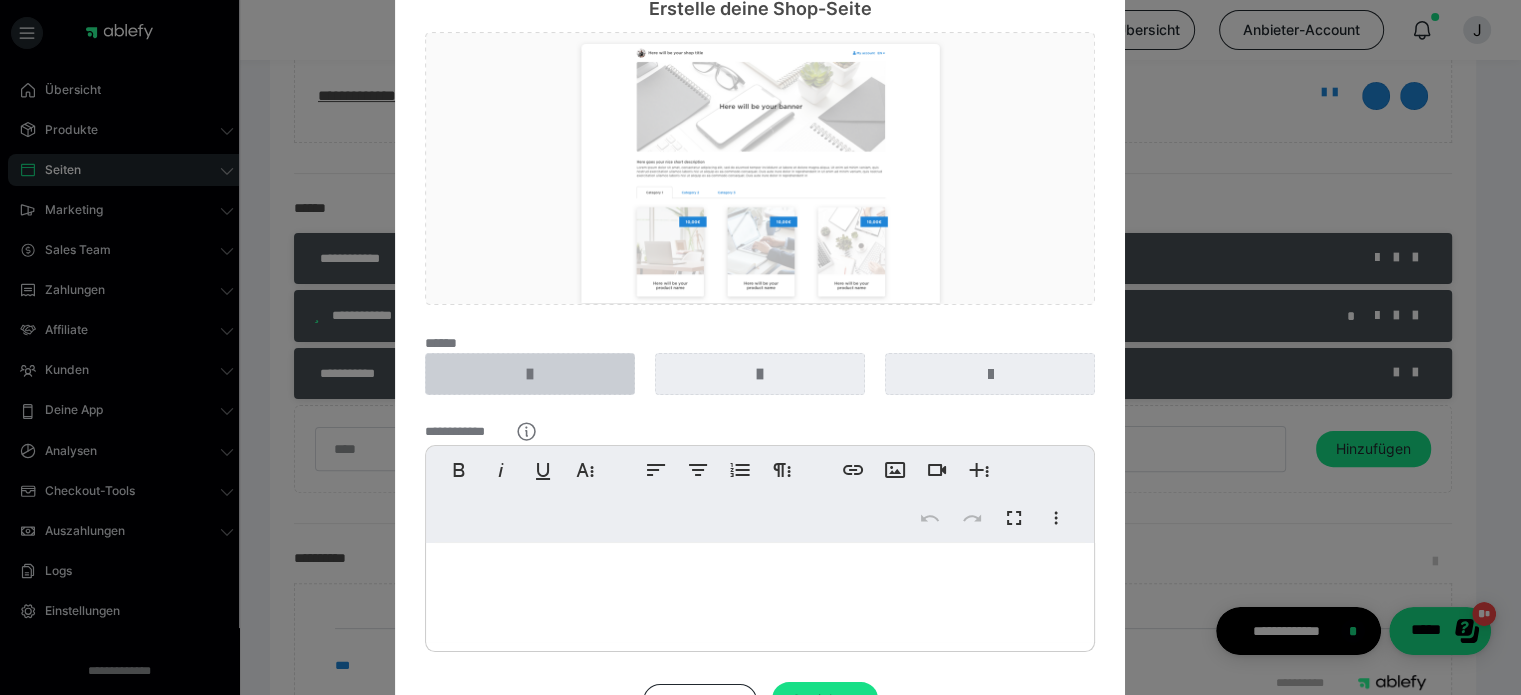 click at bounding box center (530, 374) 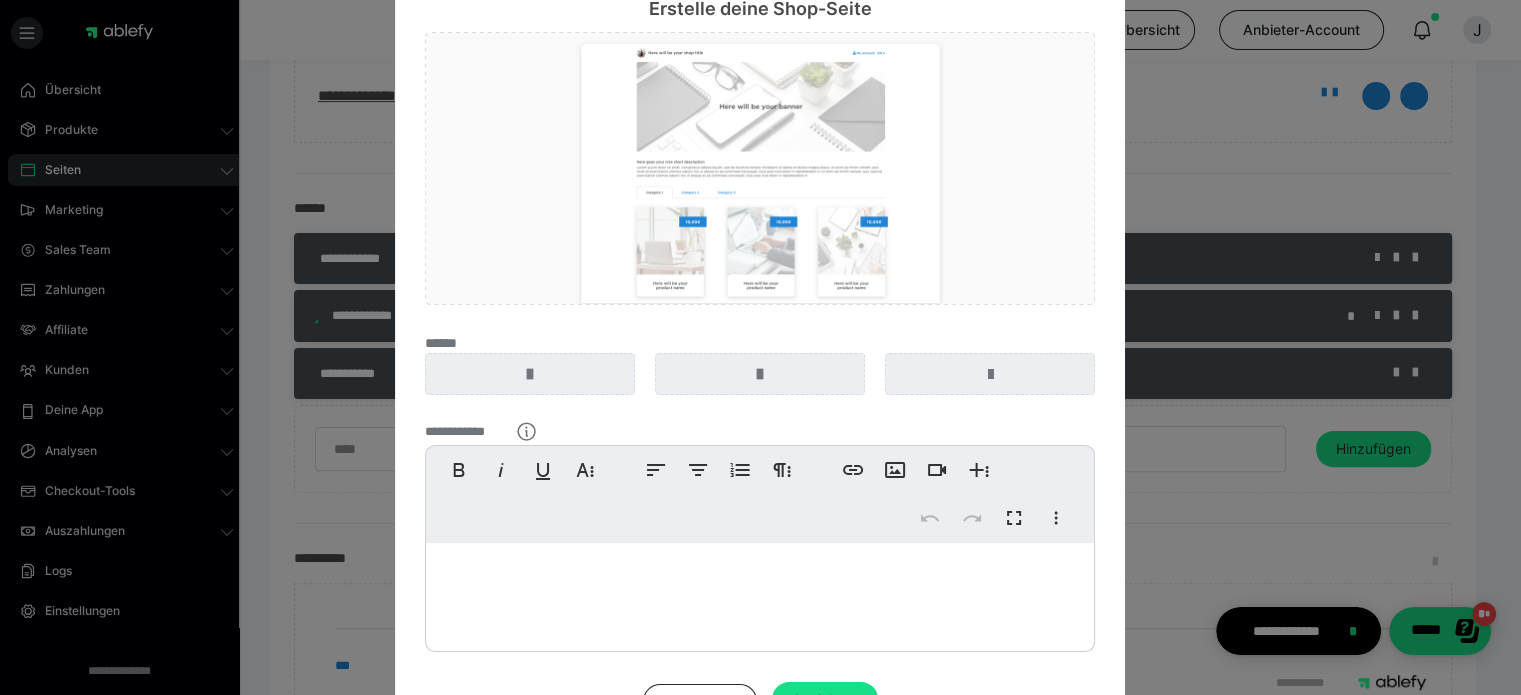 scroll, scrollTop: 183, scrollLeft: 0, axis: vertical 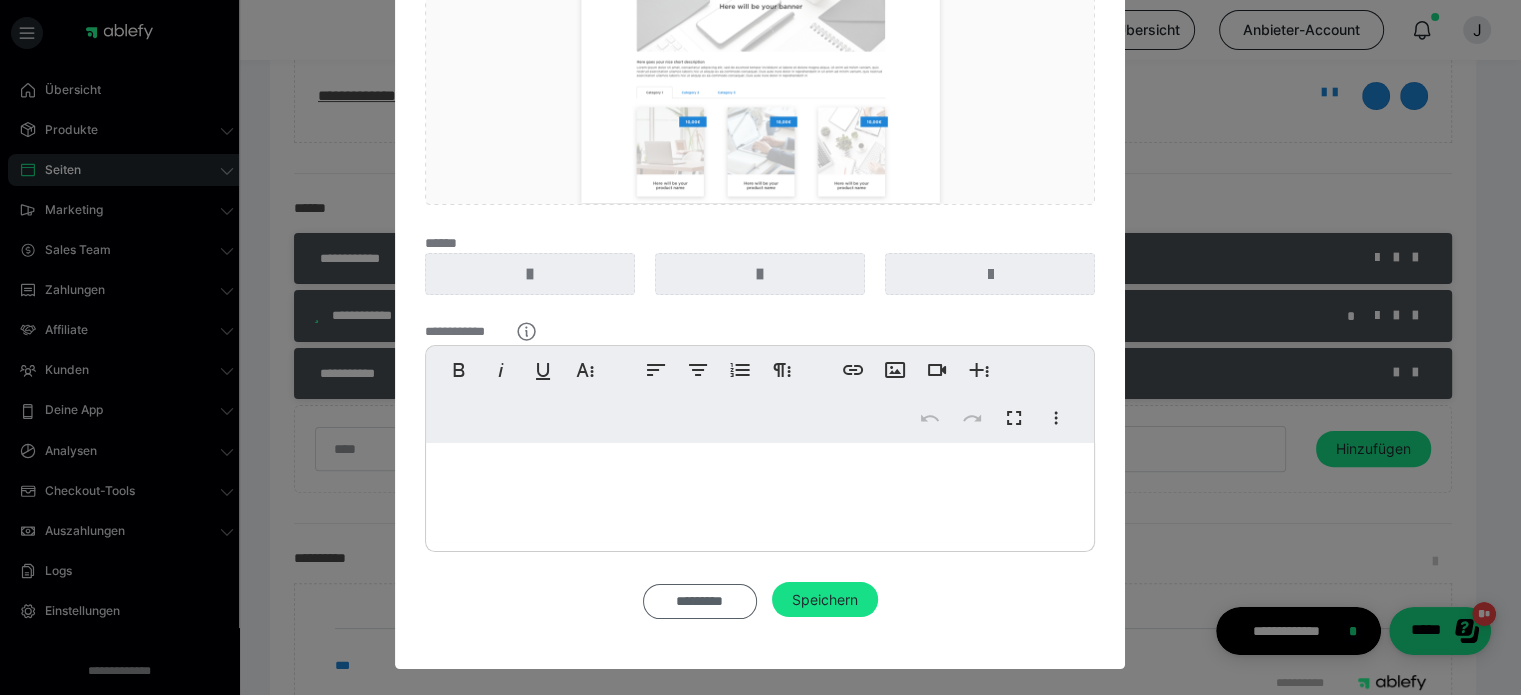 click on "*********" at bounding box center (700, 601) 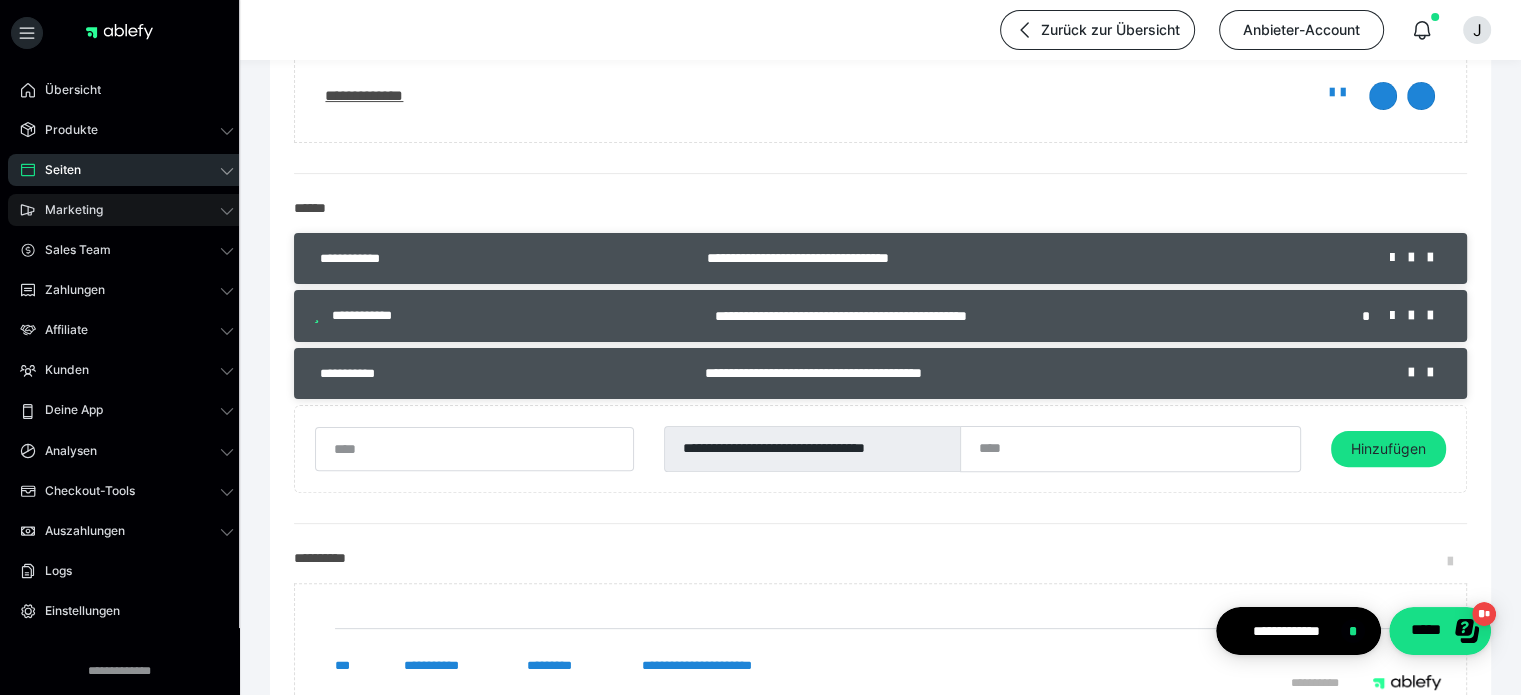 click 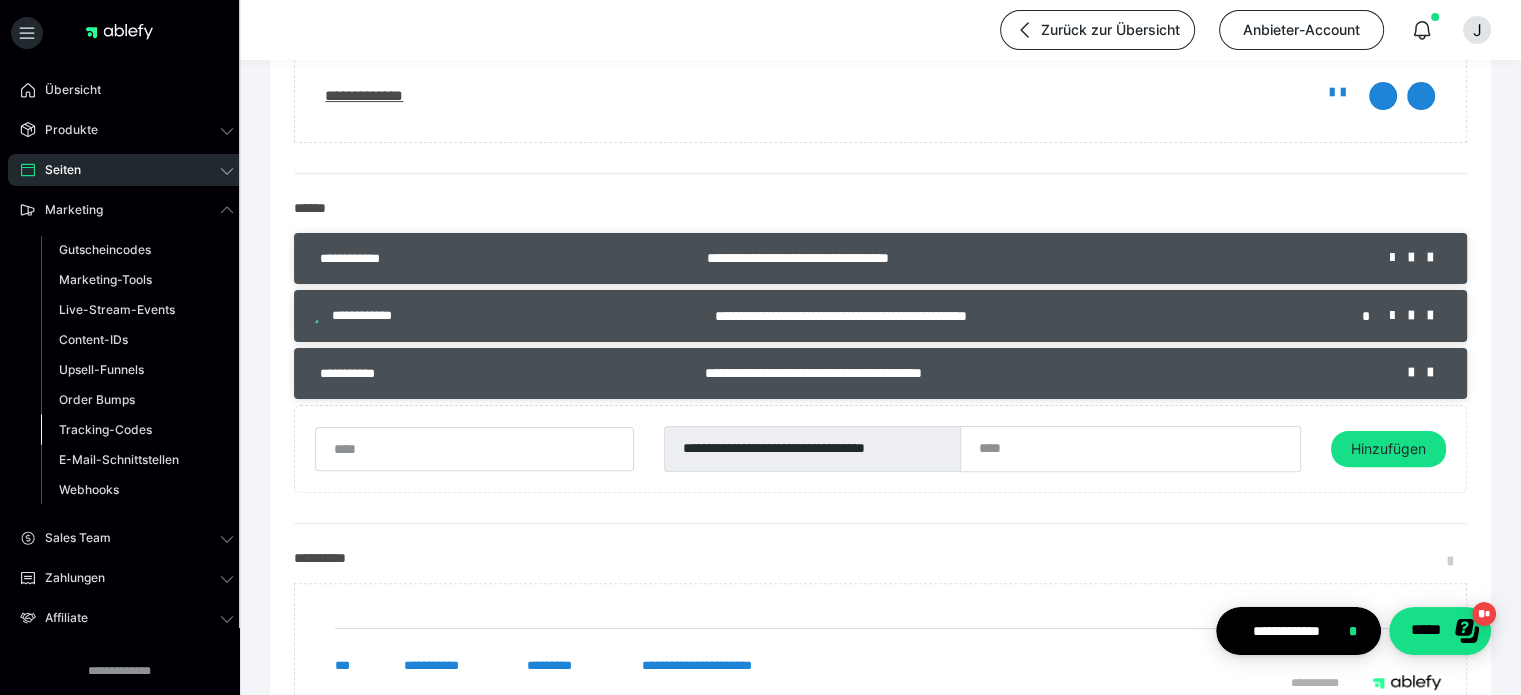 click on "Tracking-Codes" at bounding box center [105, 429] 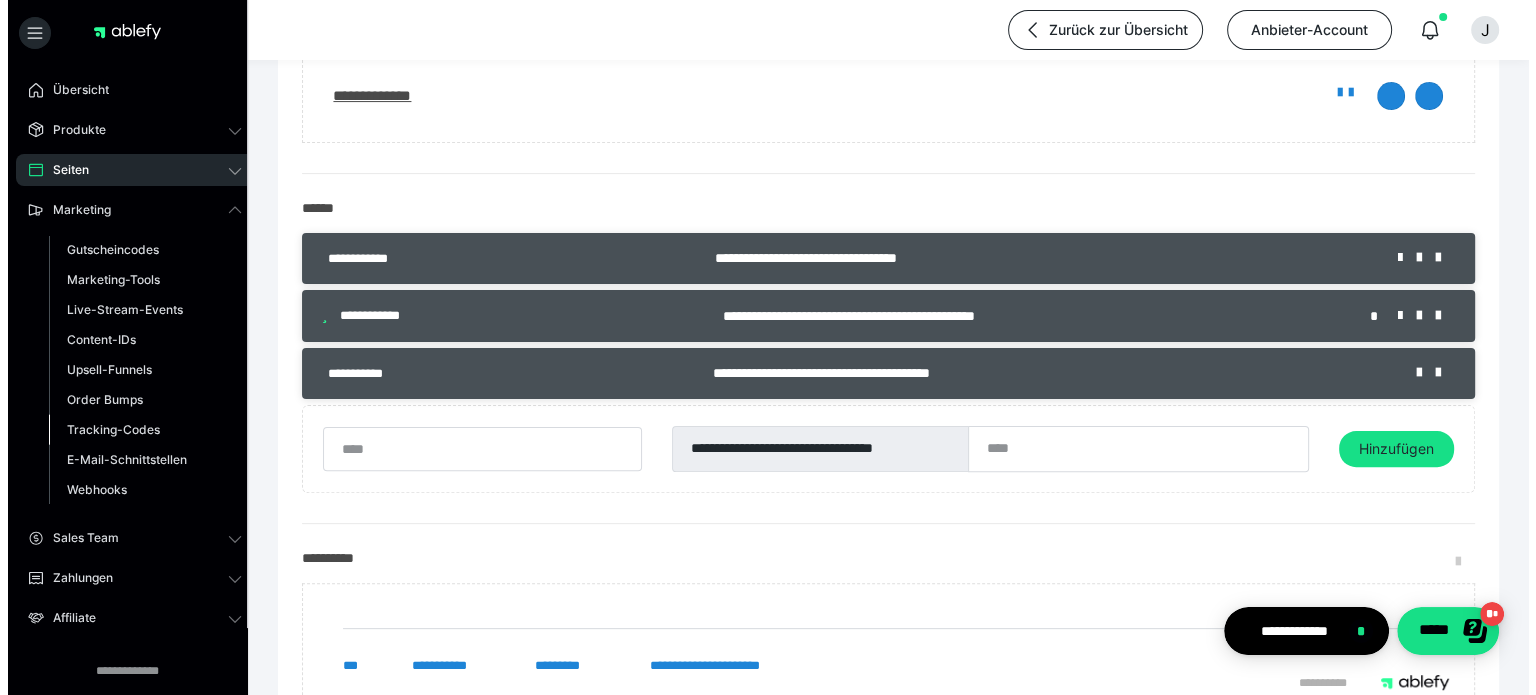 scroll, scrollTop: 0, scrollLeft: 0, axis: both 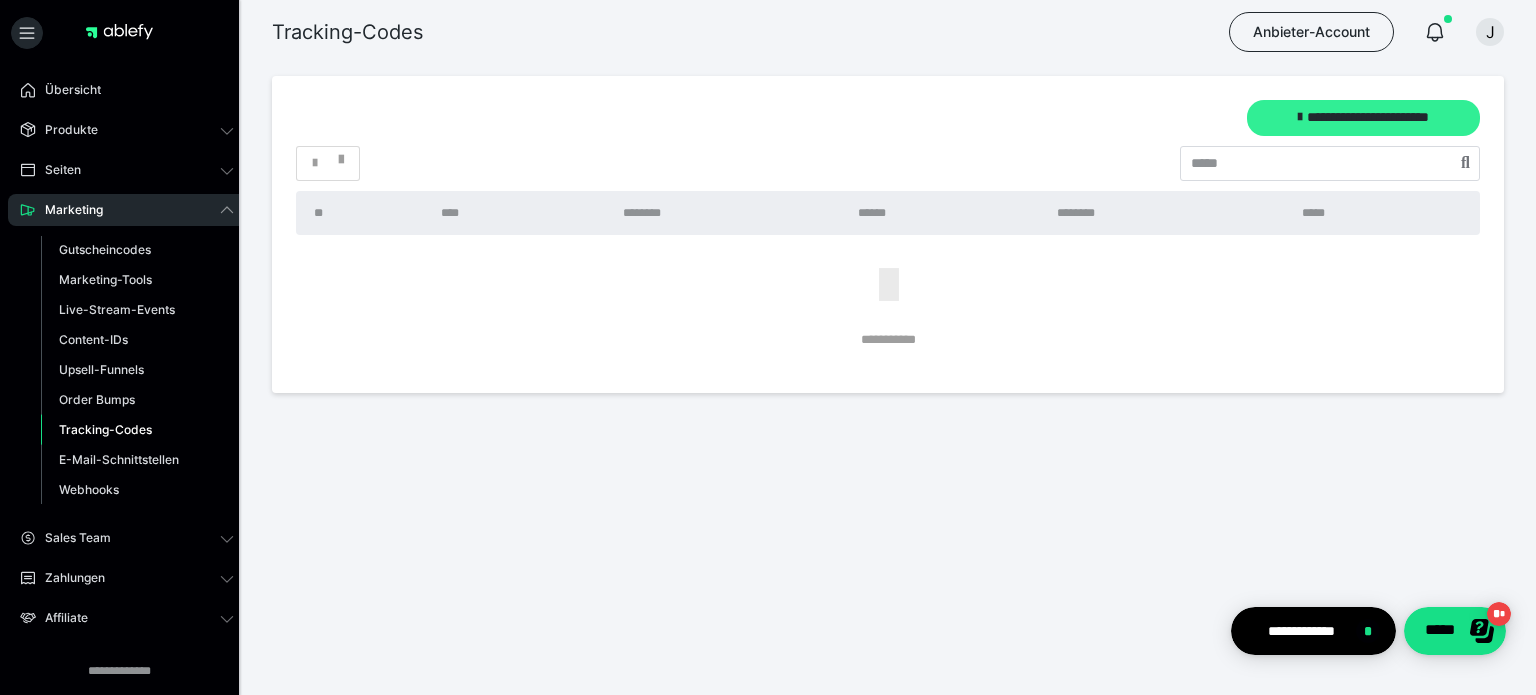 click on "**********" at bounding box center [1363, 118] 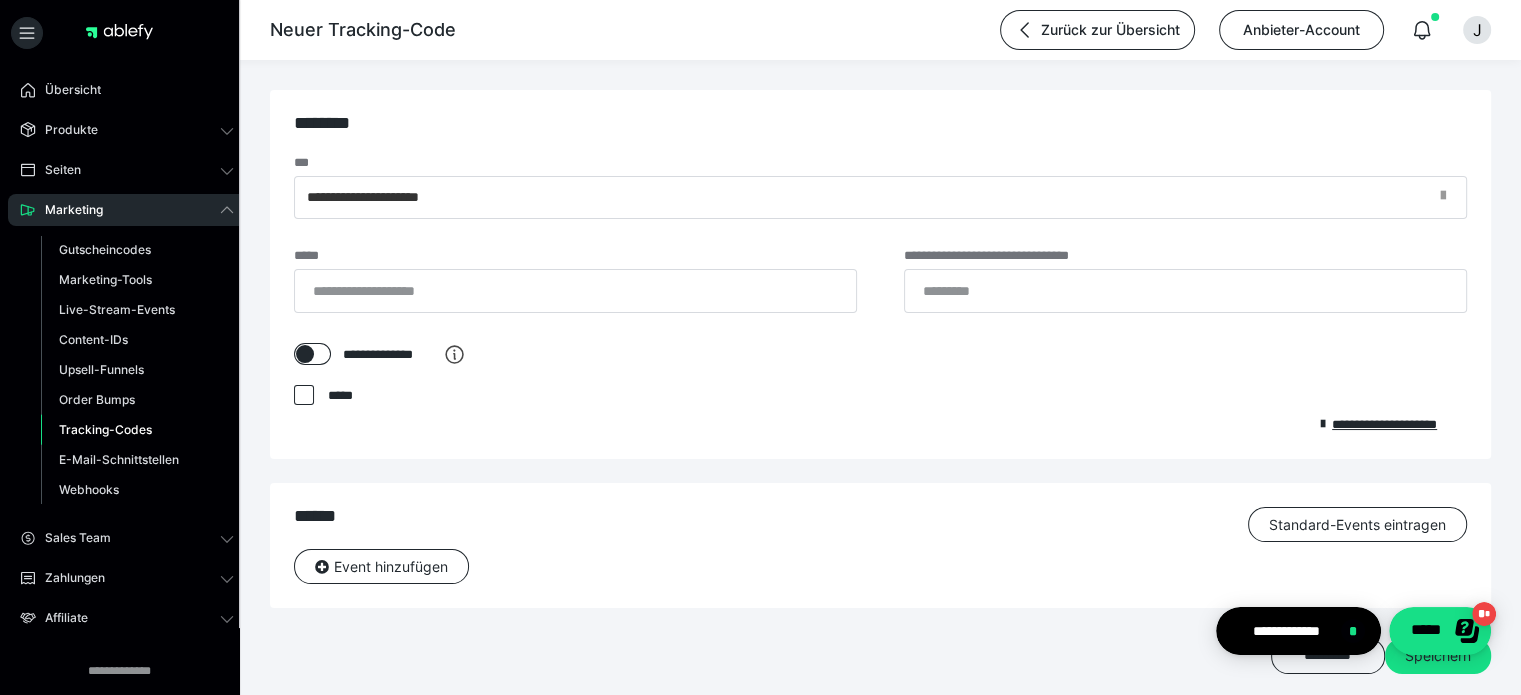 click at bounding box center [1449, 198] 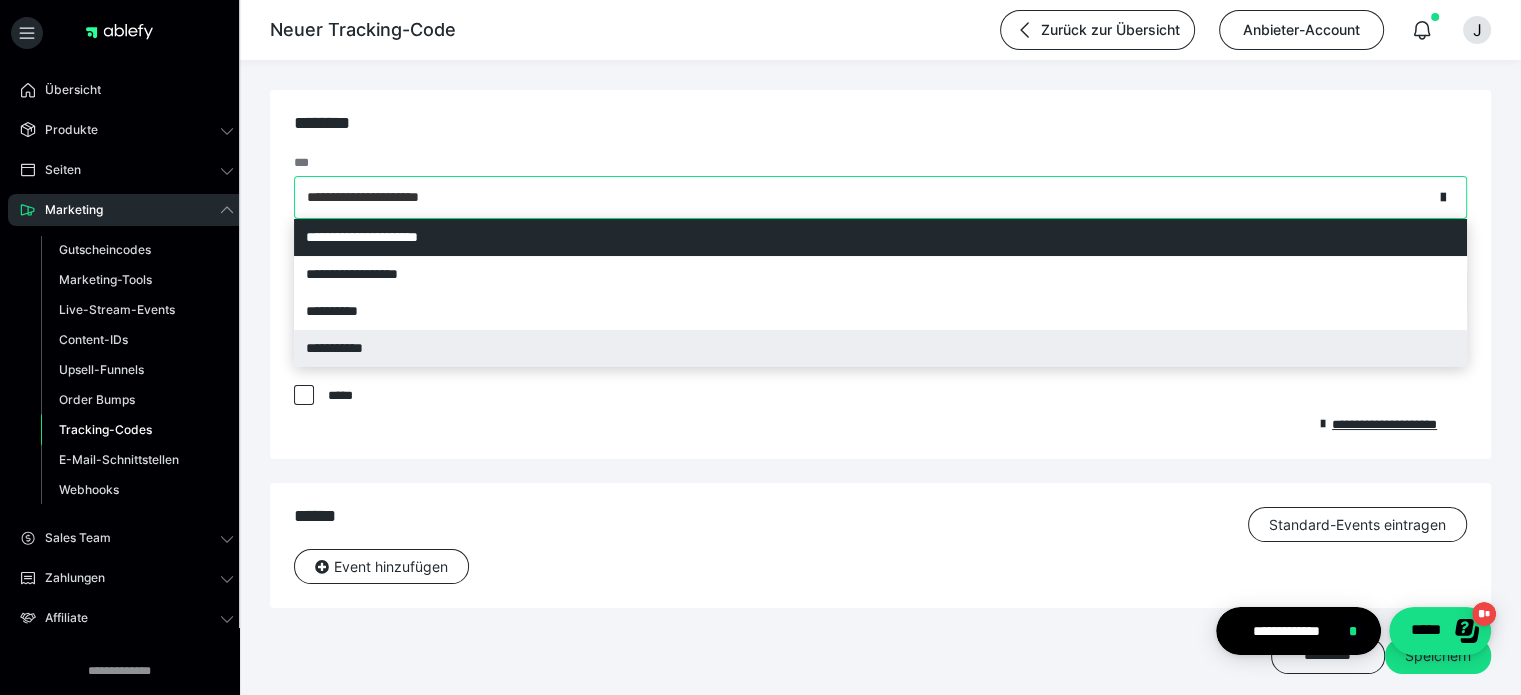 click on "**********" at bounding box center [880, 348] 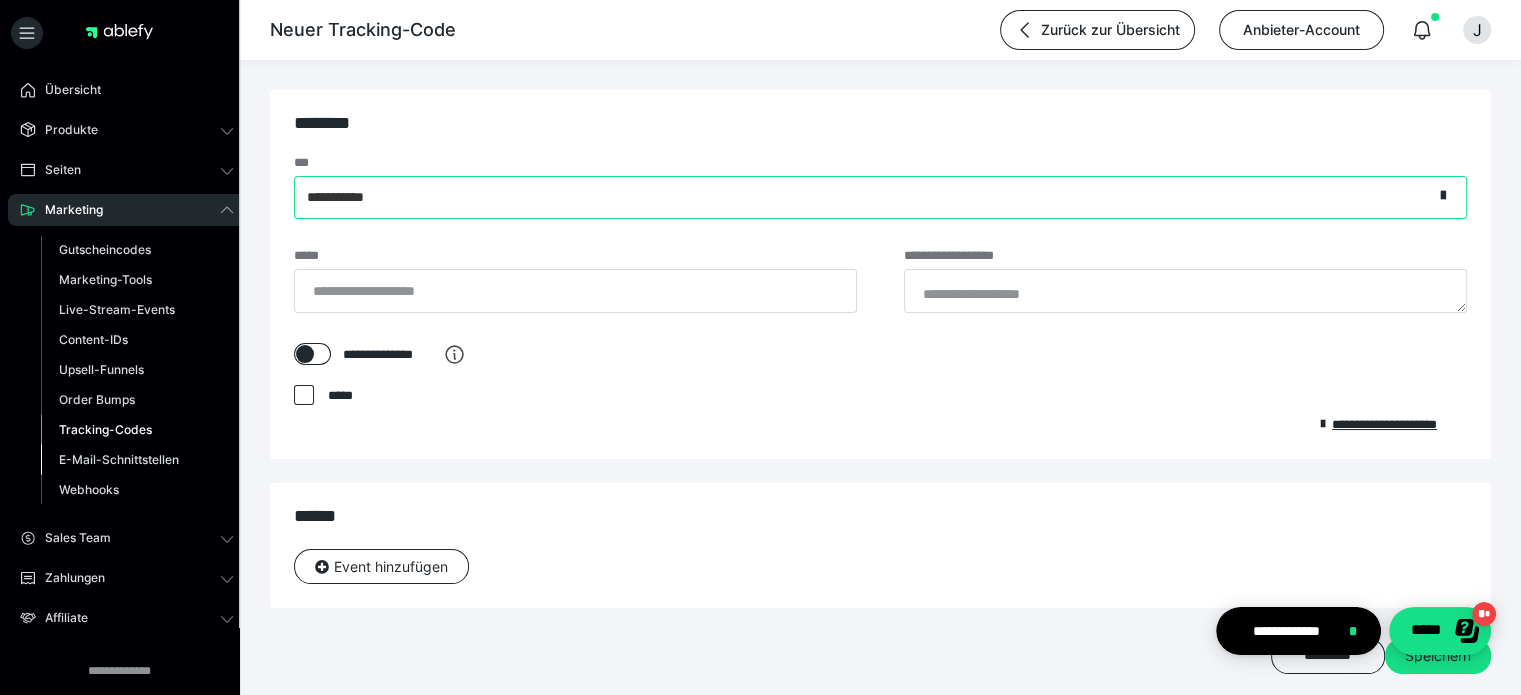 click on "E-Mail-Schnittstellen" at bounding box center [119, 459] 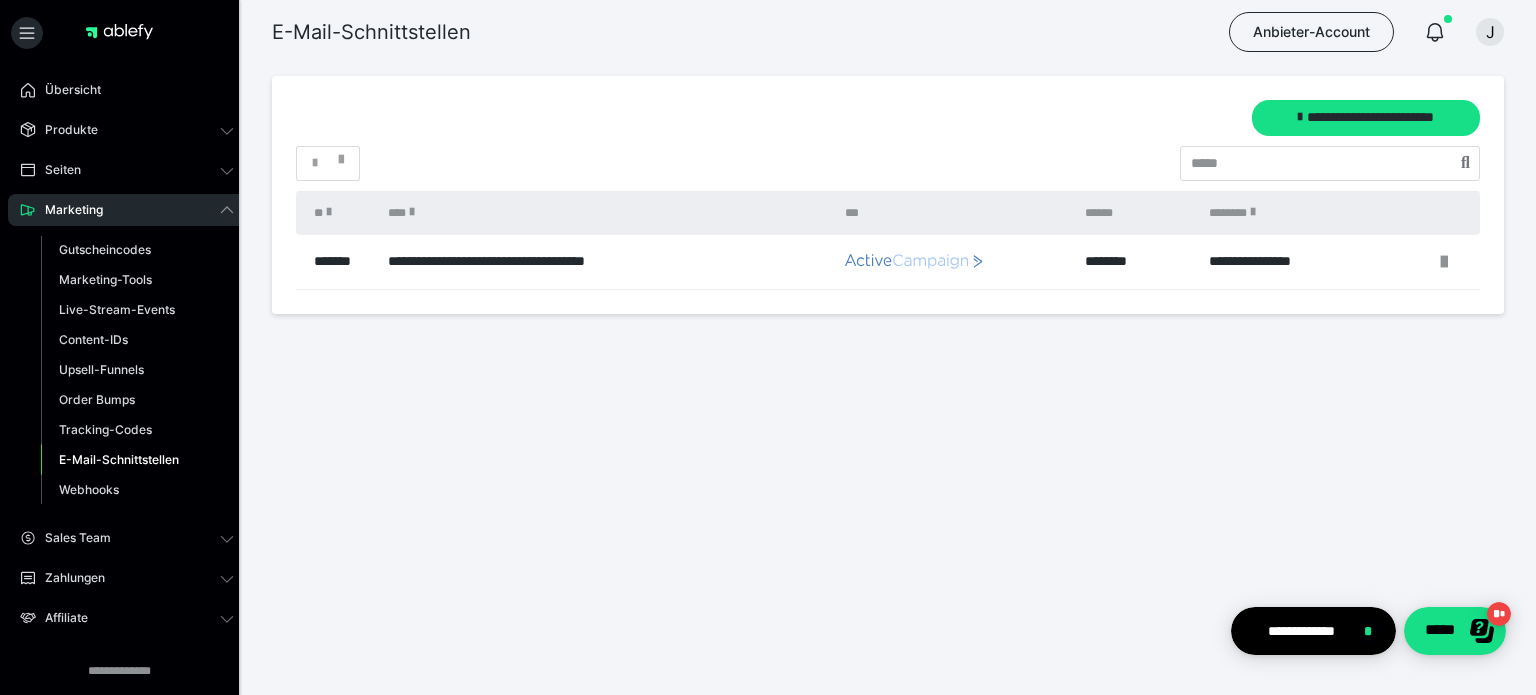 scroll, scrollTop: 0, scrollLeft: 0, axis: both 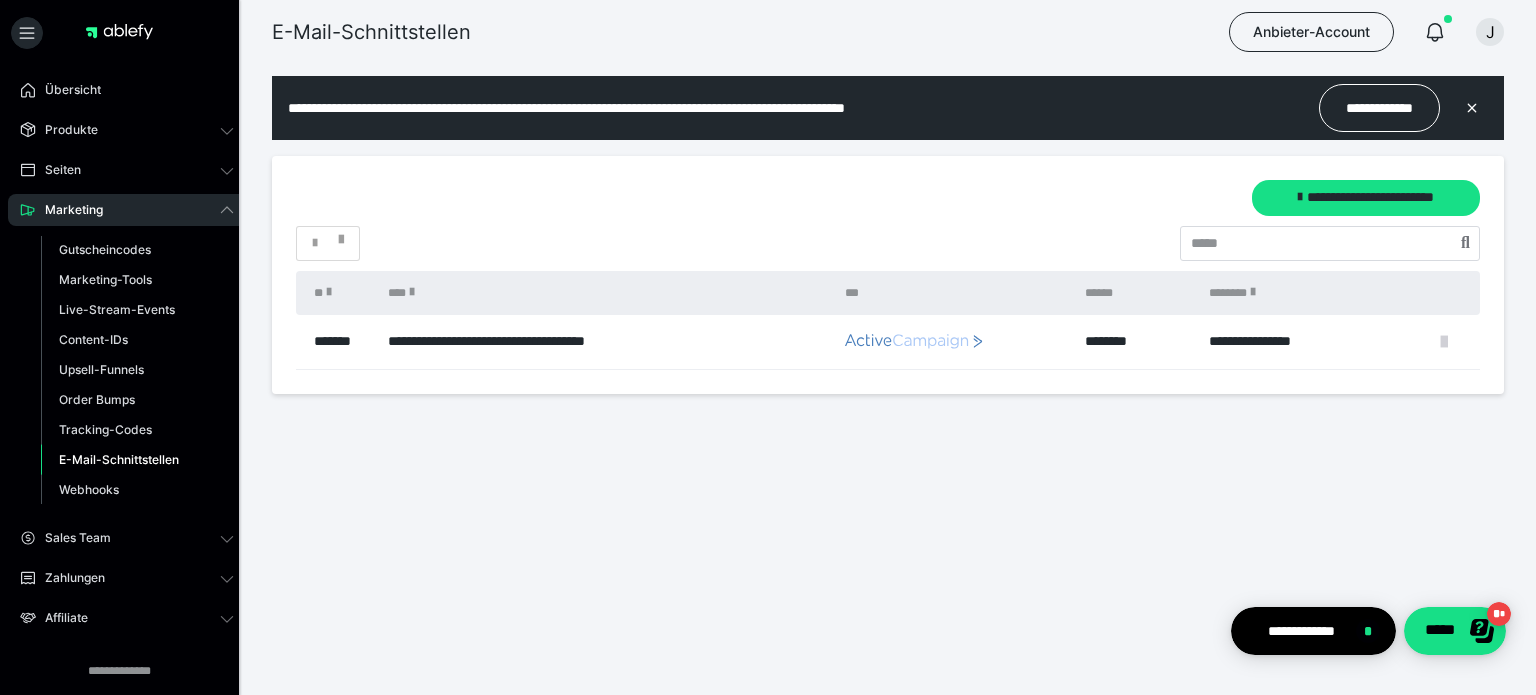 click at bounding box center (1444, 342) 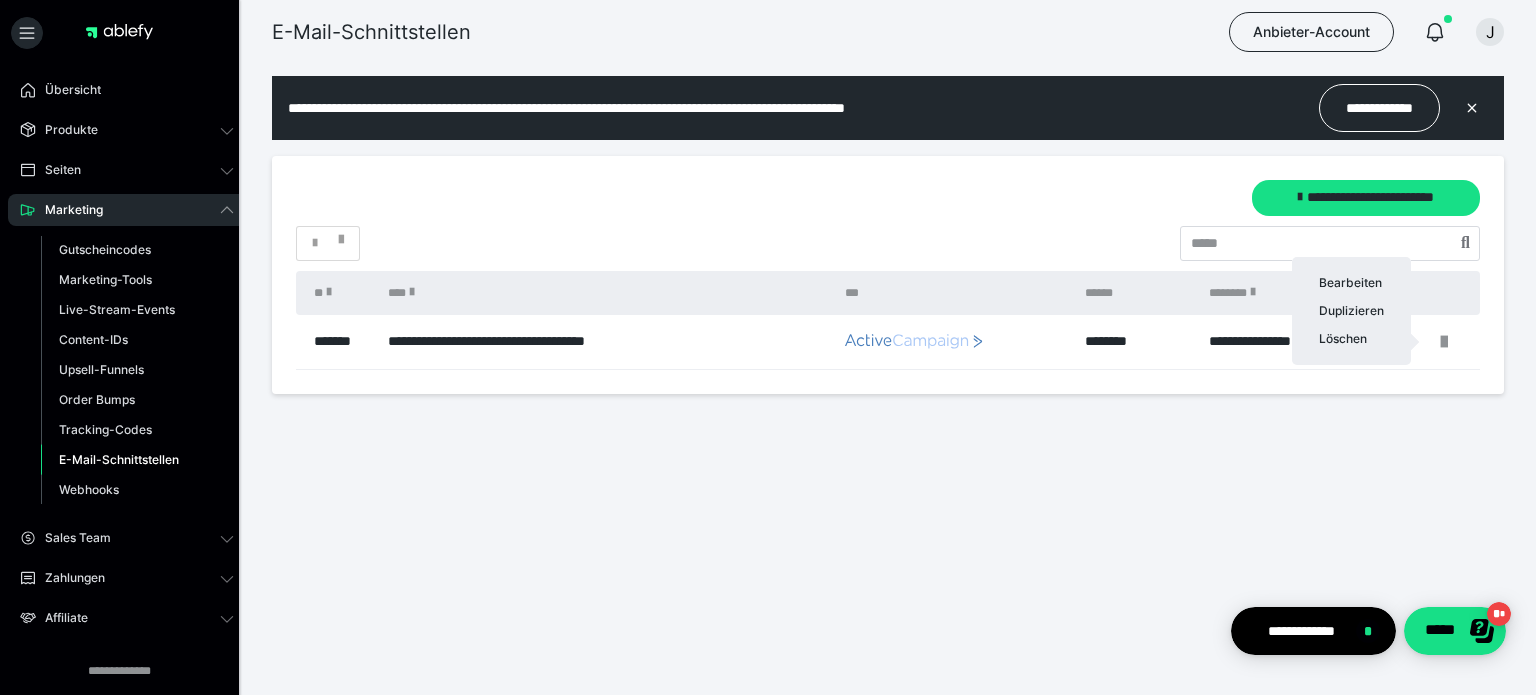 click at bounding box center [768, 347] 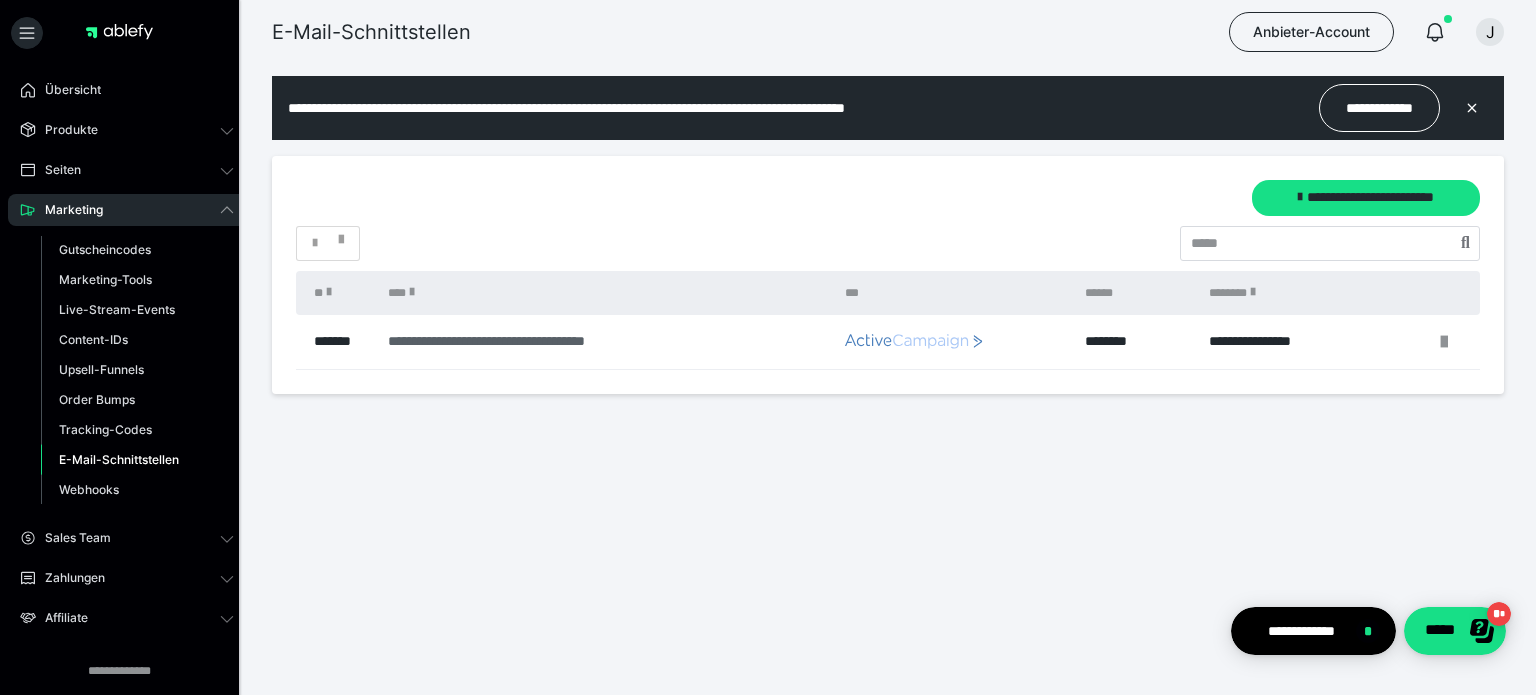 click on "**********" at bounding box center [599, 341] 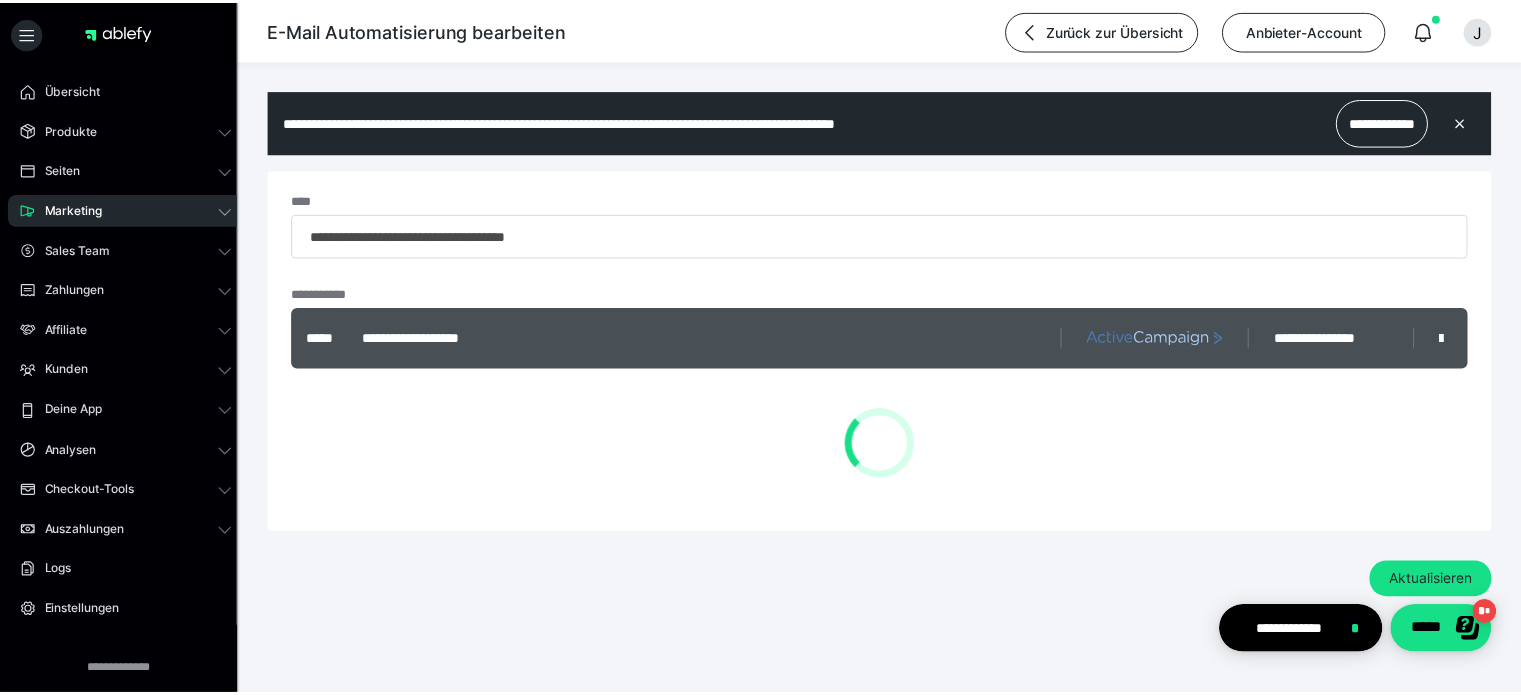 scroll, scrollTop: 0, scrollLeft: 0, axis: both 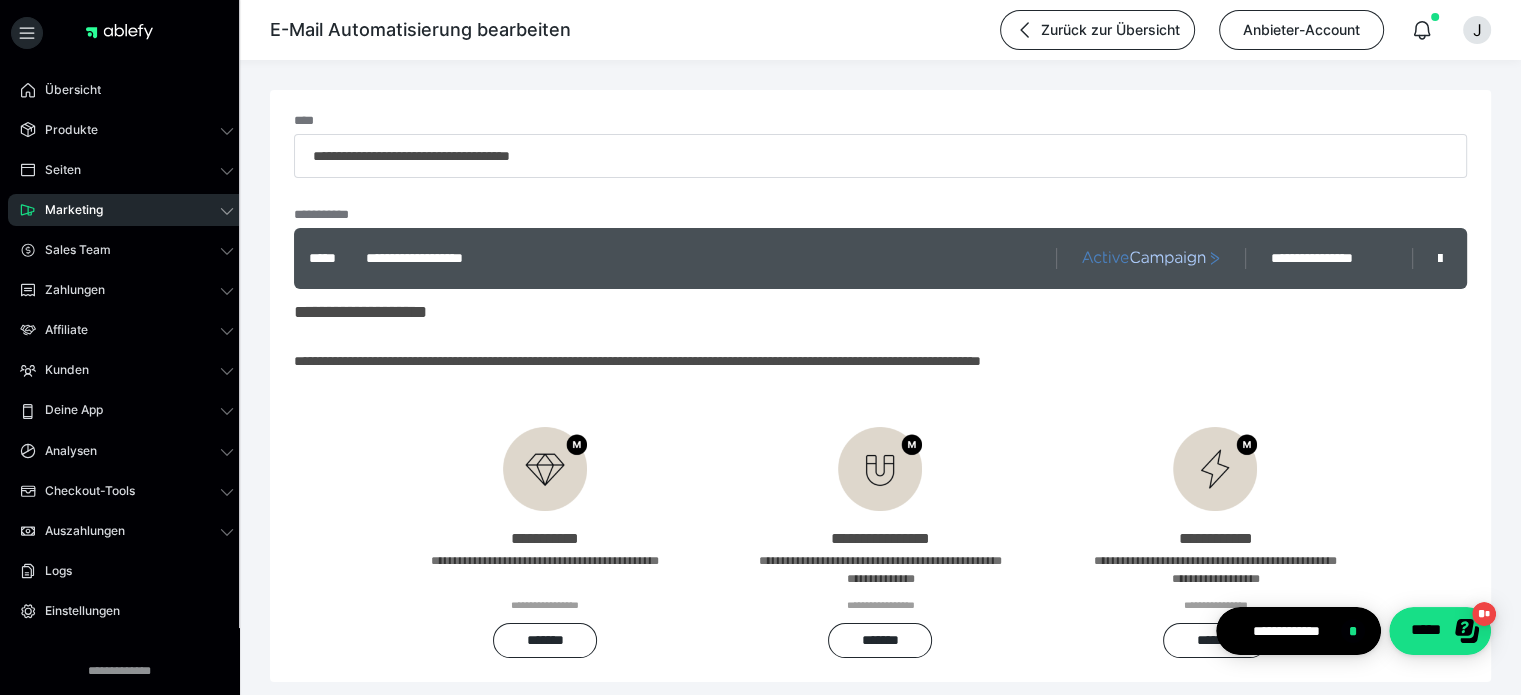click on "Marketing" at bounding box center [127, 210] 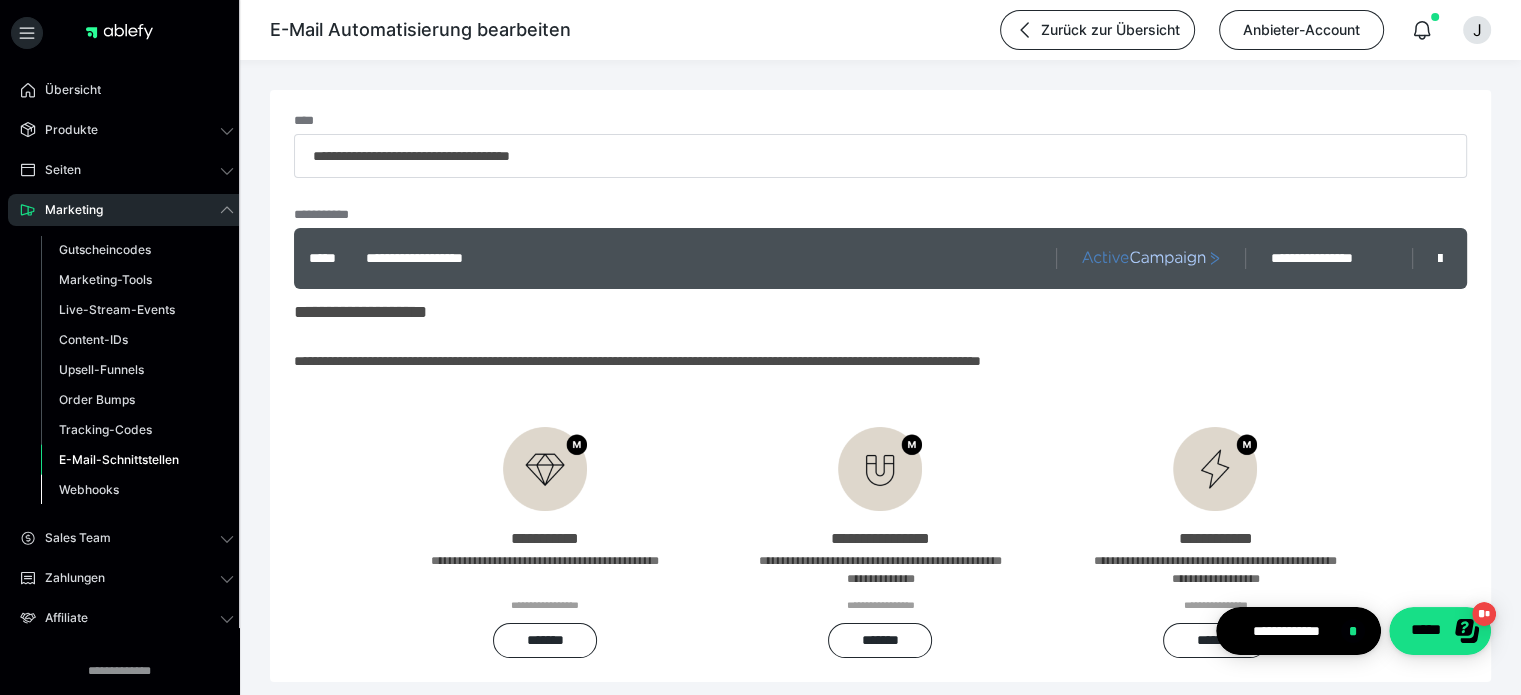 click on "Webhooks" at bounding box center [89, 489] 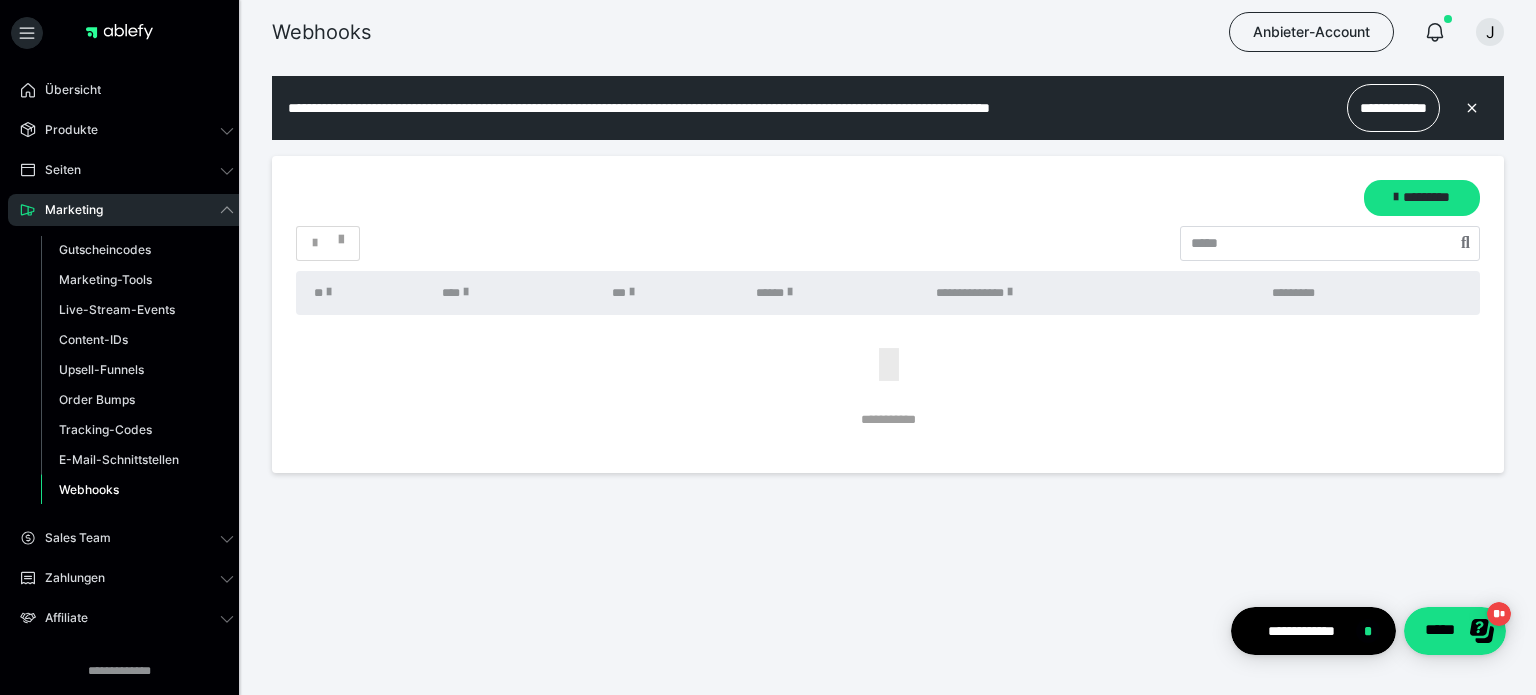 scroll, scrollTop: 0, scrollLeft: 0, axis: both 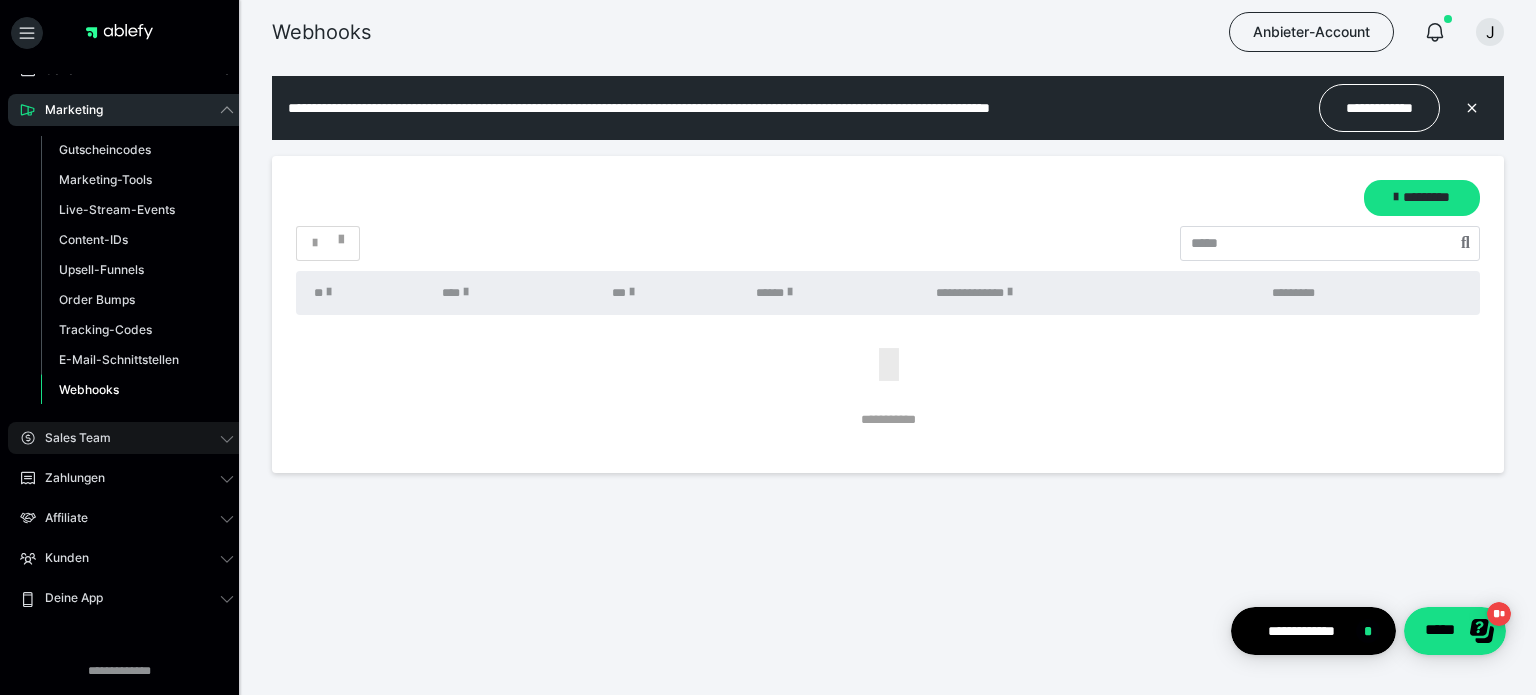 click on "Sales Team" at bounding box center (71, 438) 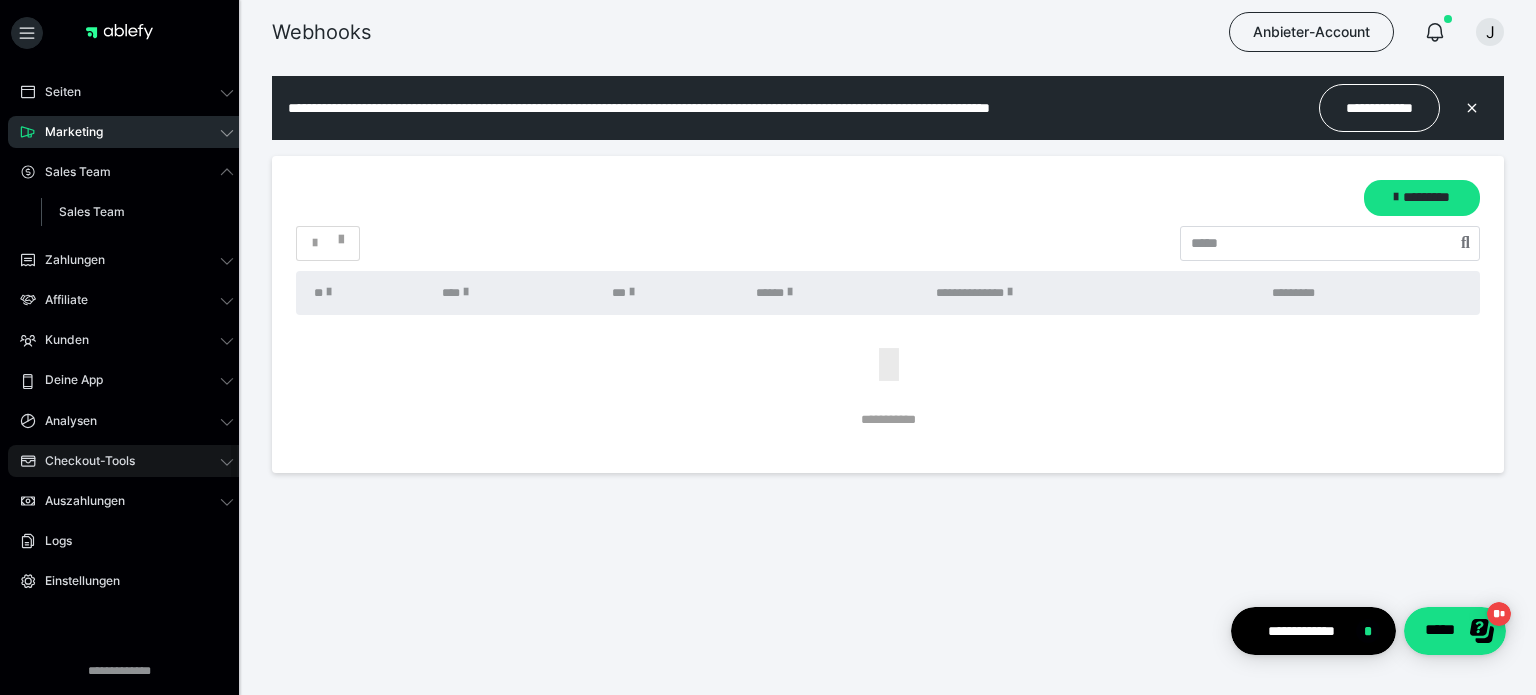 scroll, scrollTop: 92, scrollLeft: 0, axis: vertical 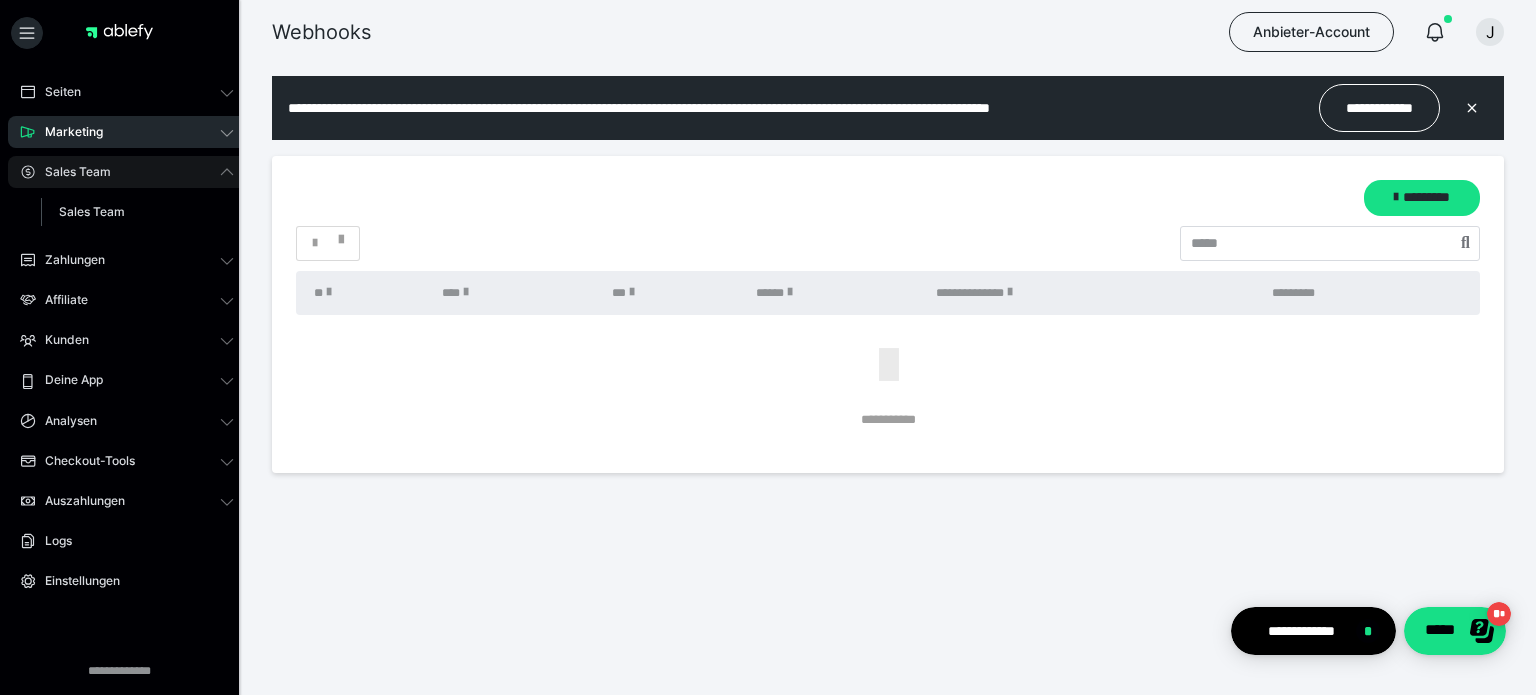 click on "Sales Team" at bounding box center (71, 172) 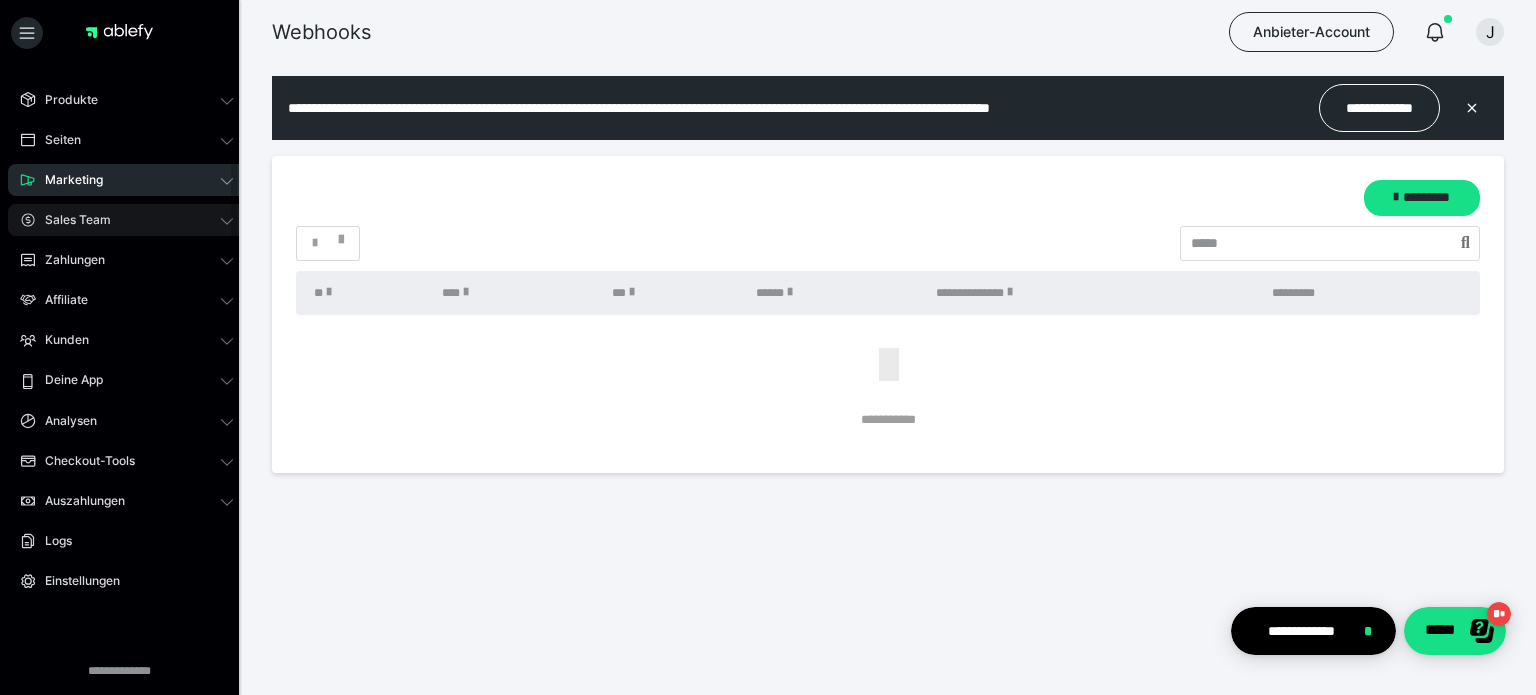 scroll, scrollTop: 44, scrollLeft: 0, axis: vertical 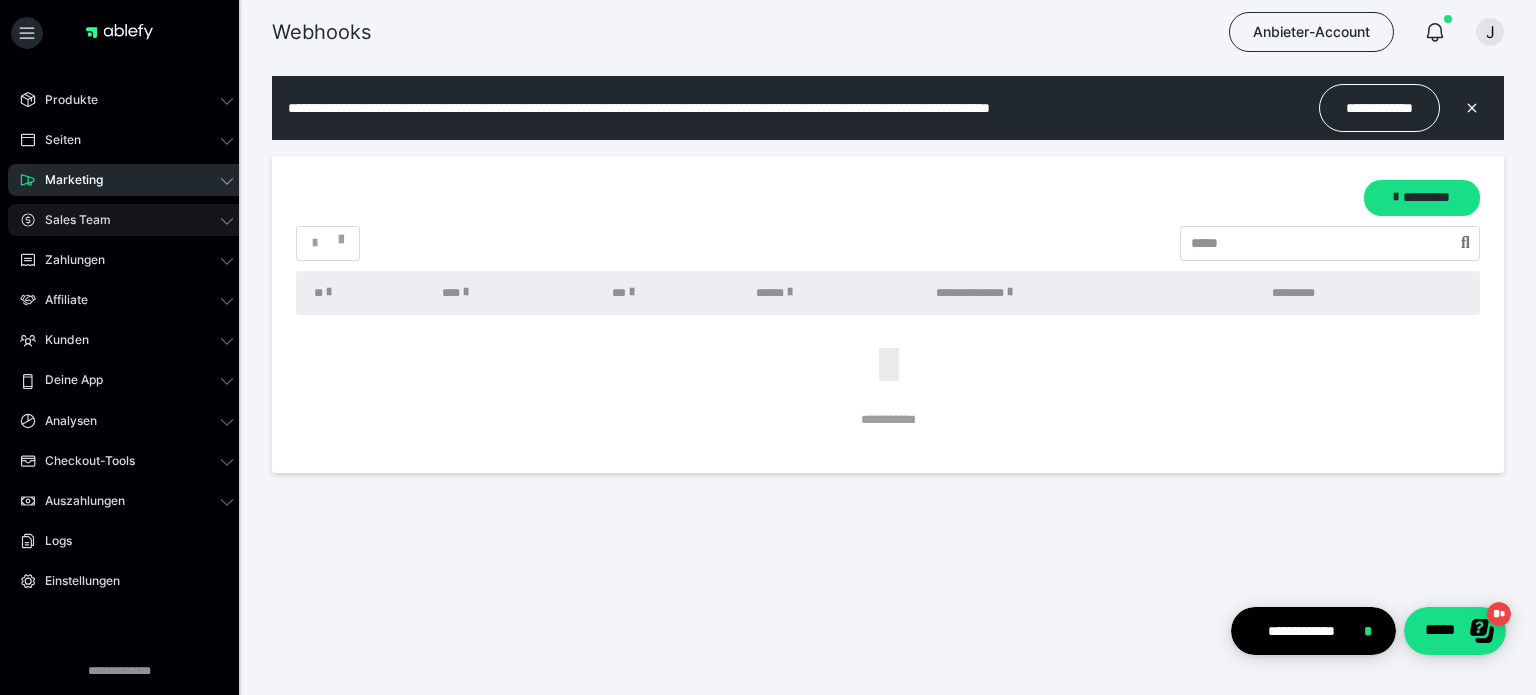 click on "Sales Team" at bounding box center [71, 220] 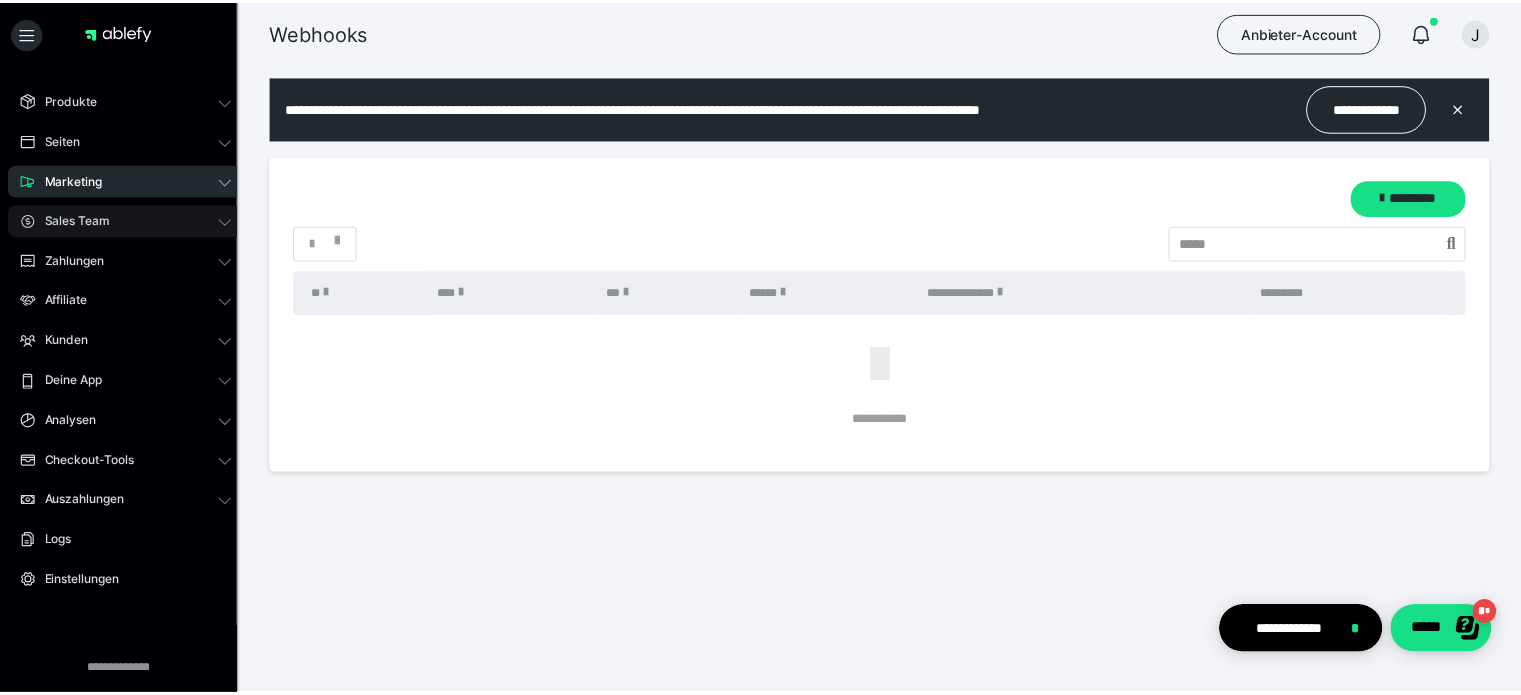 scroll, scrollTop: 92, scrollLeft: 0, axis: vertical 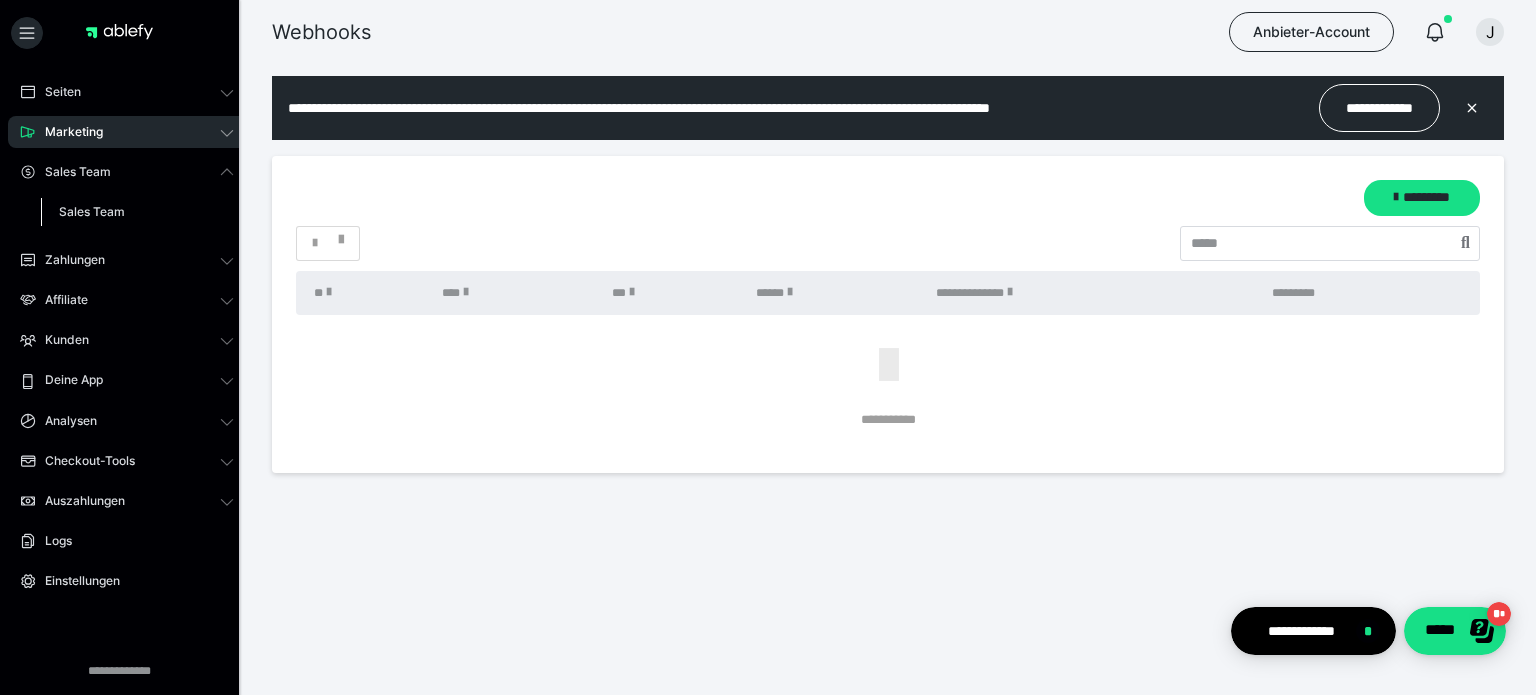 click on "Sales Team" at bounding box center (92, 211) 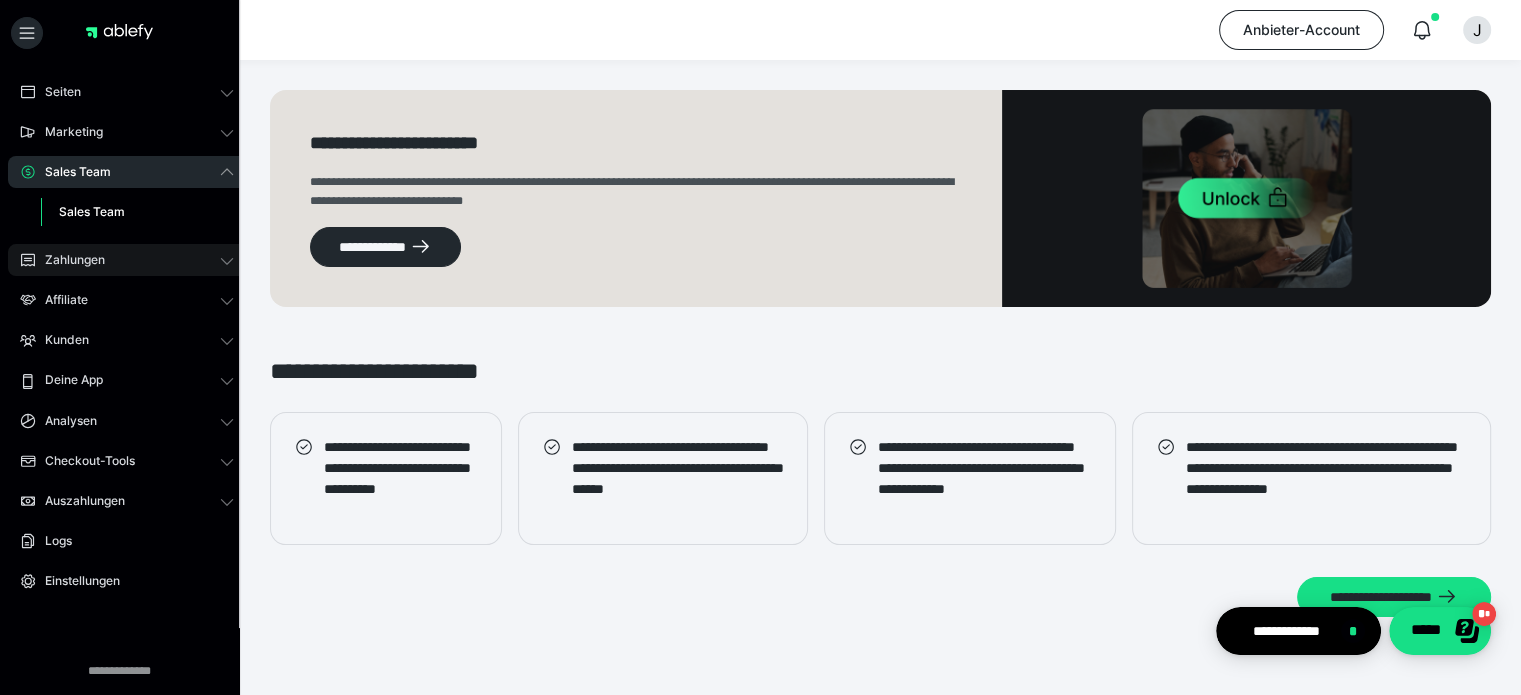 click on "Zahlungen" at bounding box center [68, 260] 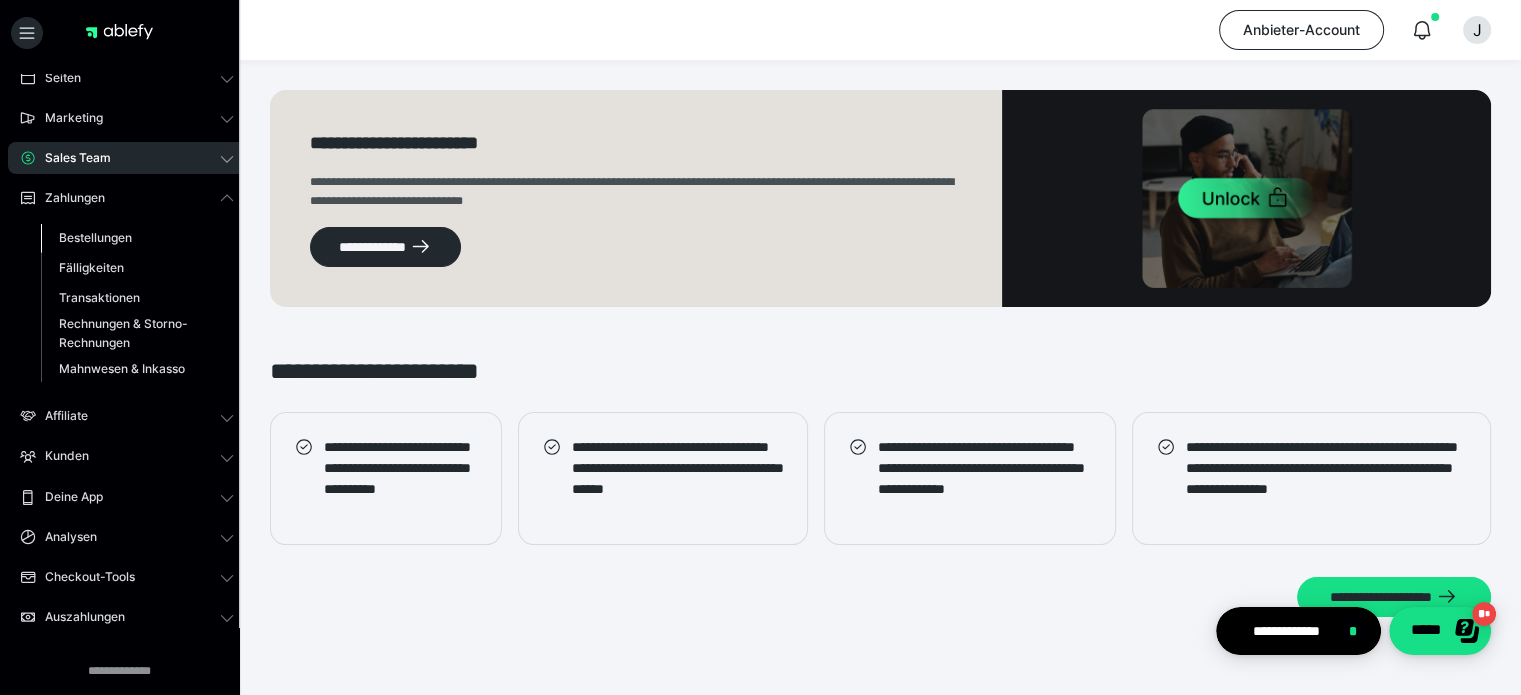 click on "Bestellungen" at bounding box center [95, 237] 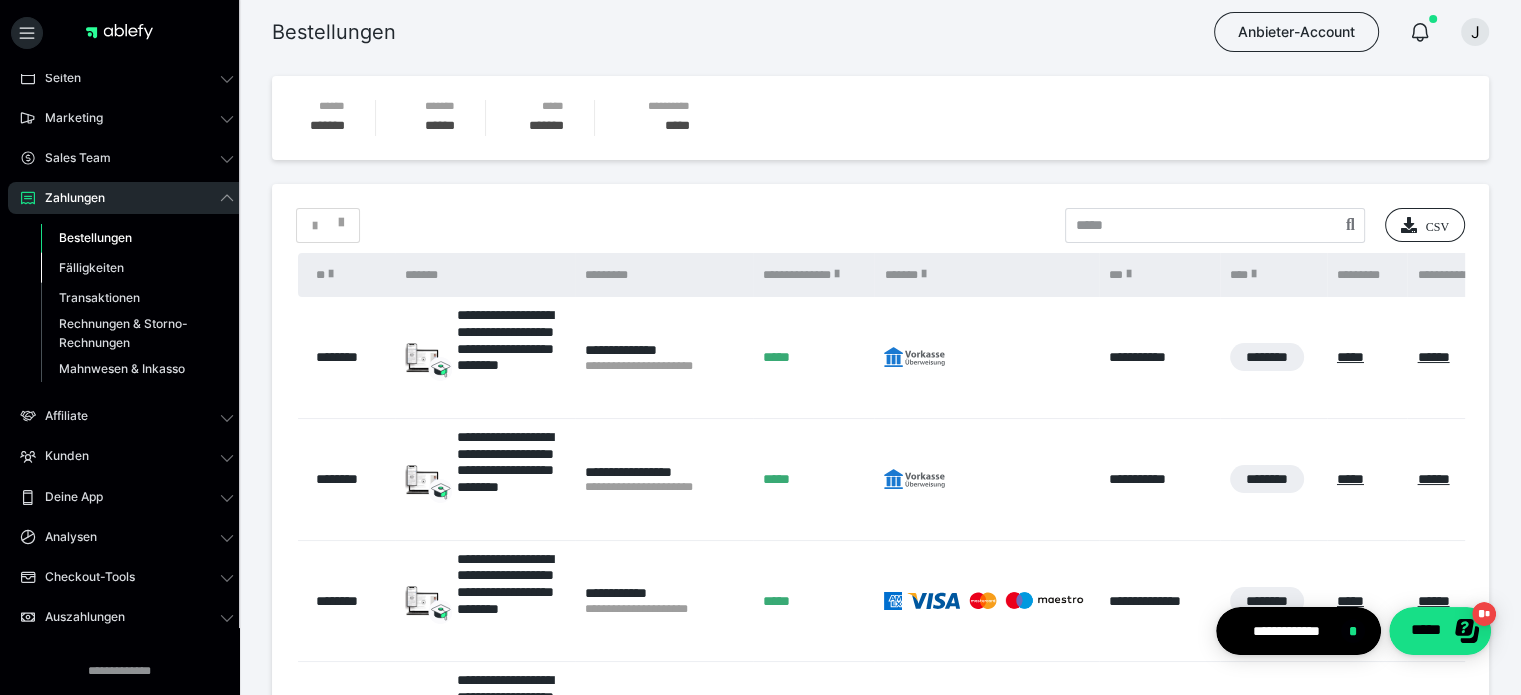 click on "Fälligkeiten" at bounding box center [91, 267] 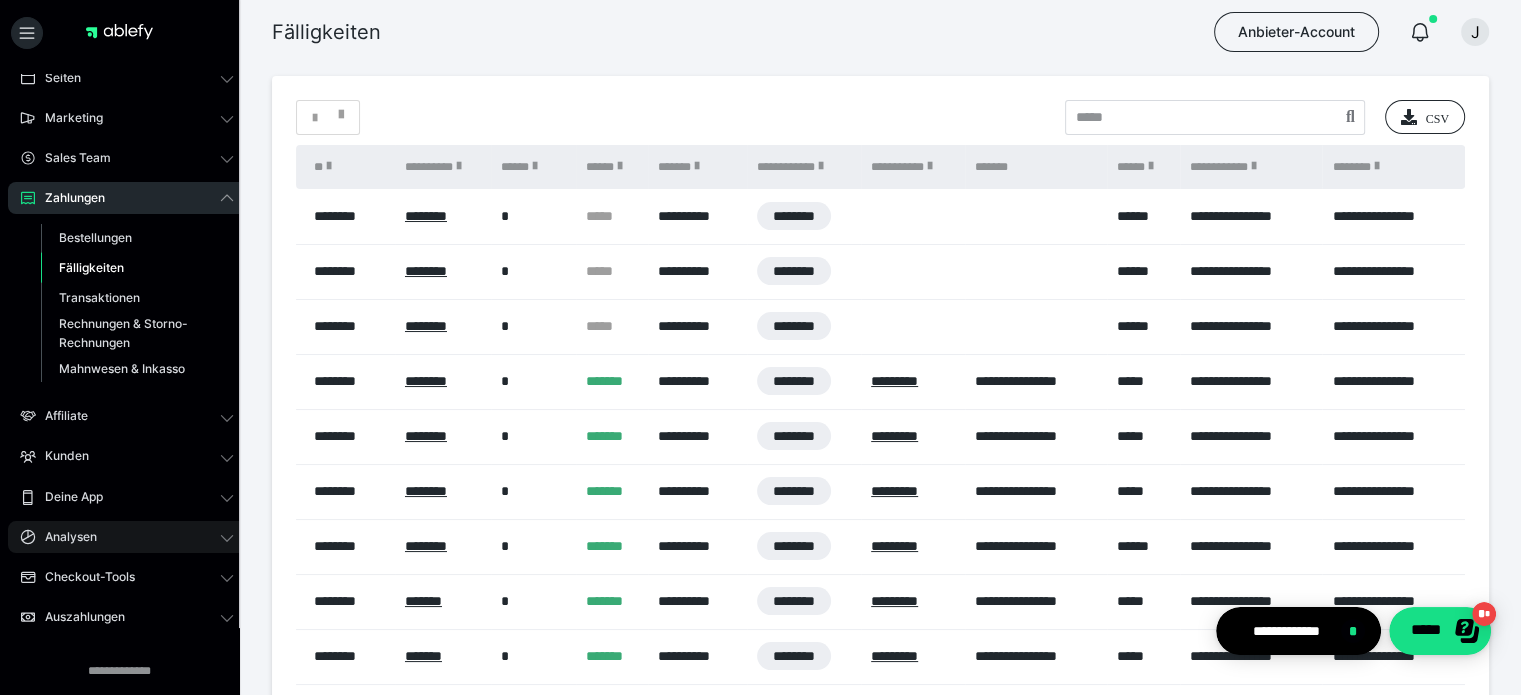 click 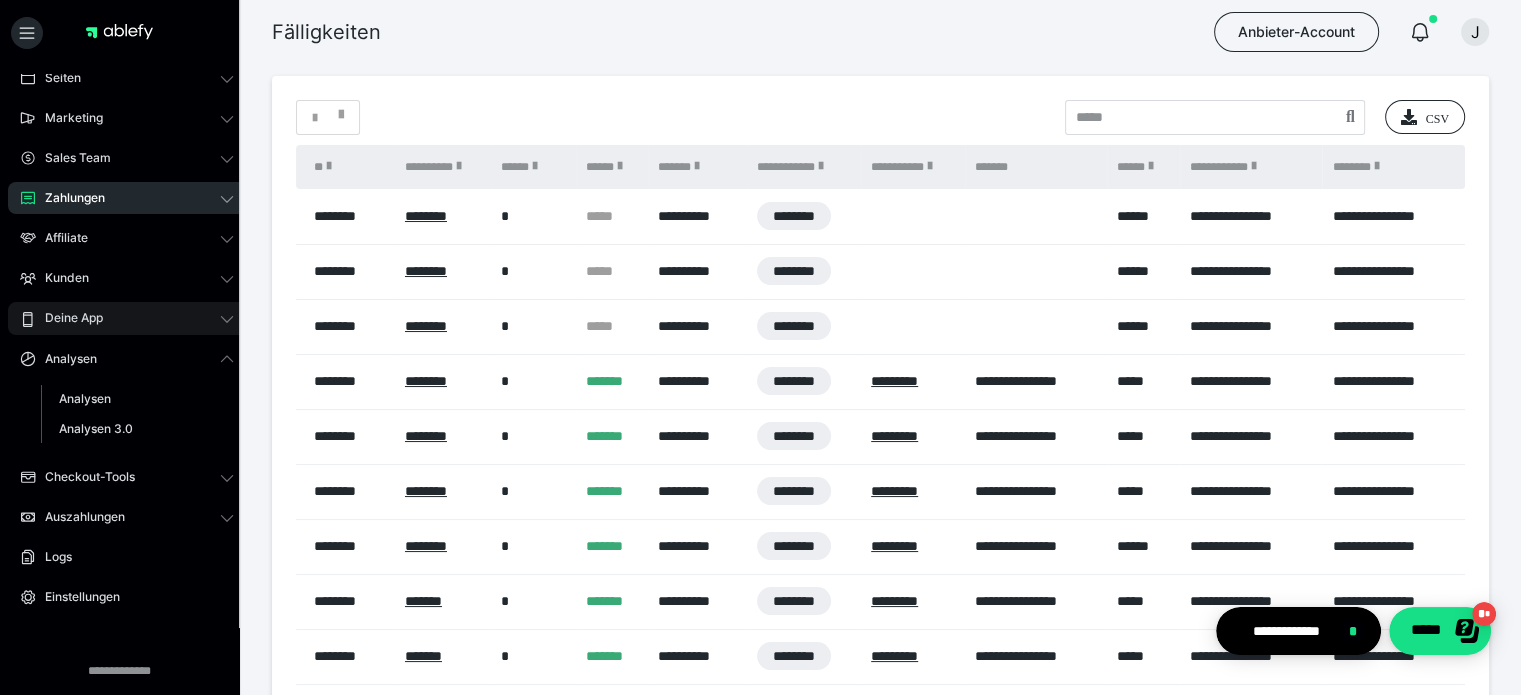 click on "Deine App" at bounding box center [127, 318] 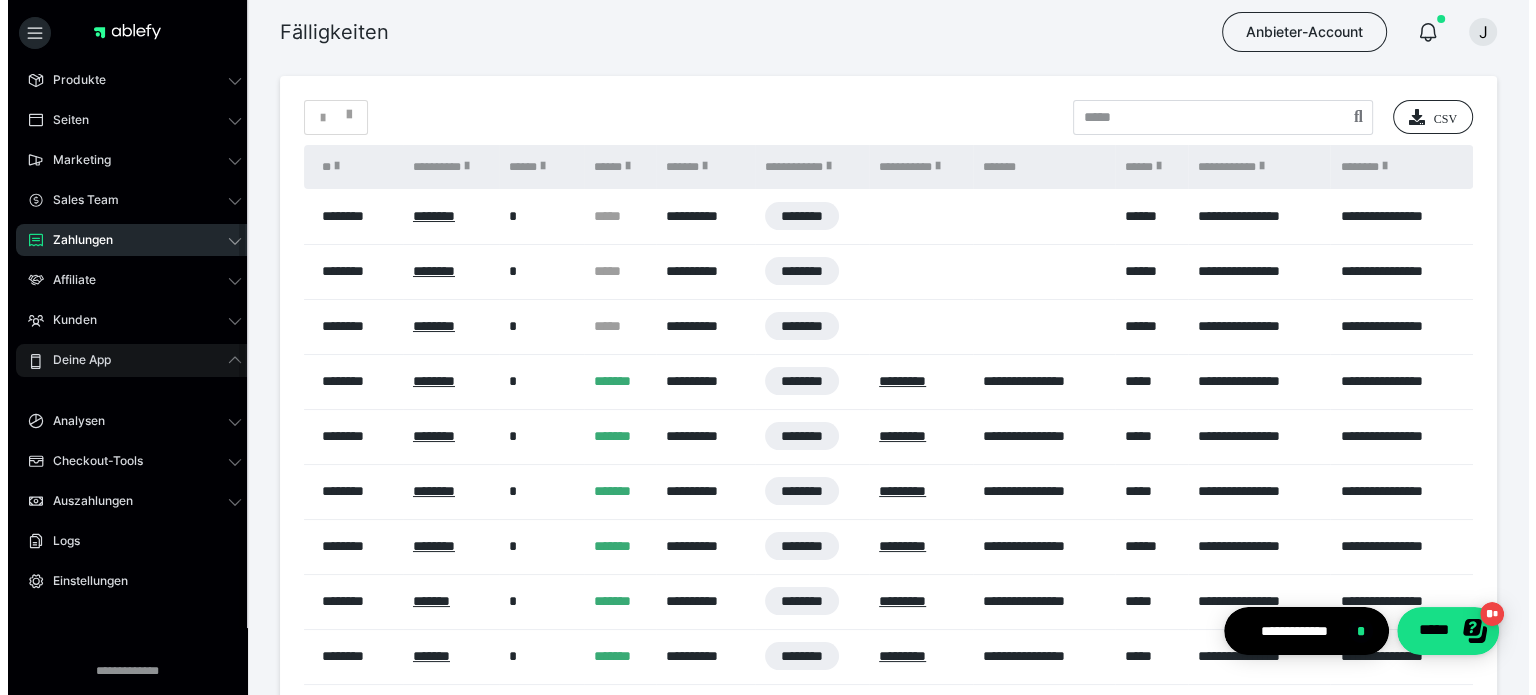 scroll, scrollTop: 64, scrollLeft: 0, axis: vertical 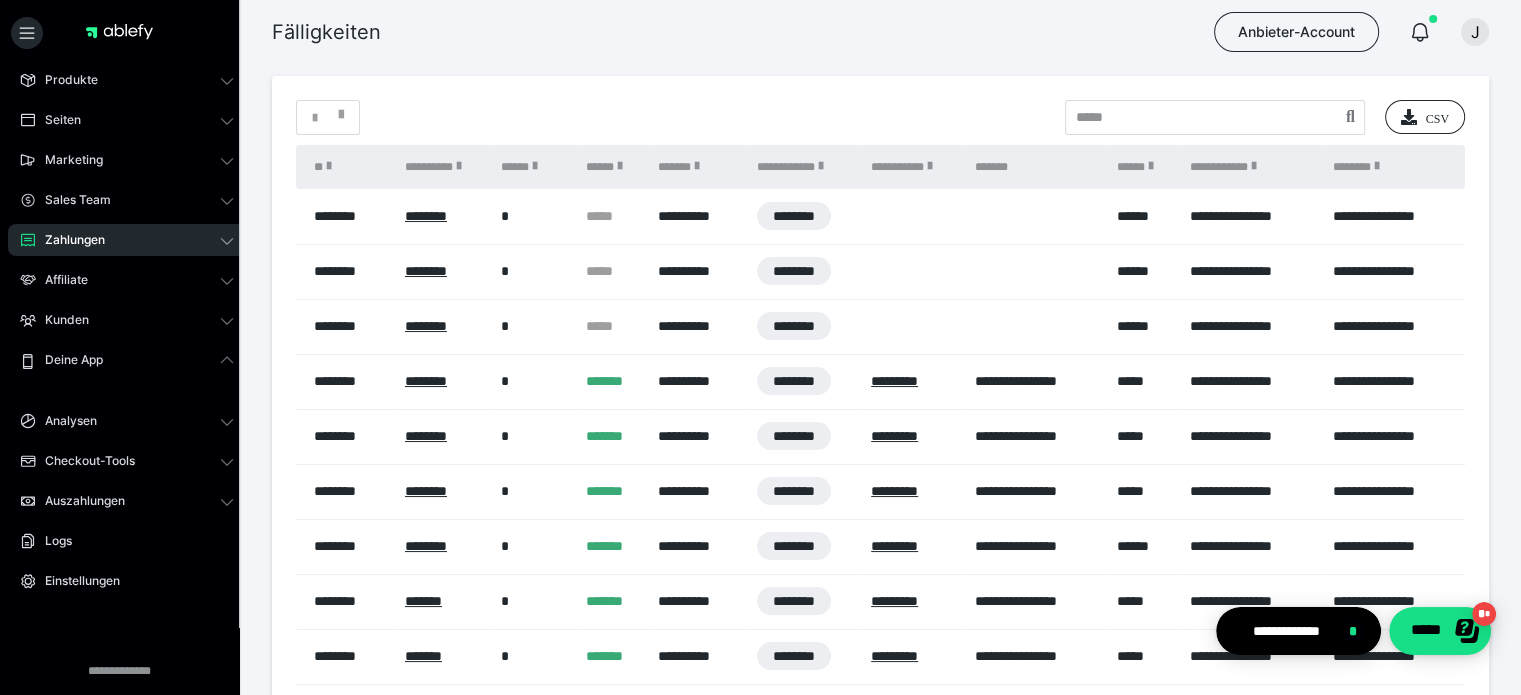 click 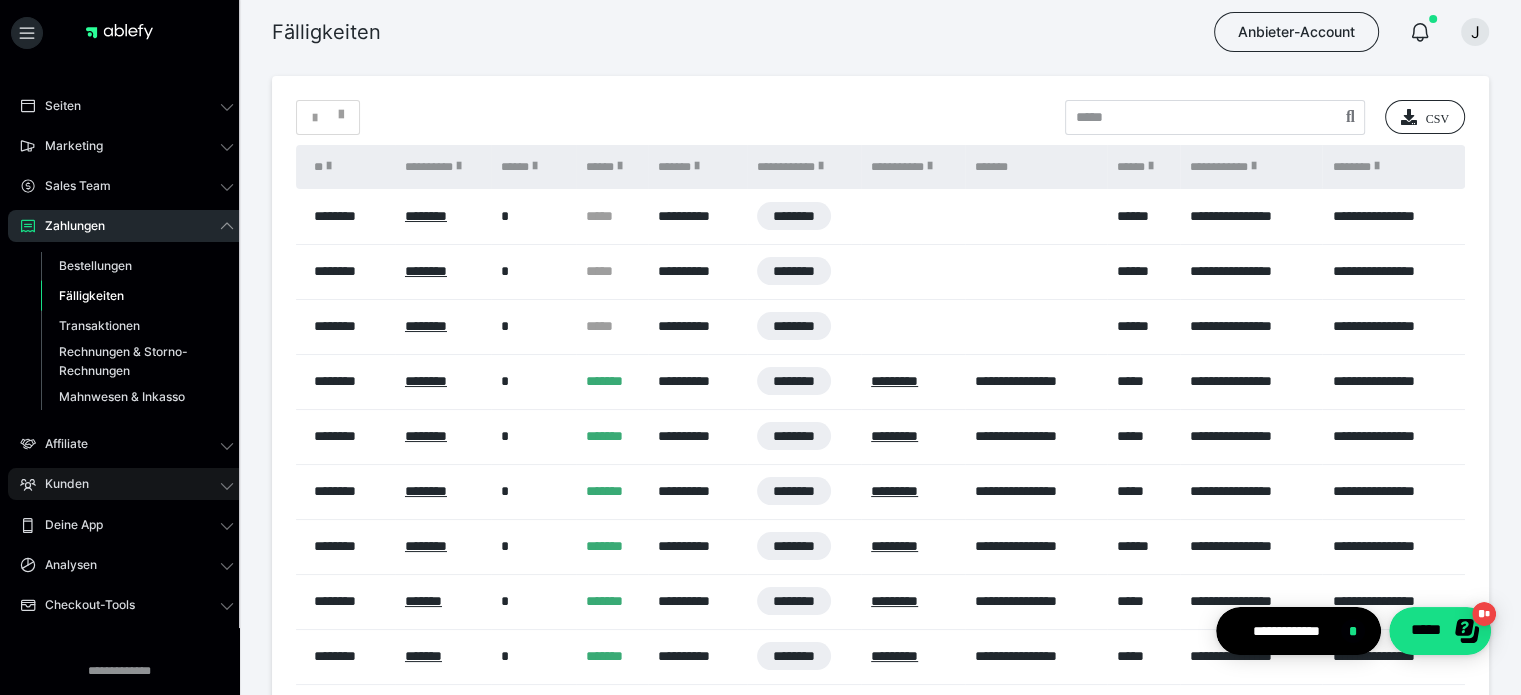 click 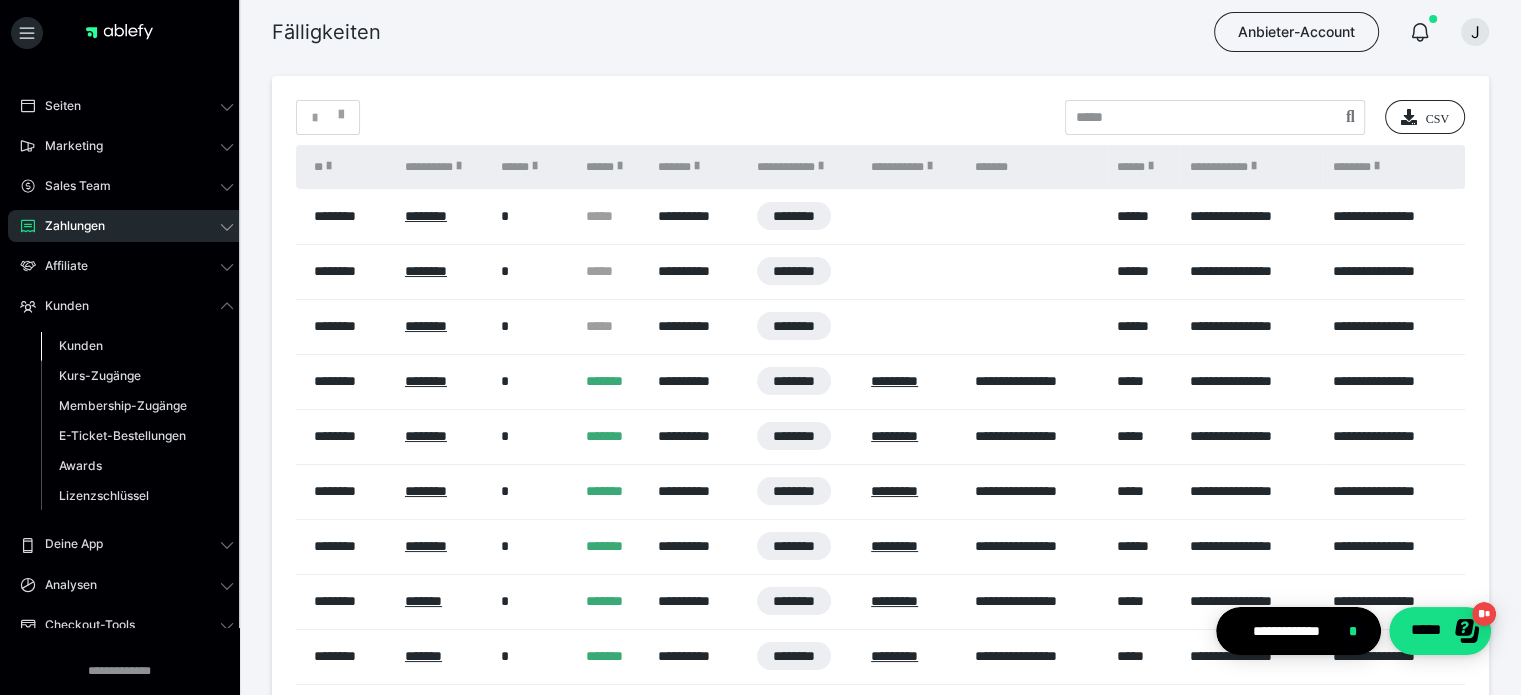 click on "Kunden" at bounding box center (81, 345) 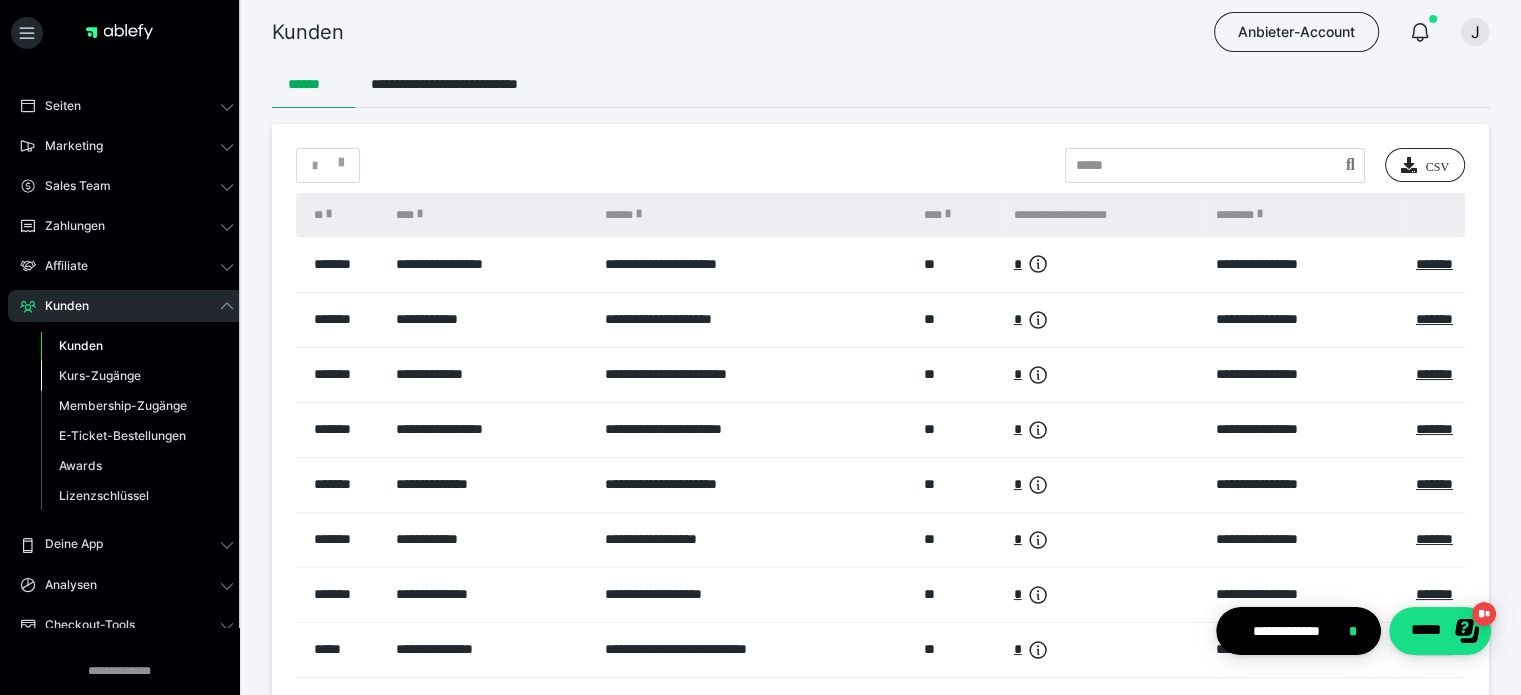 click on "Kurs-Zugänge" at bounding box center (100, 375) 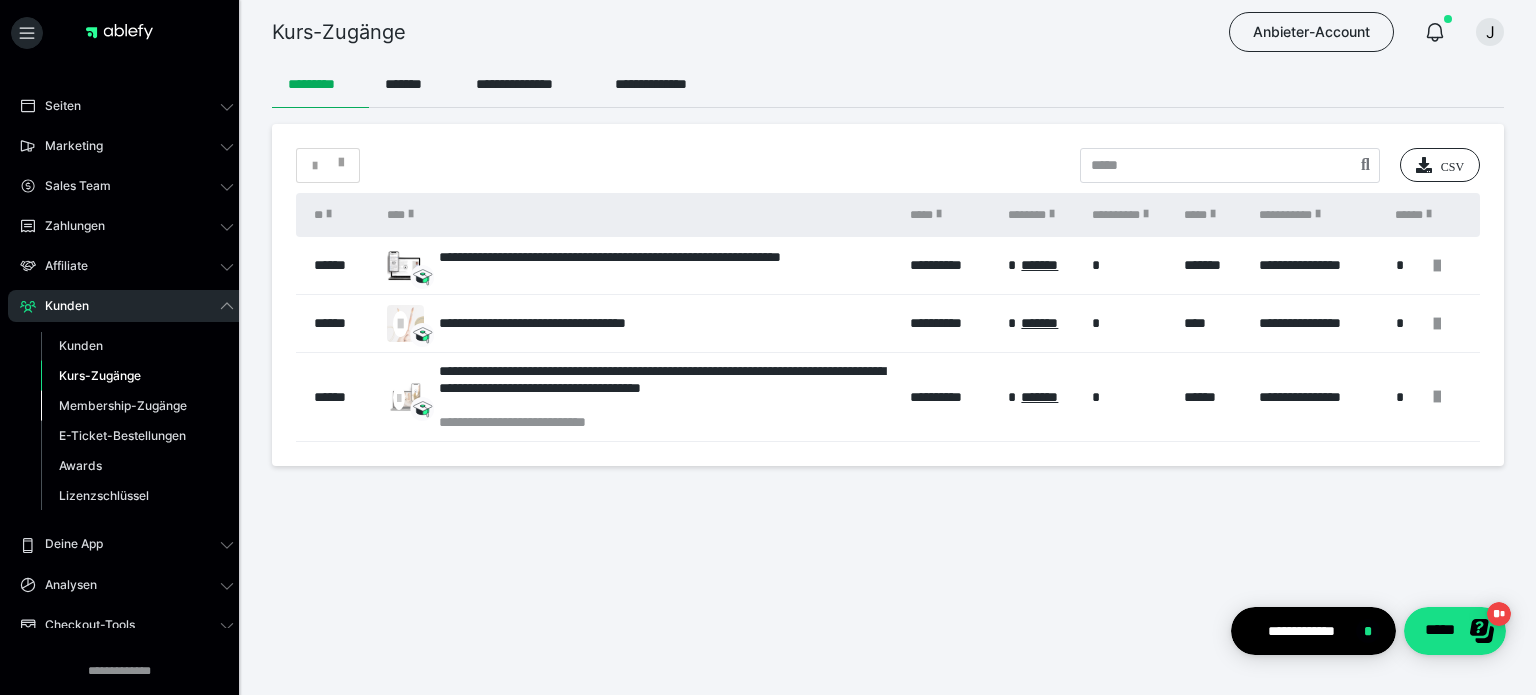 click on "Membership-Zugänge" at bounding box center (123, 405) 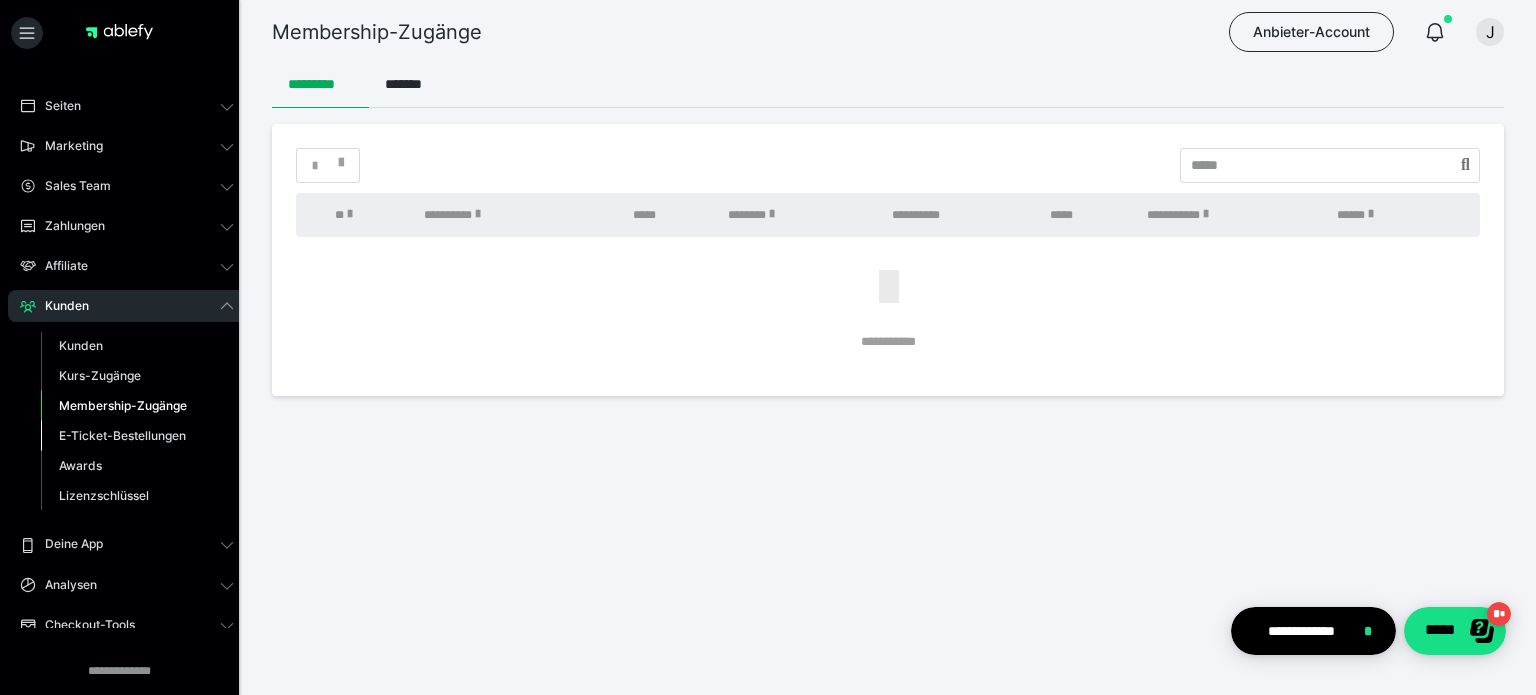 click on "E-Ticket-Bestellungen" at bounding box center [122, 435] 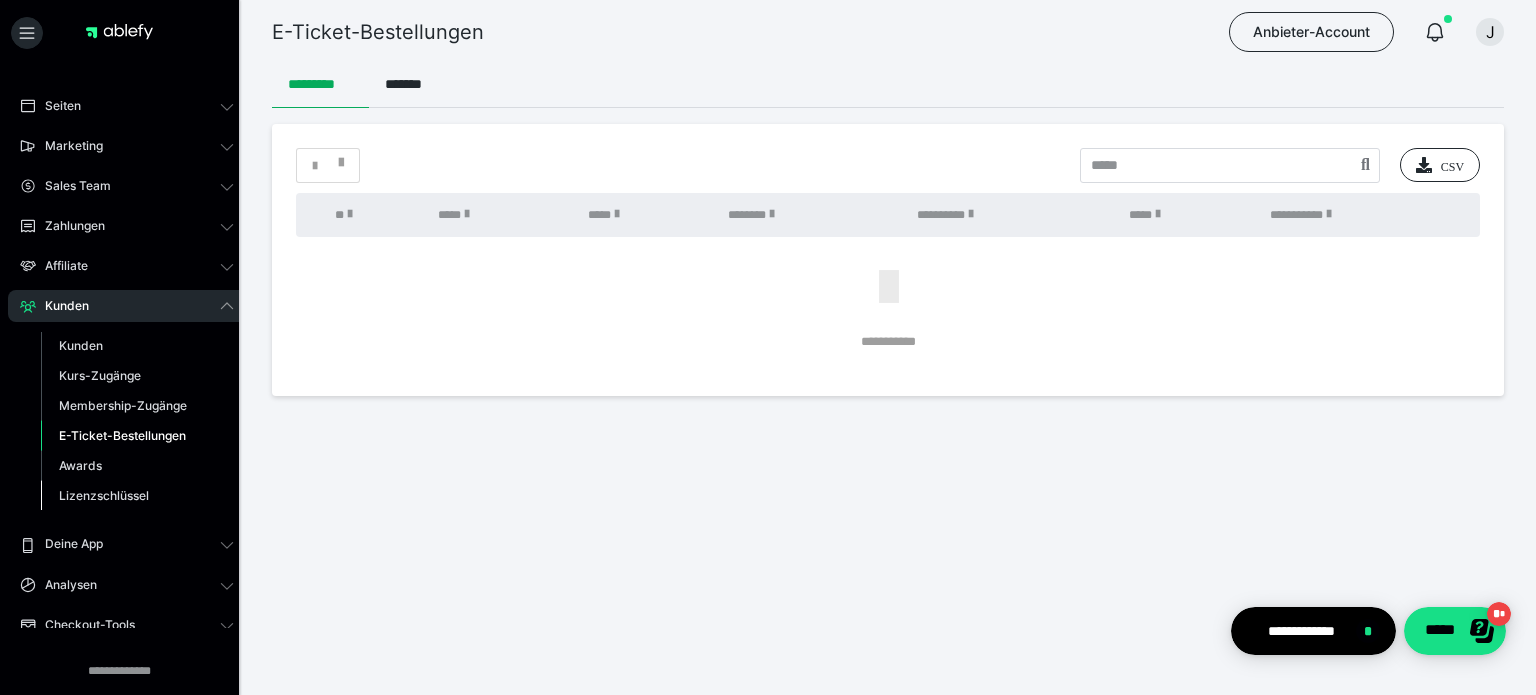 click on "Lizenzschlüssel" at bounding box center [104, 495] 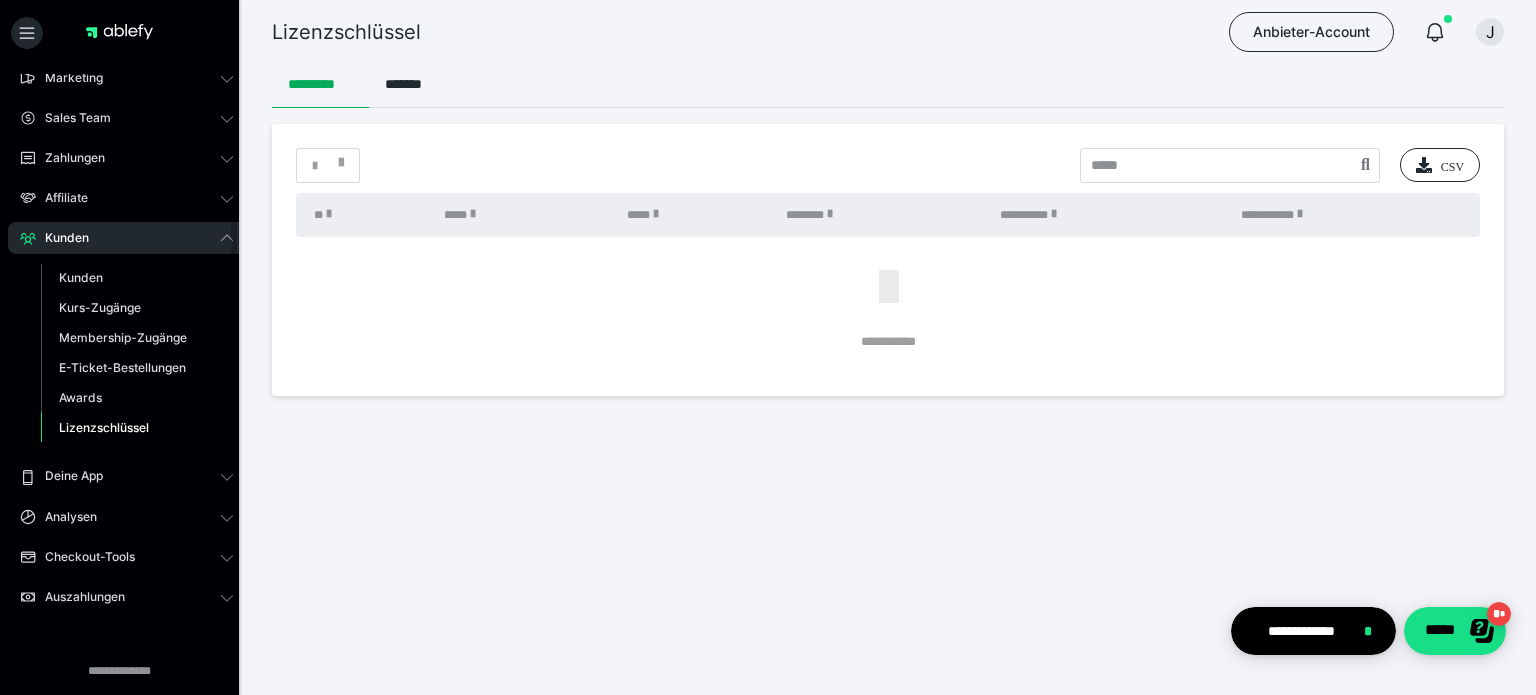 scroll, scrollTop: 164, scrollLeft: 0, axis: vertical 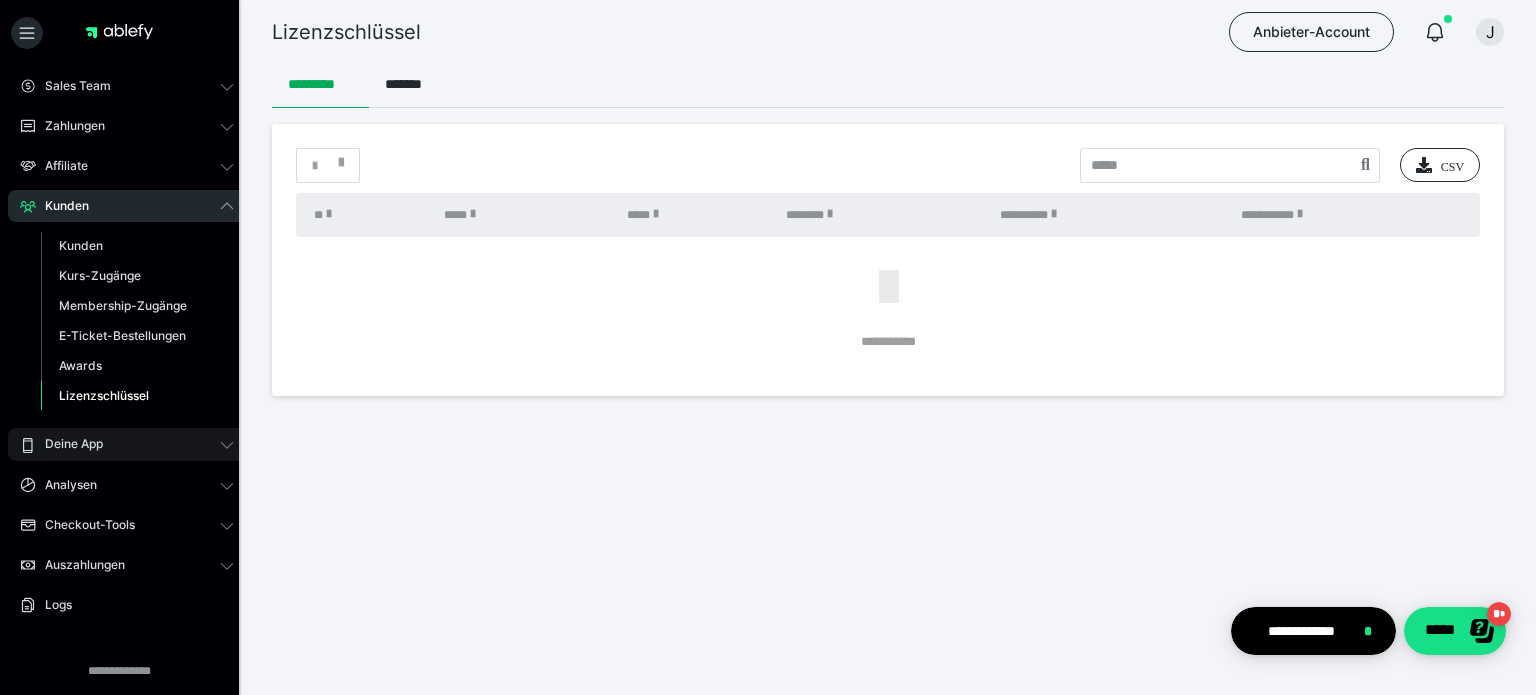 click on "Deine App" at bounding box center (67, 444) 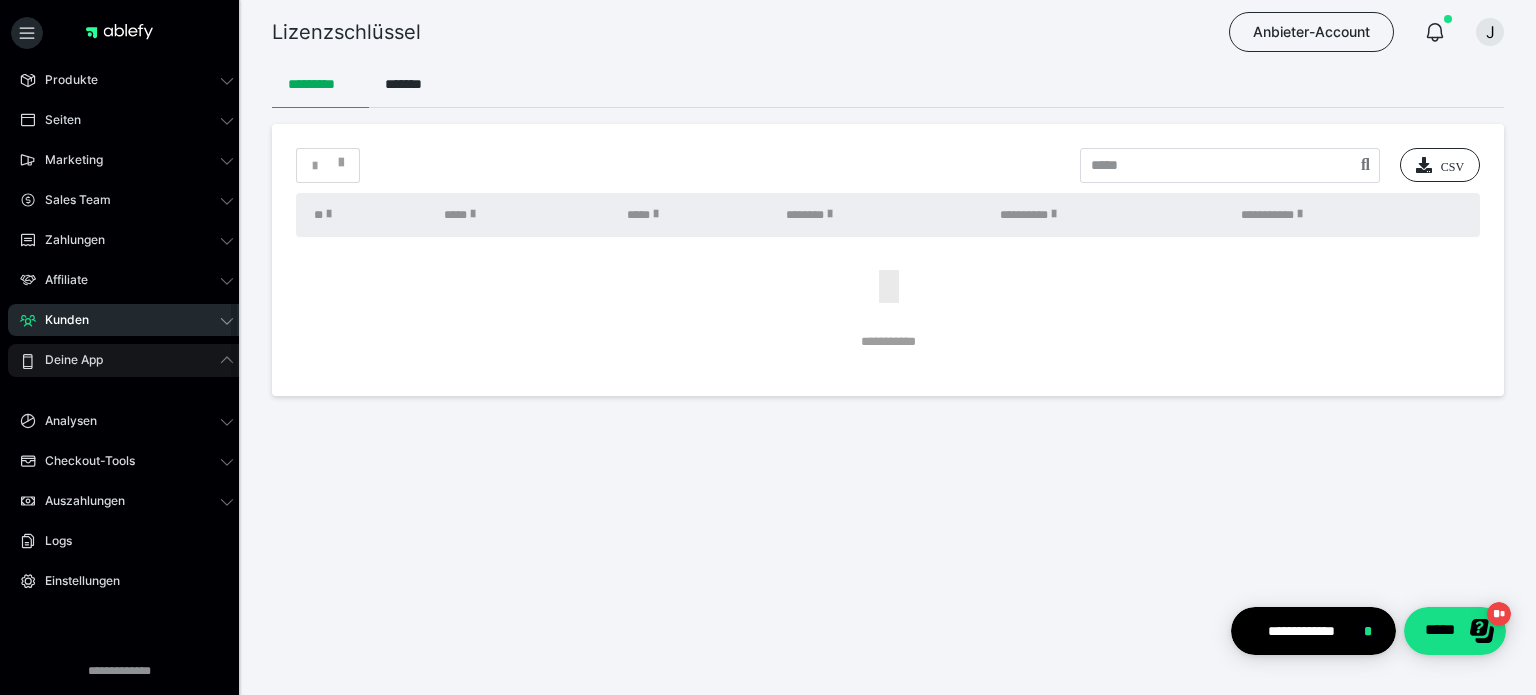 scroll, scrollTop: 64, scrollLeft: 0, axis: vertical 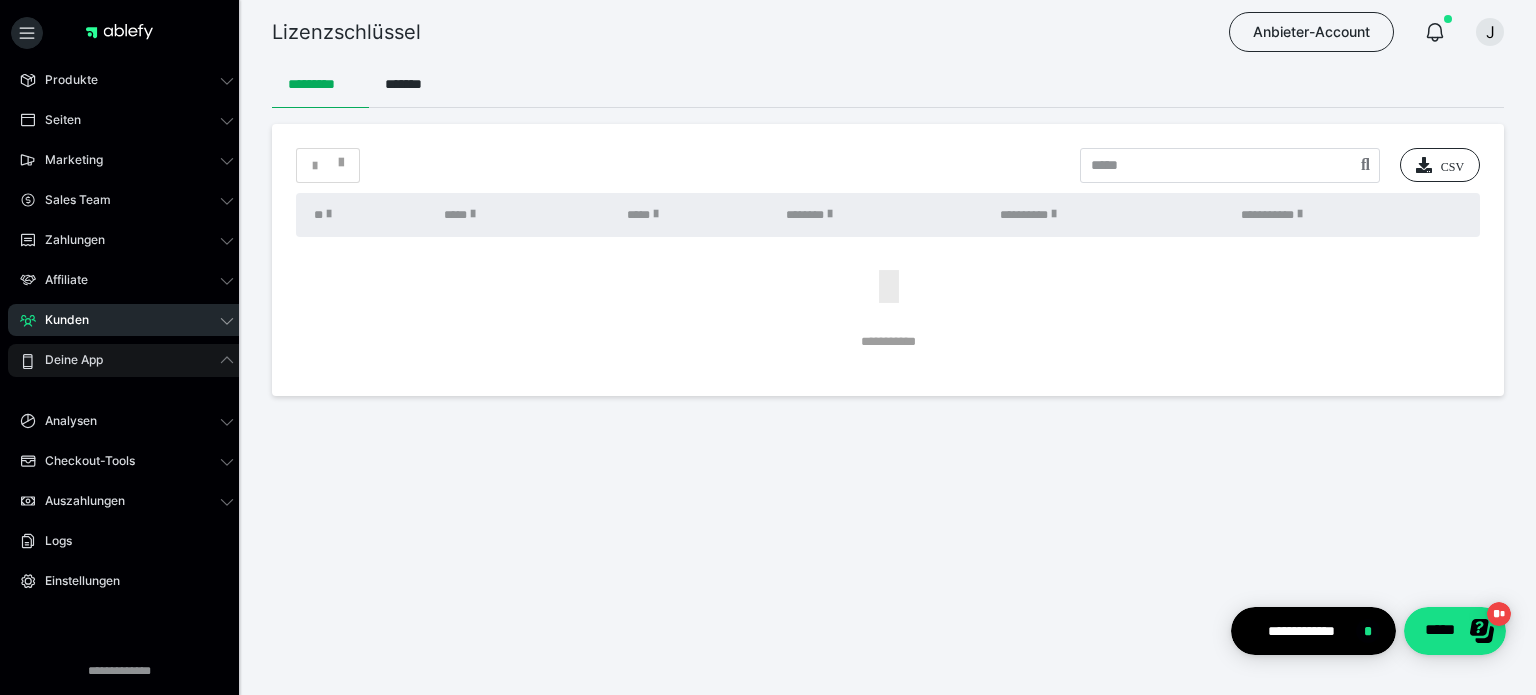 click 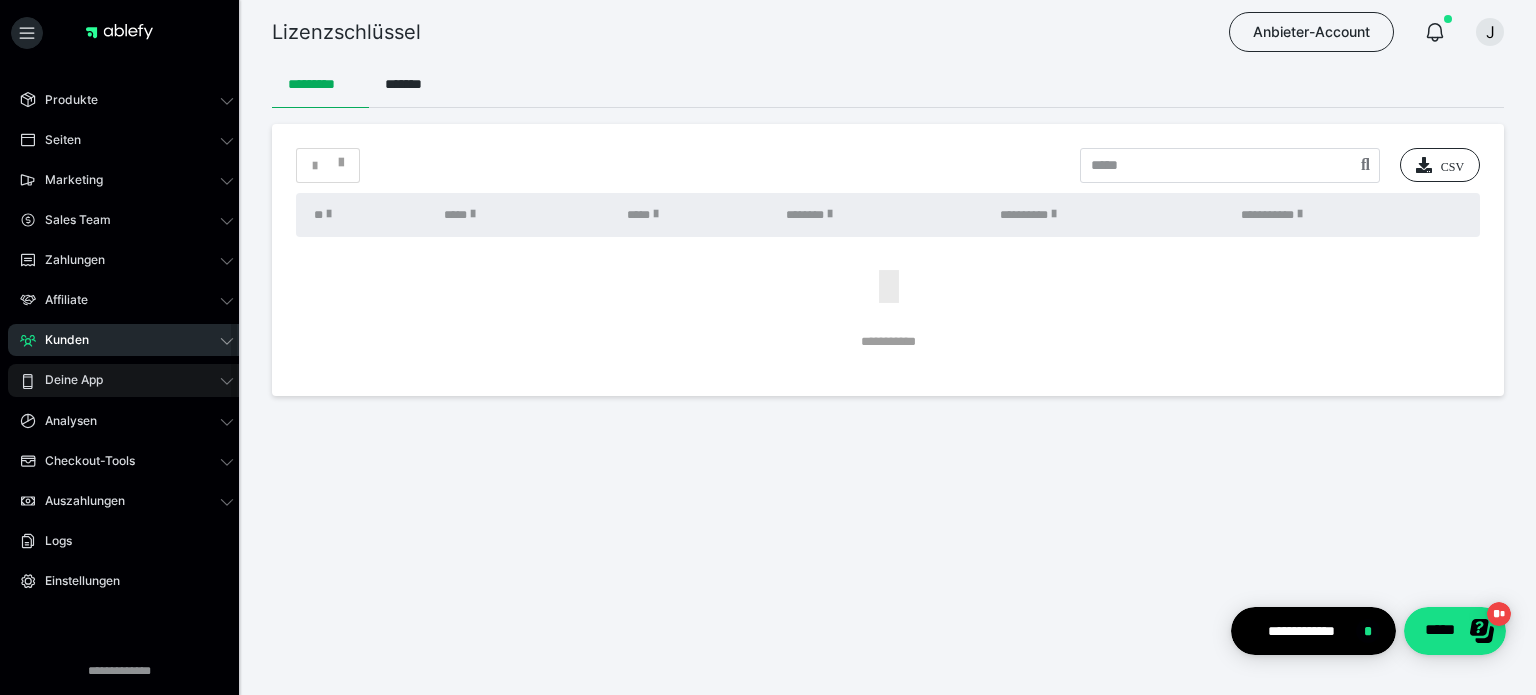 click on "Deine App" at bounding box center [127, 380] 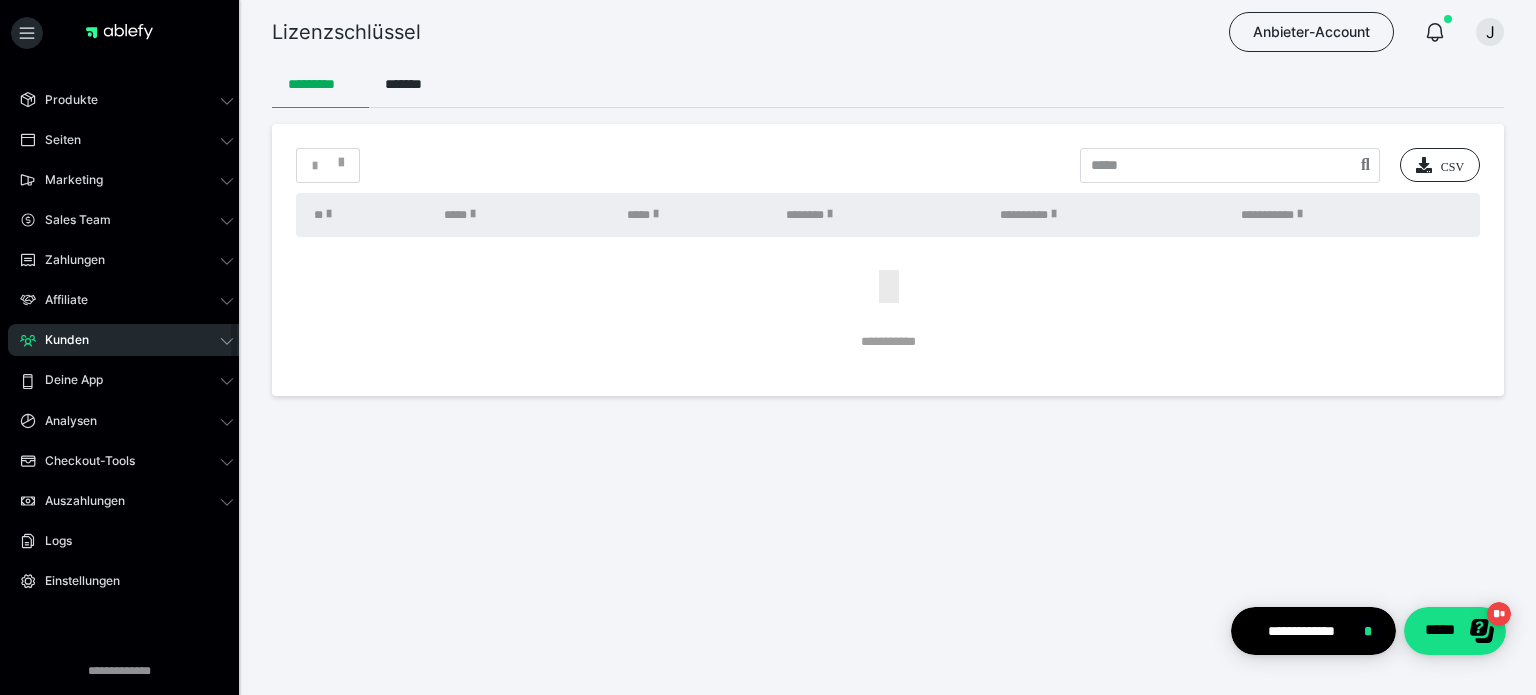 scroll, scrollTop: 64, scrollLeft: 0, axis: vertical 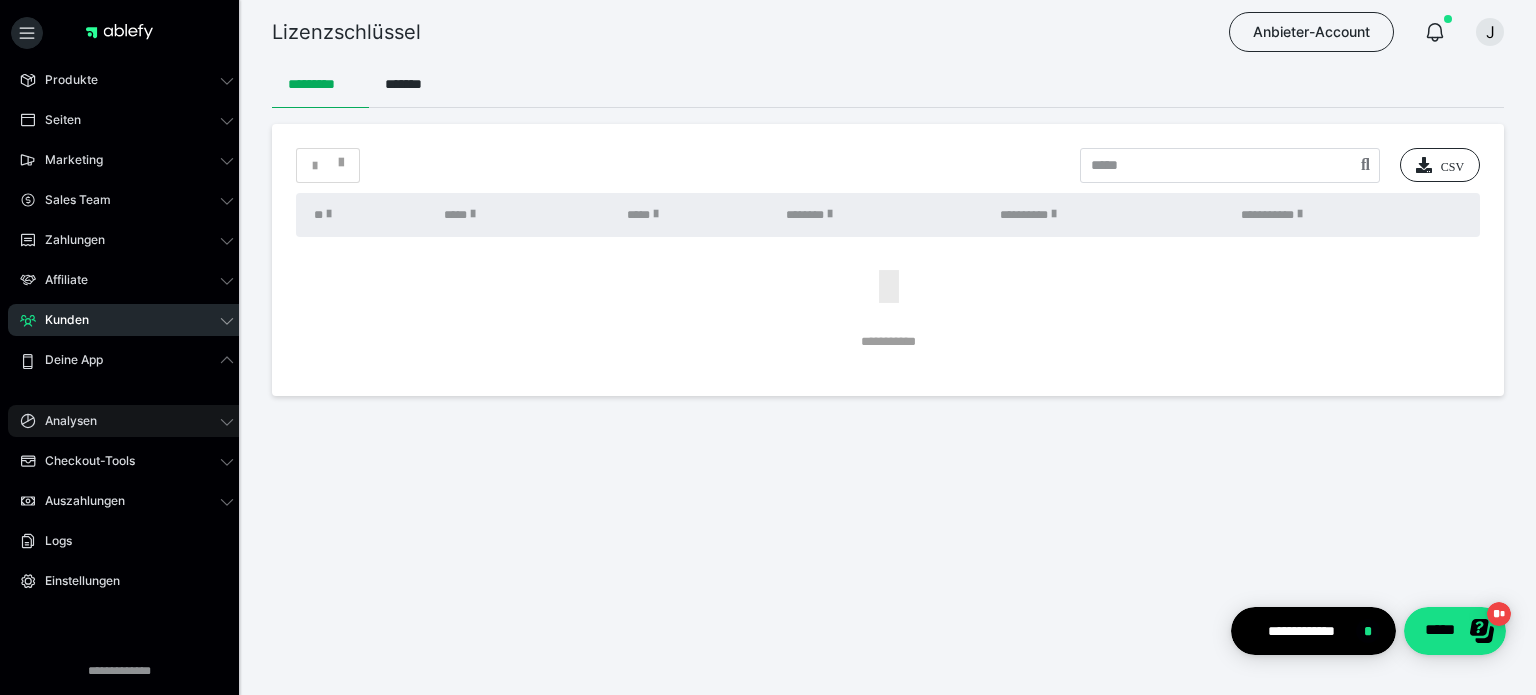 click on "Analysen" at bounding box center (64, 421) 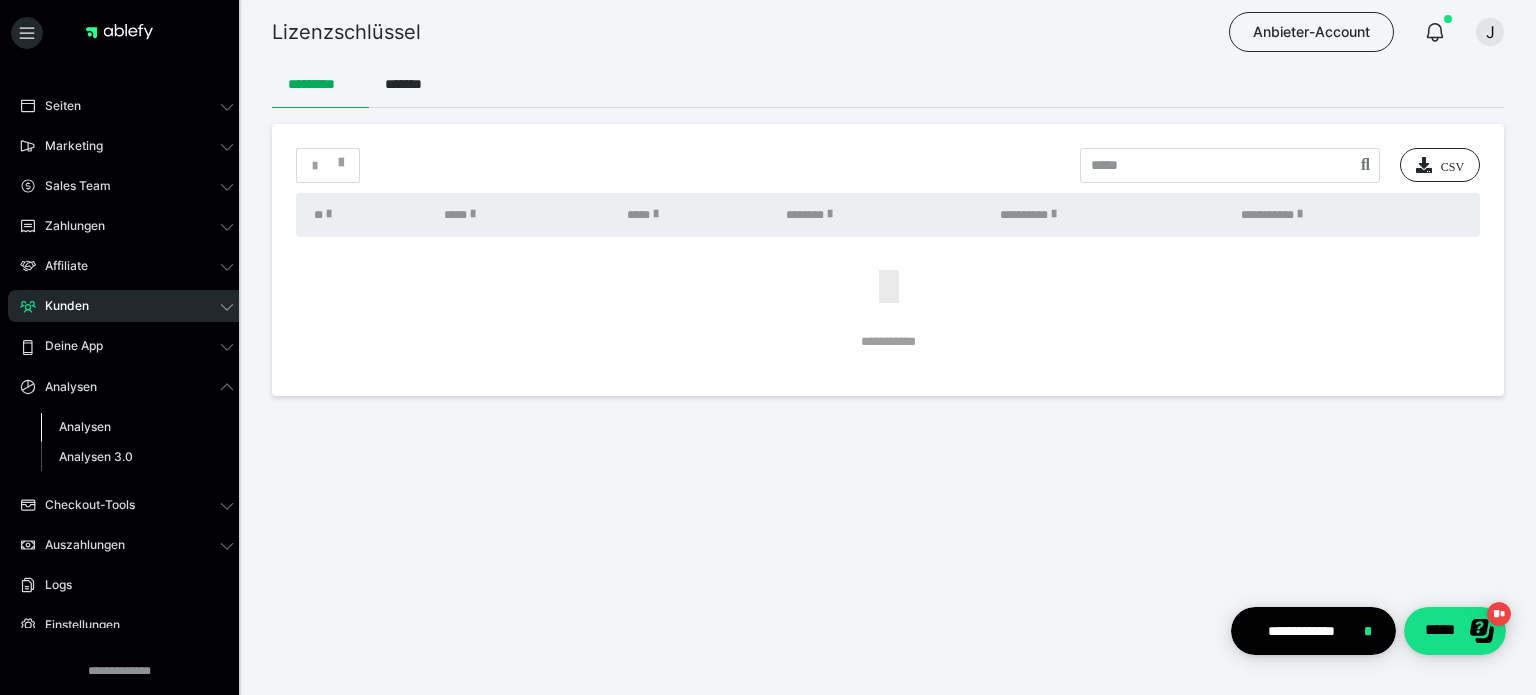 click on "Analysen" at bounding box center (85, 426) 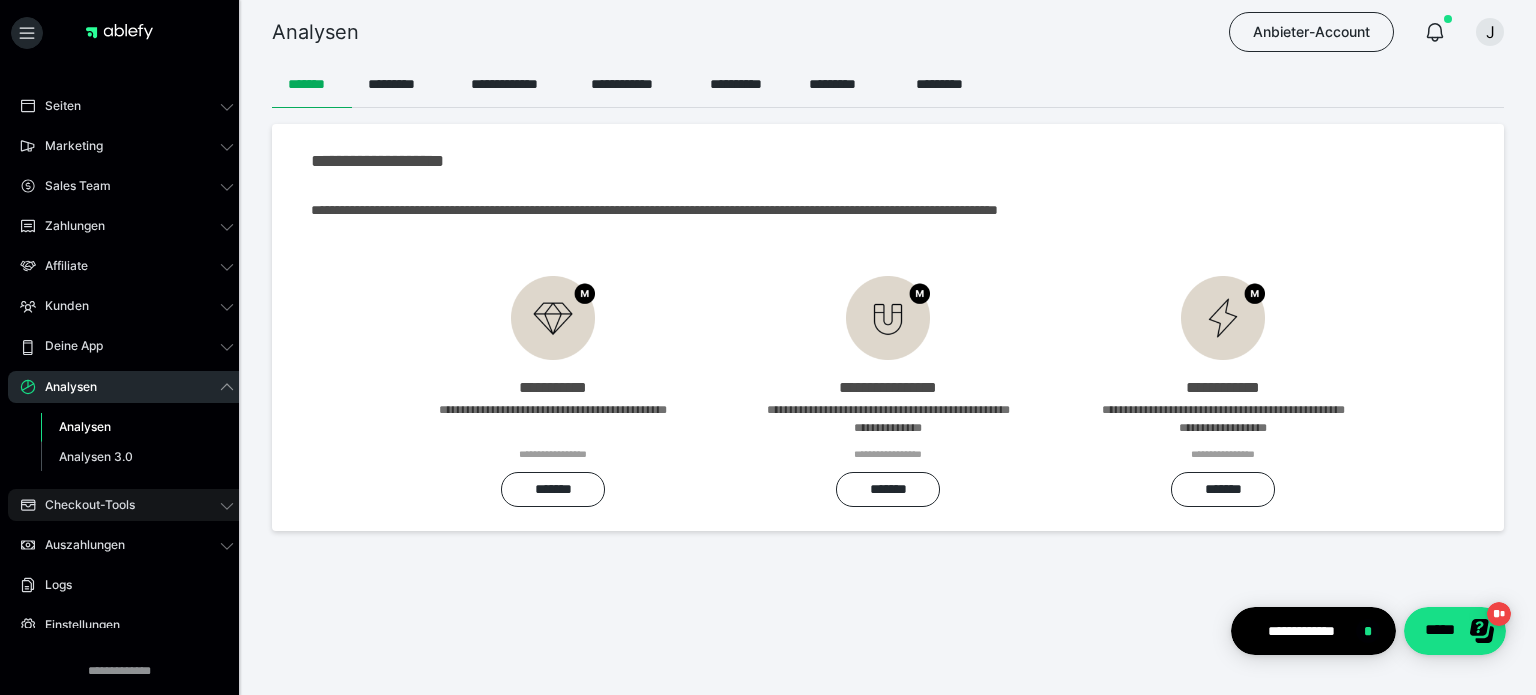 click on "Checkout-Tools" at bounding box center (83, 505) 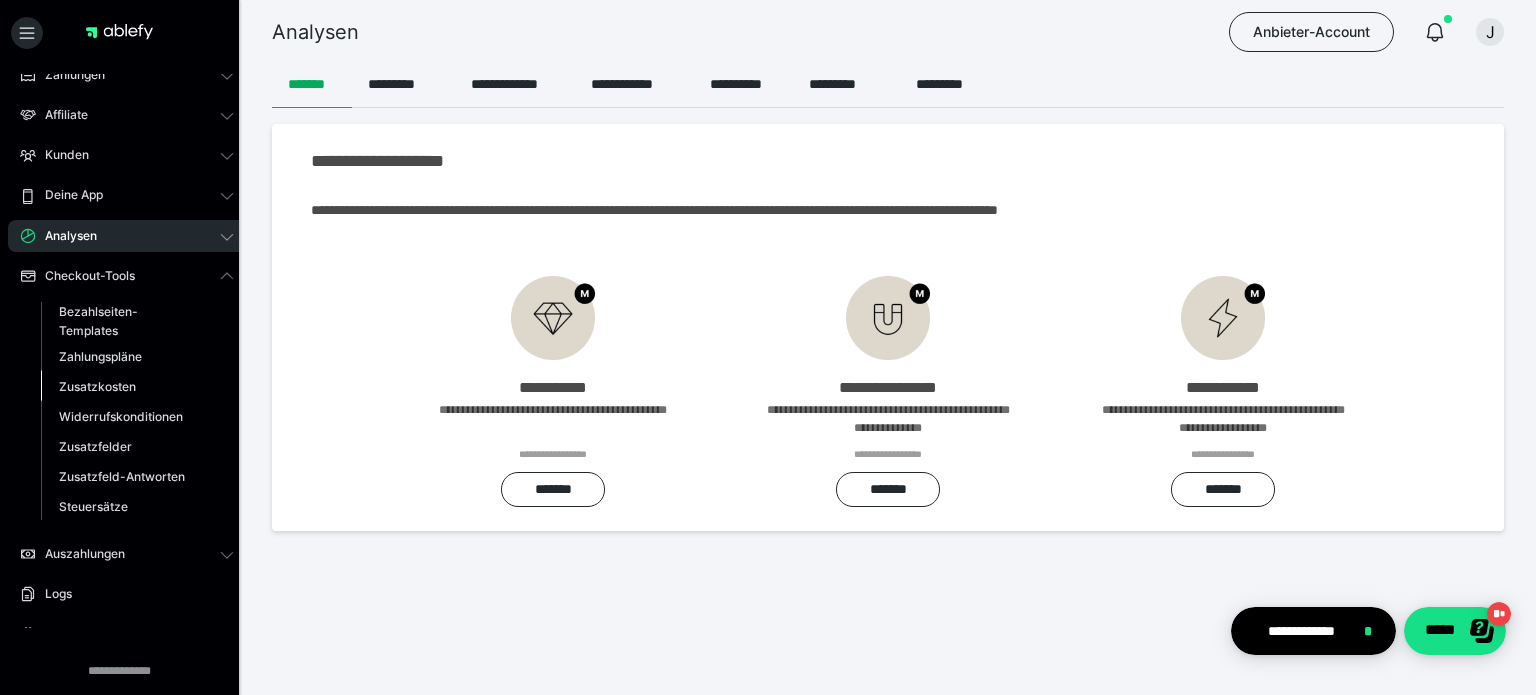 scroll, scrollTop: 264, scrollLeft: 0, axis: vertical 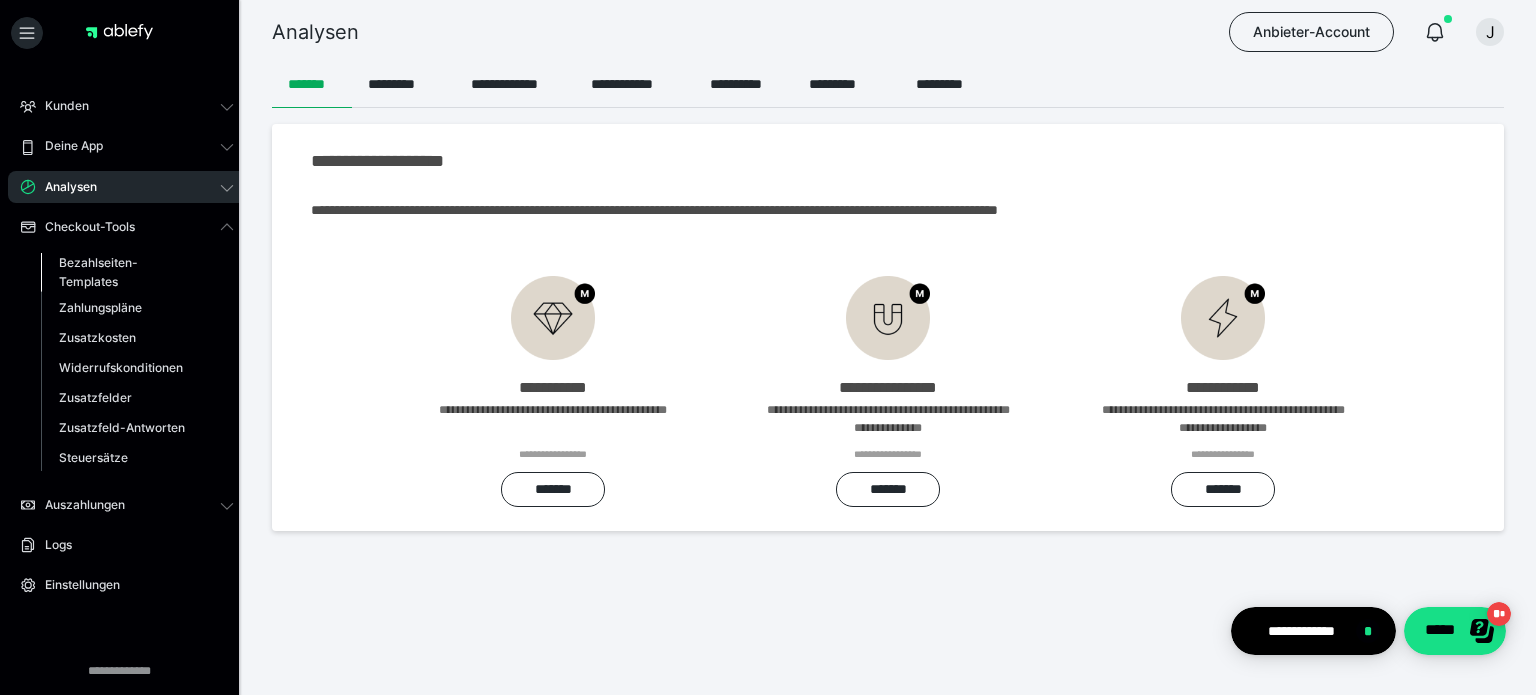 click on "Bezahlseiten-Templates" at bounding box center [126, 272] 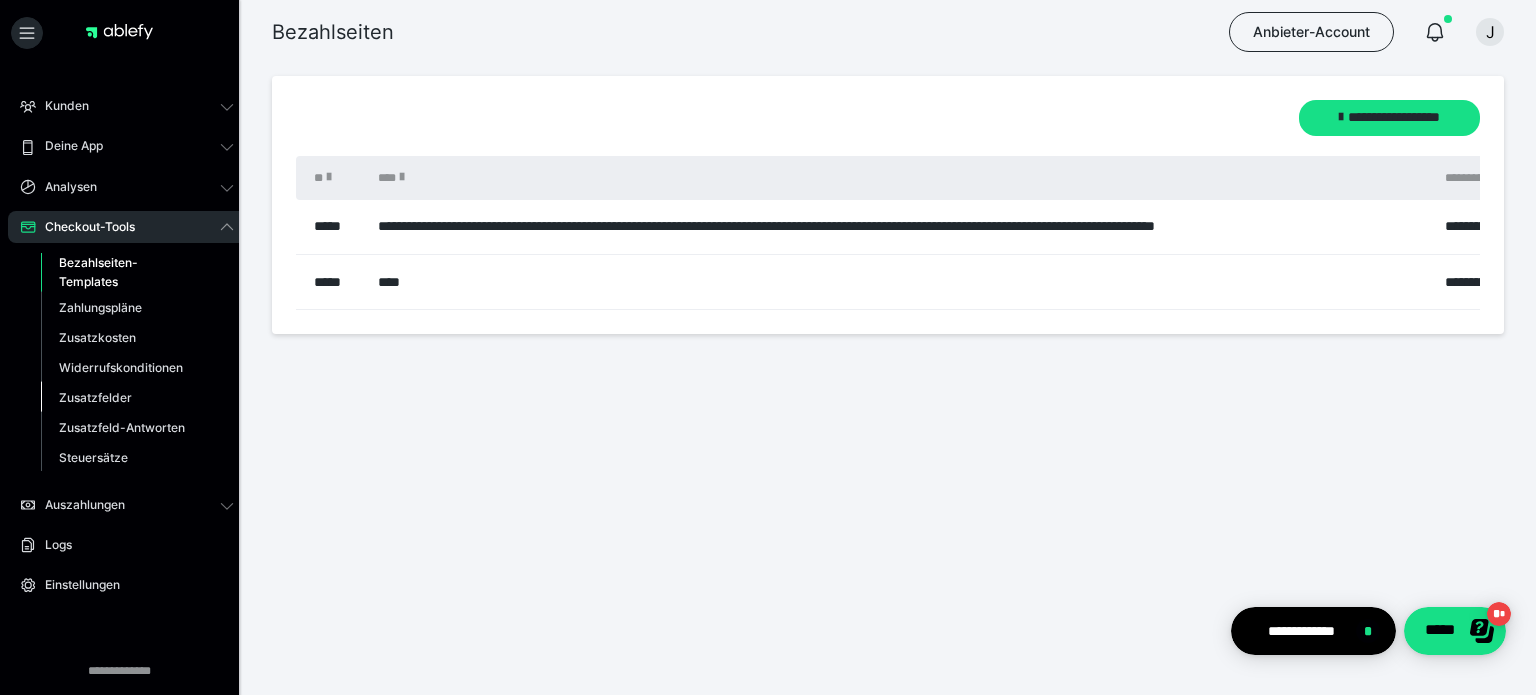 scroll, scrollTop: 0, scrollLeft: 0, axis: both 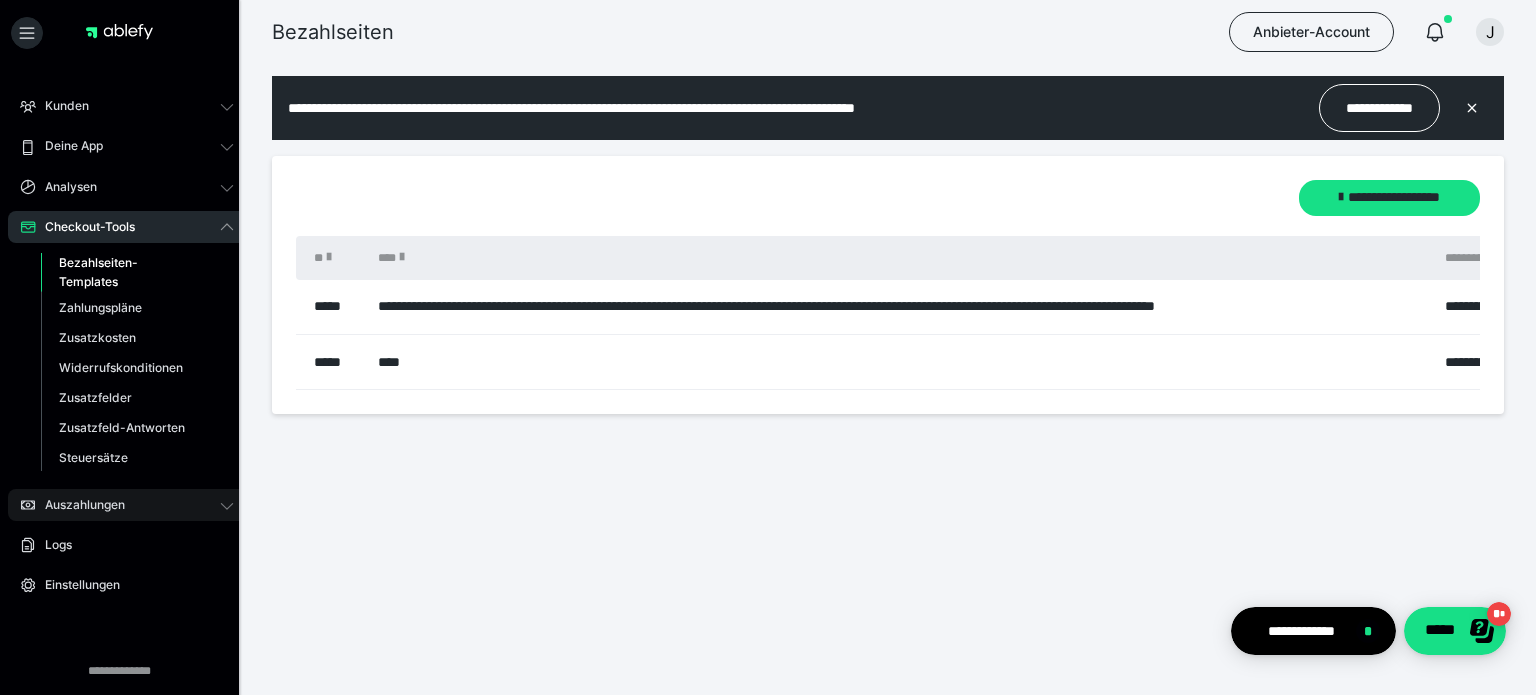 click on "Auszahlungen" at bounding box center (78, 505) 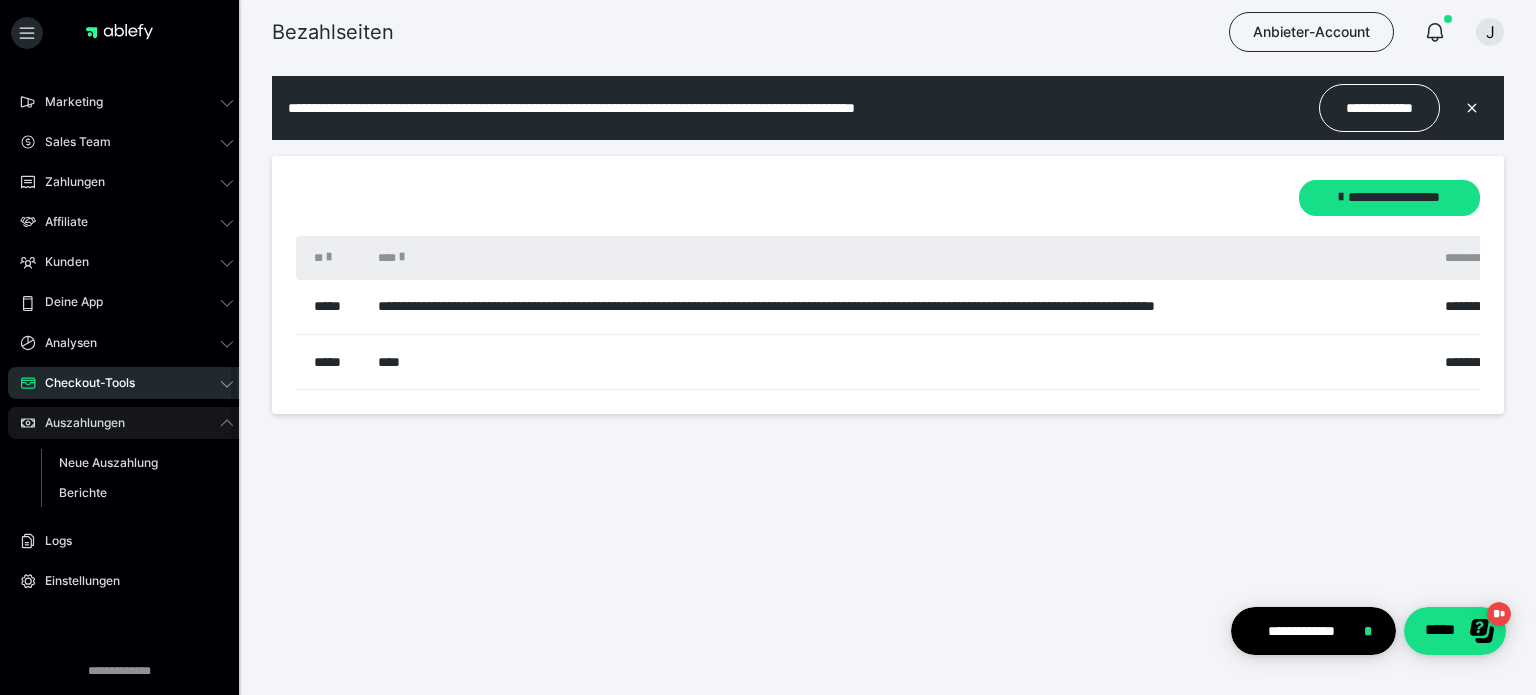 scroll, scrollTop: 122, scrollLeft: 0, axis: vertical 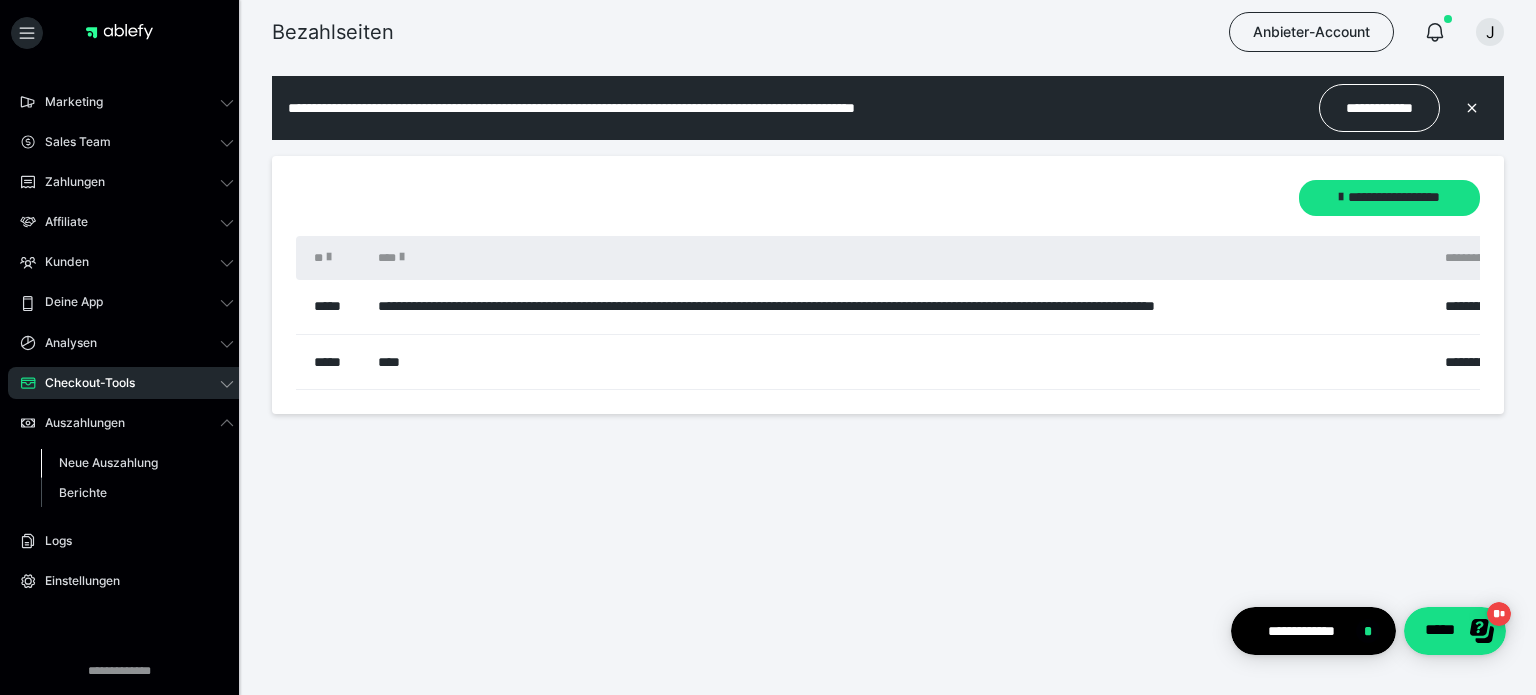 click on "Neue Auszahlung" at bounding box center (137, 463) 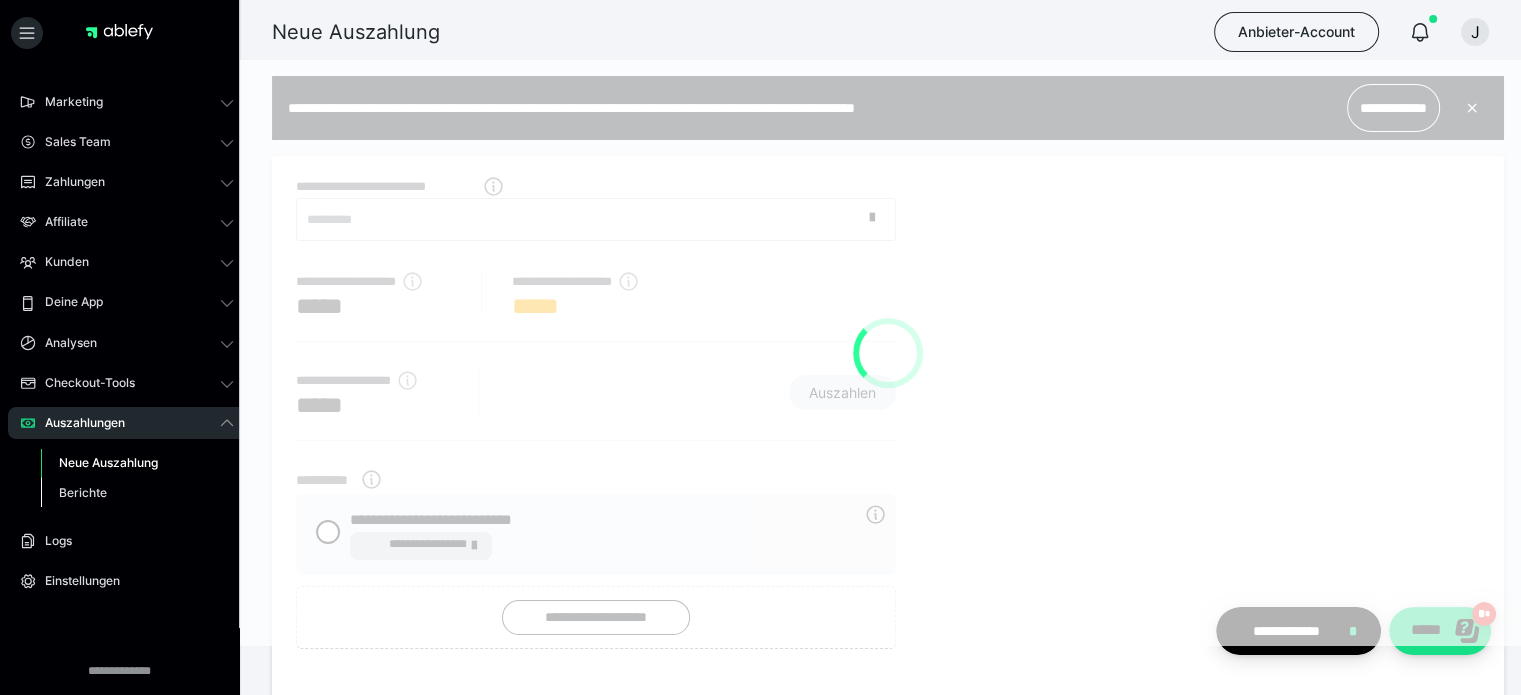 scroll, scrollTop: 0, scrollLeft: 0, axis: both 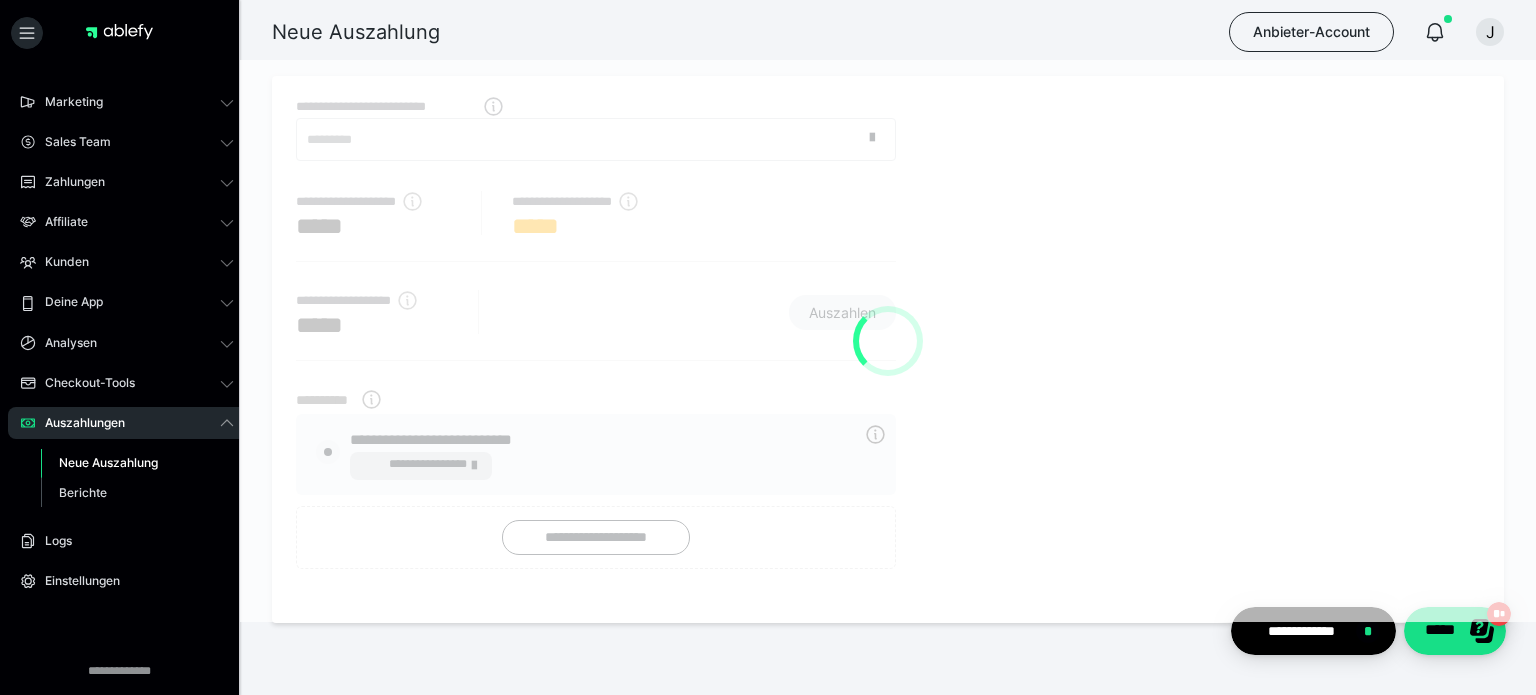 radio on "****" 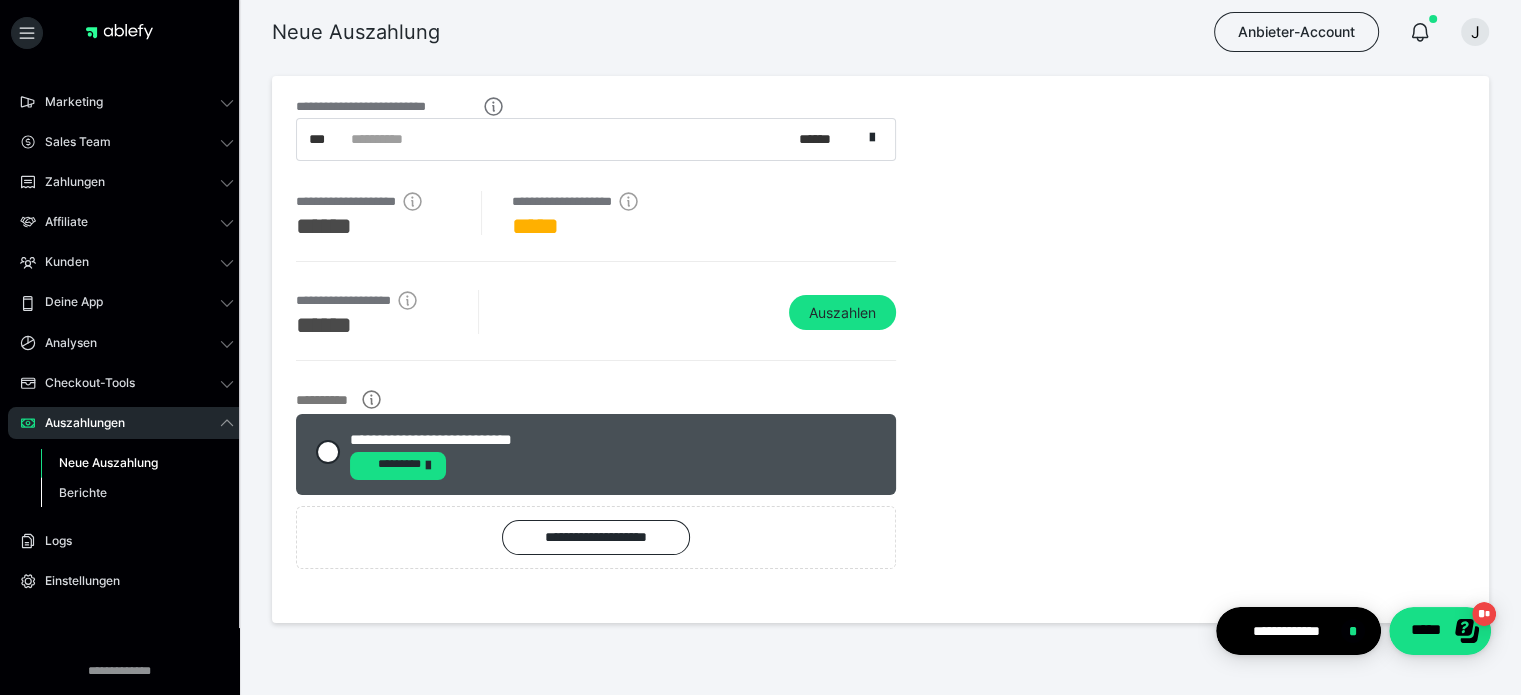 click on "Berichte" at bounding box center (83, 492) 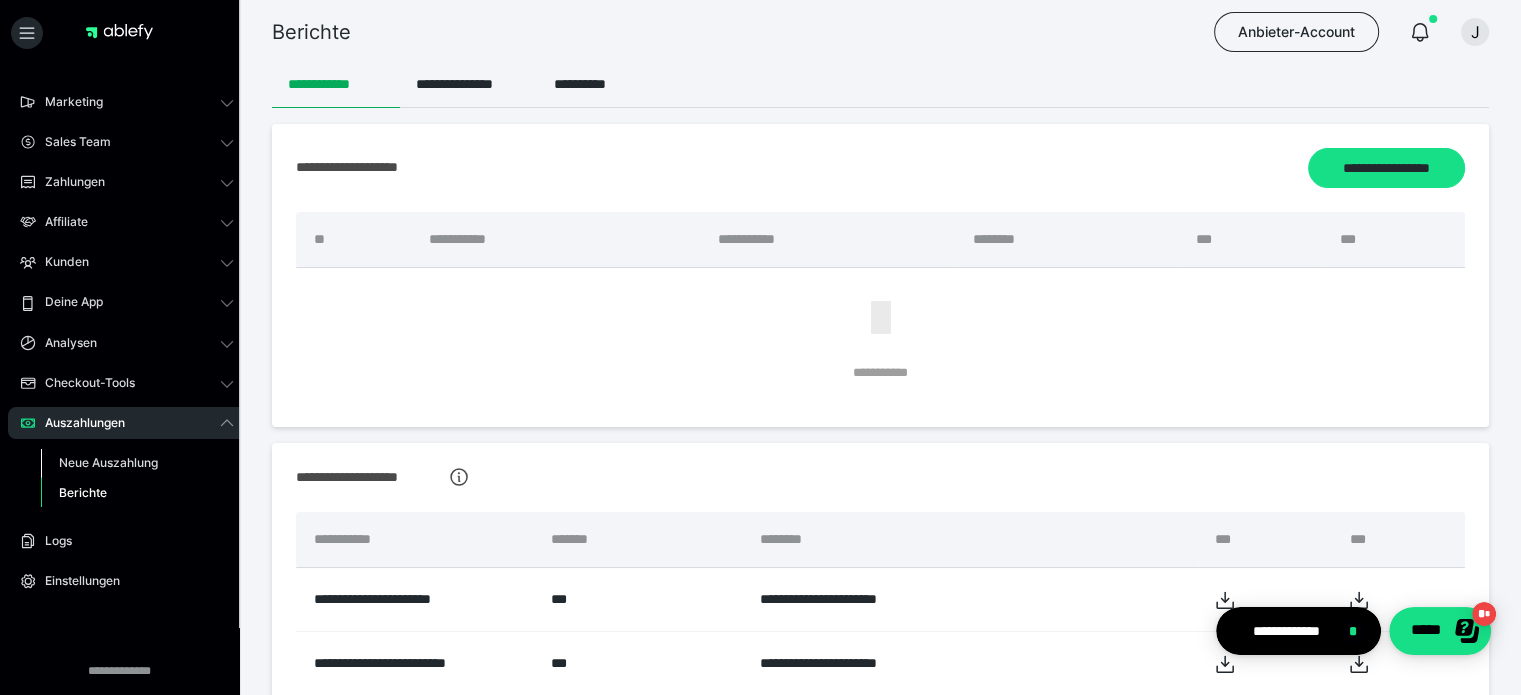 click on "Neue Auszahlung" at bounding box center (108, 462) 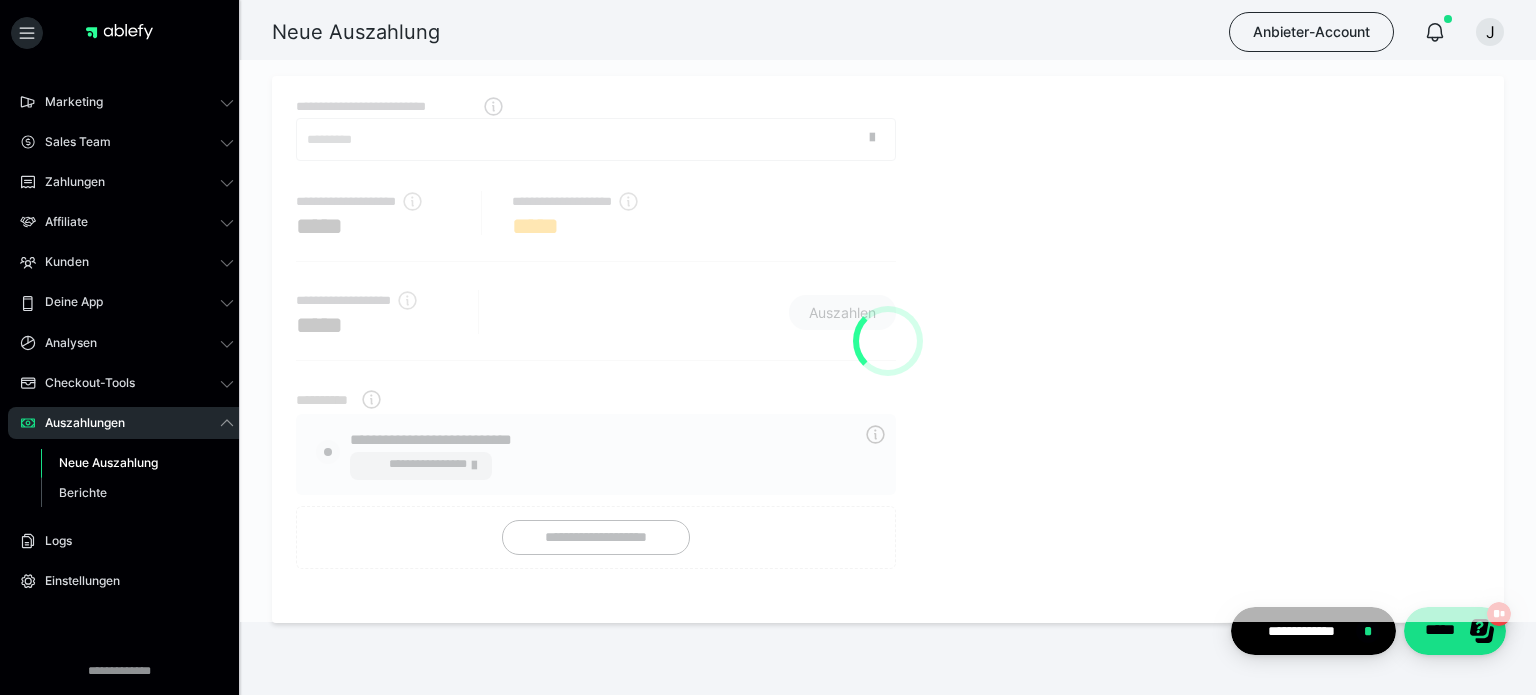 radio on "****" 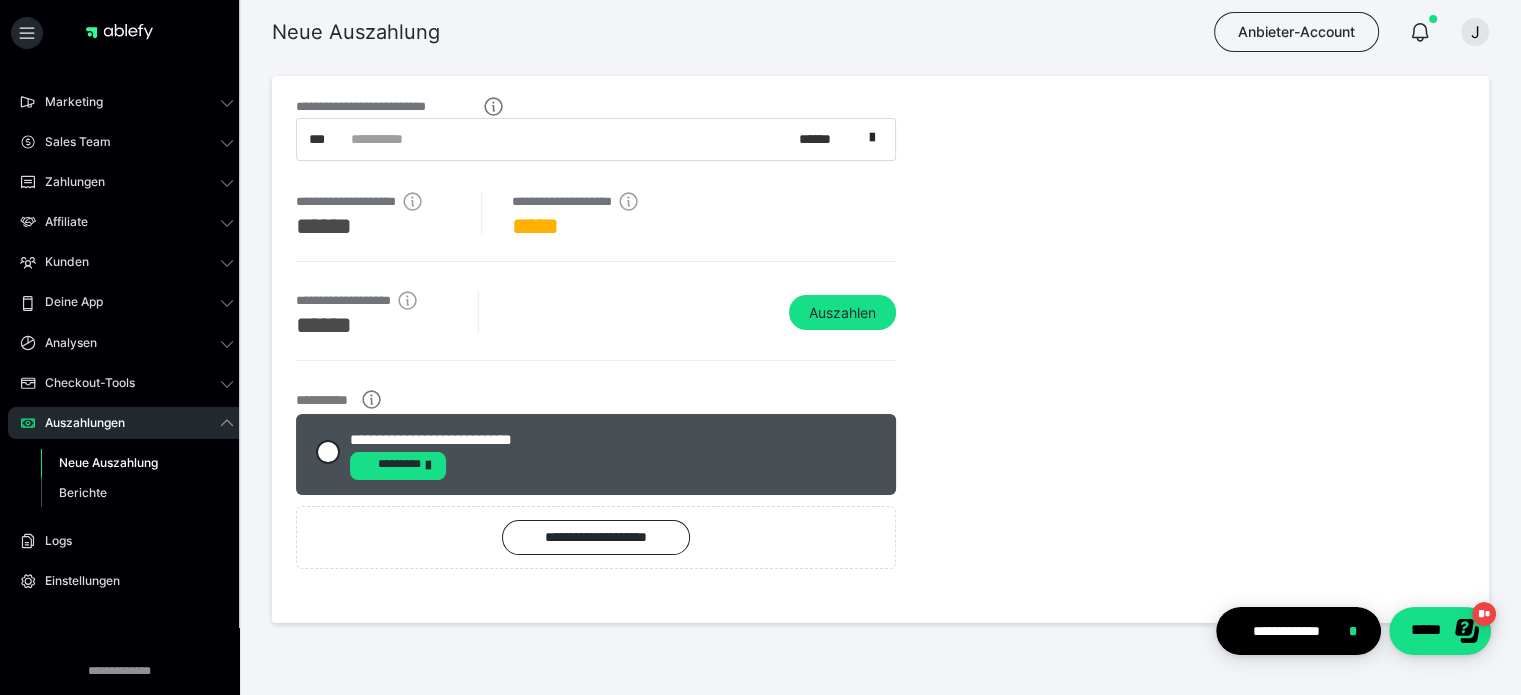 scroll, scrollTop: 50, scrollLeft: 0, axis: vertical 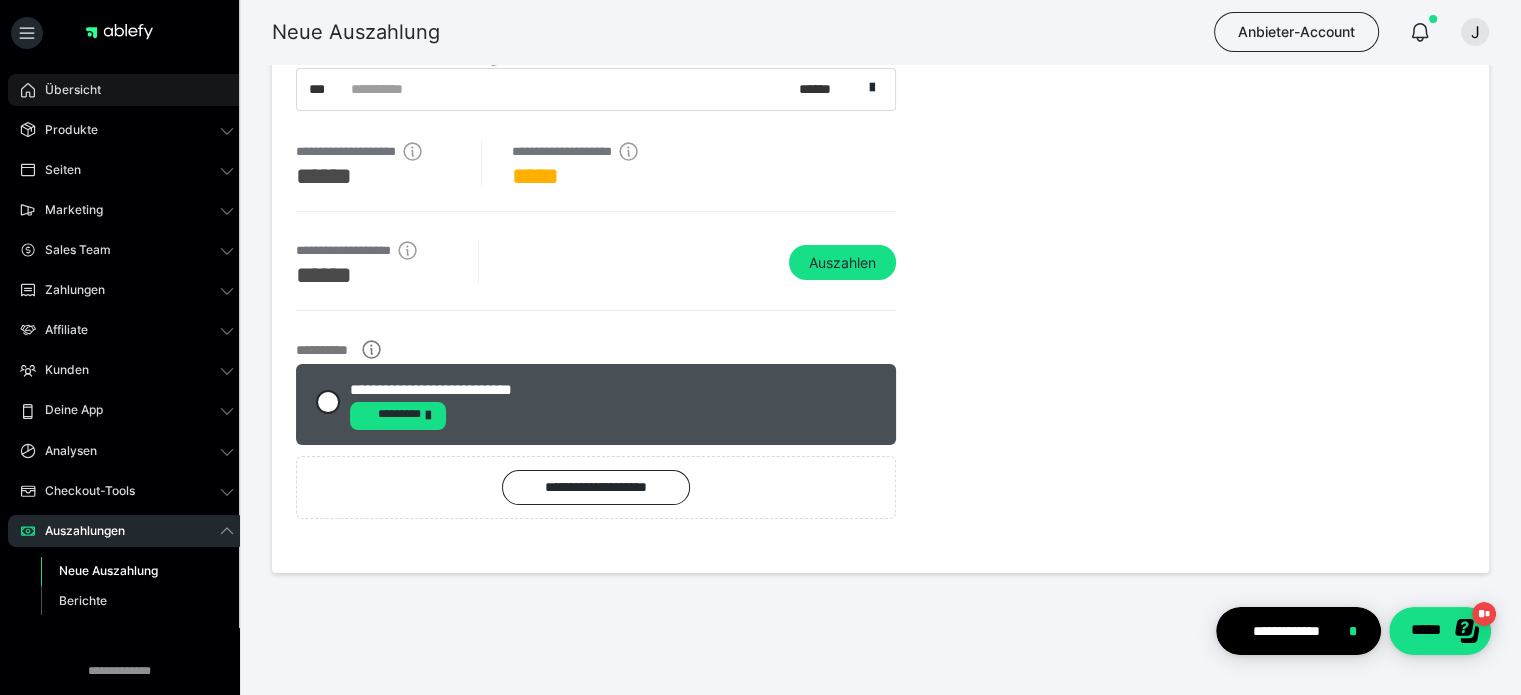 click on "Übersicht" at bounding box center (66, 90) 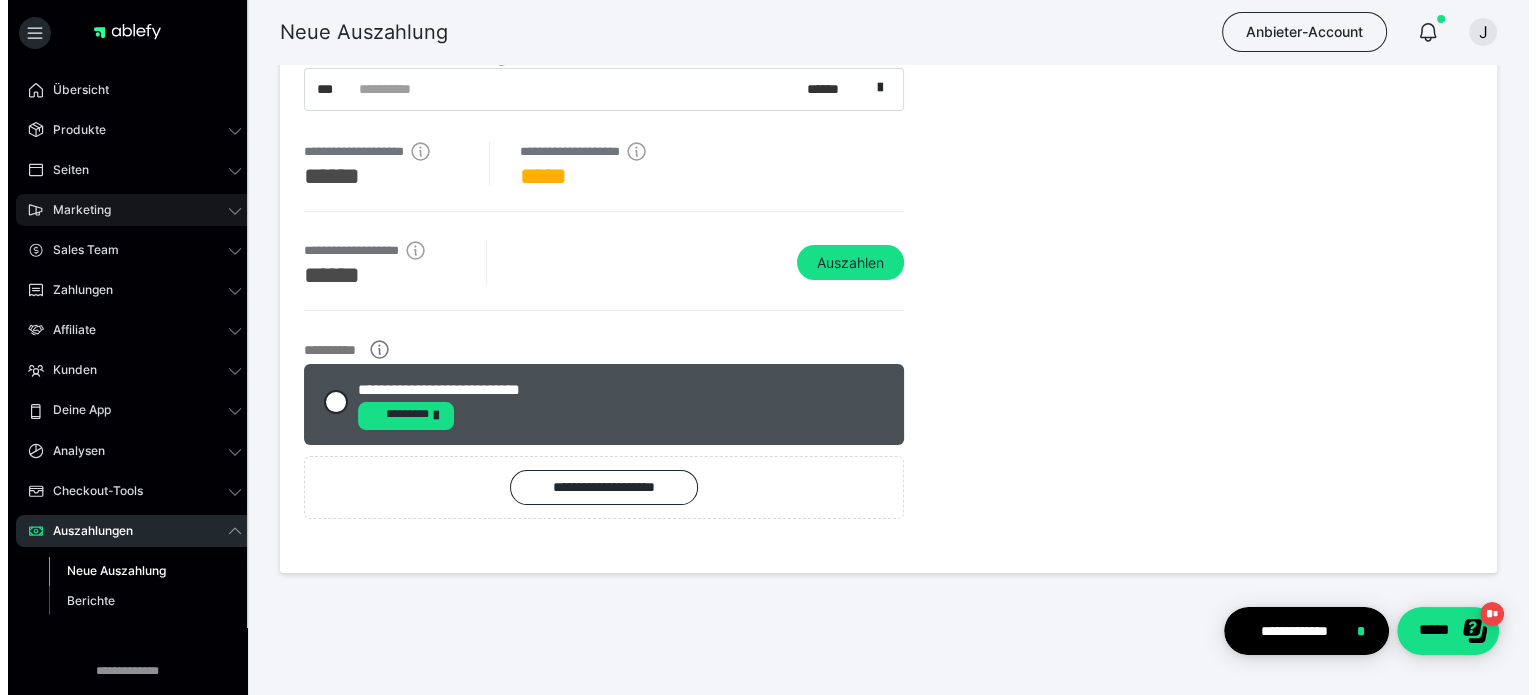 scroll, scrollTop: 0, scrollLeft: 0, axis: both 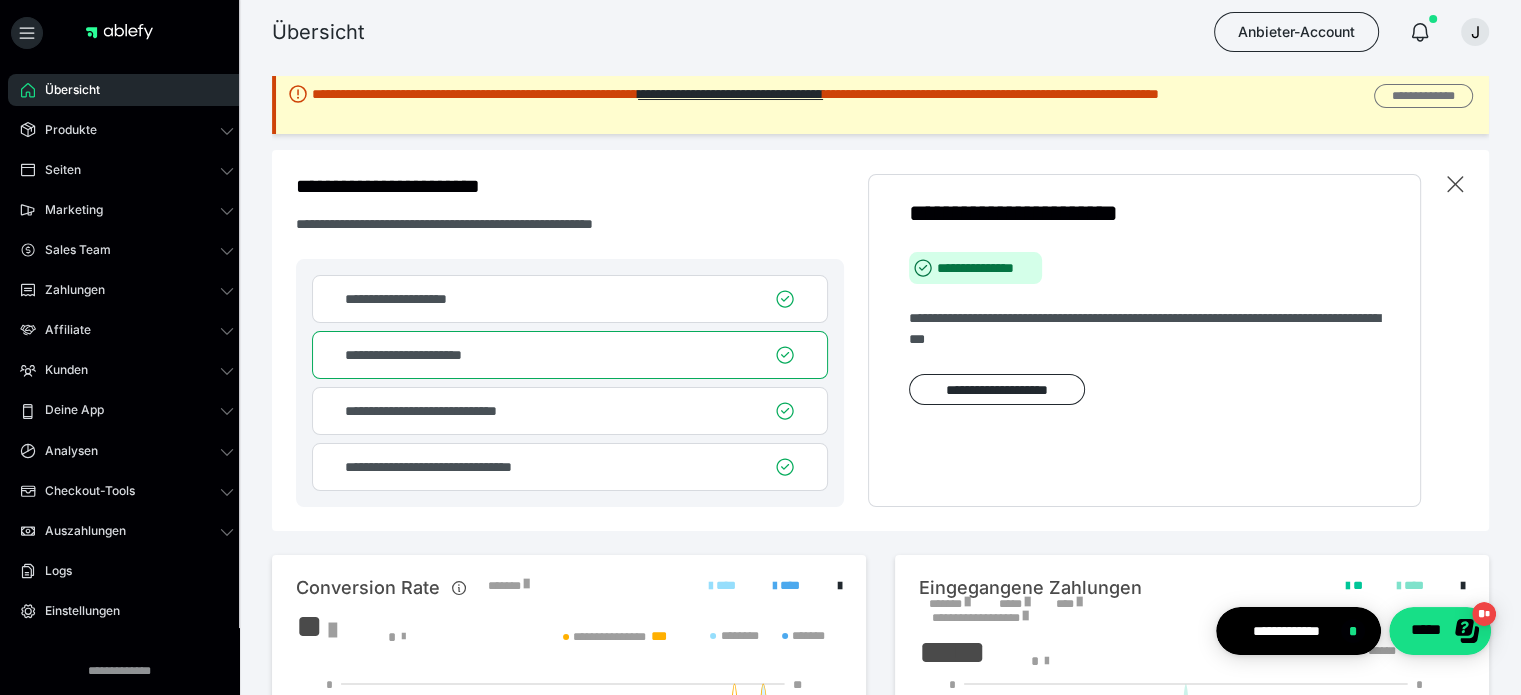 click on "**********" at bounding box center [1423, 96] 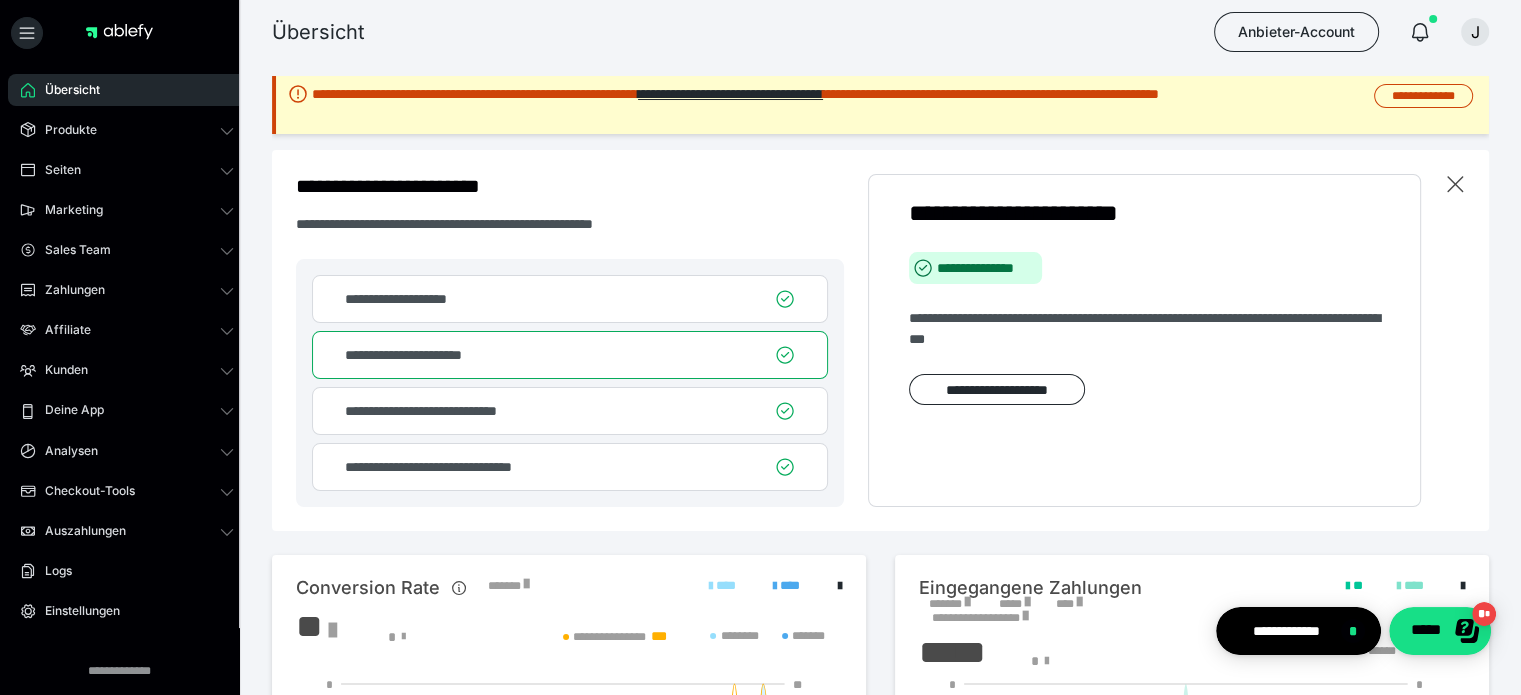 click on "Übersicht" at bounding box center [65, 90] 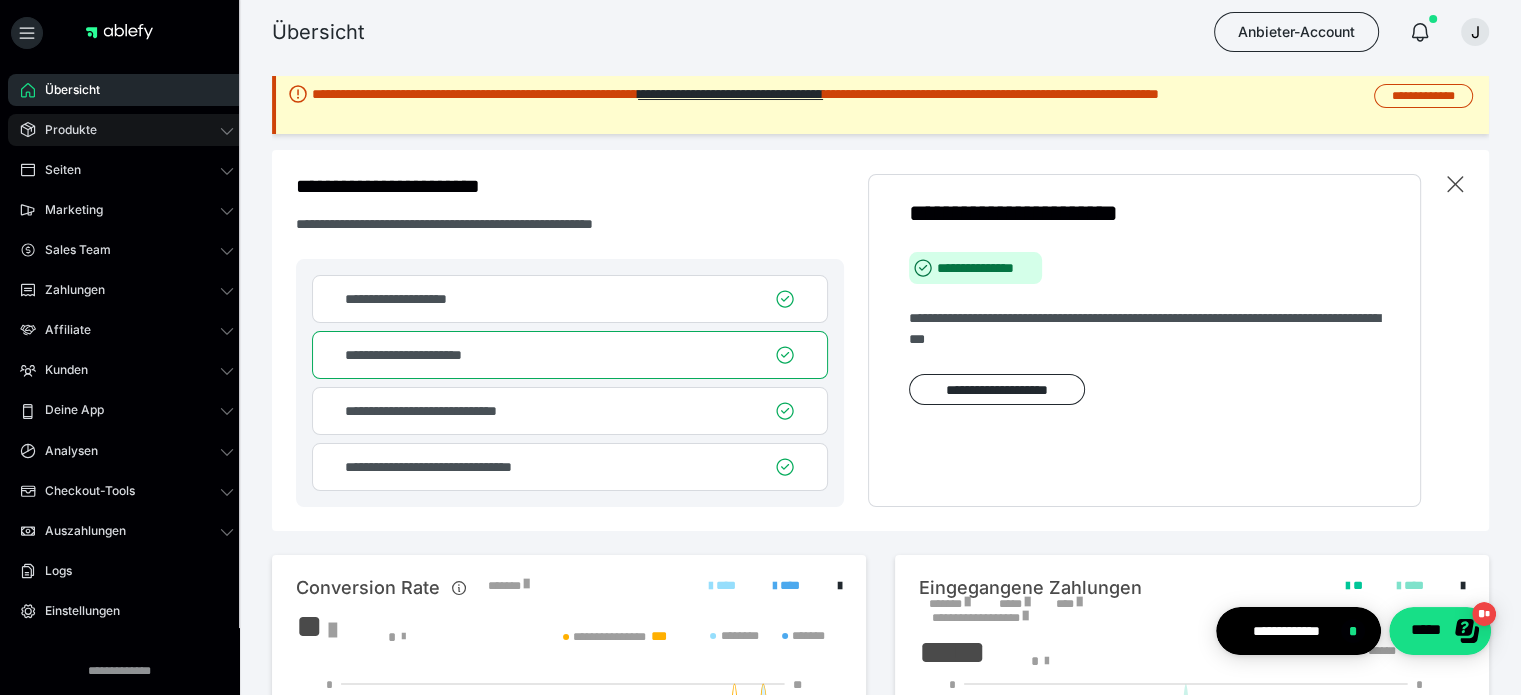click on "Produkte" at bounding box center [64, 130] 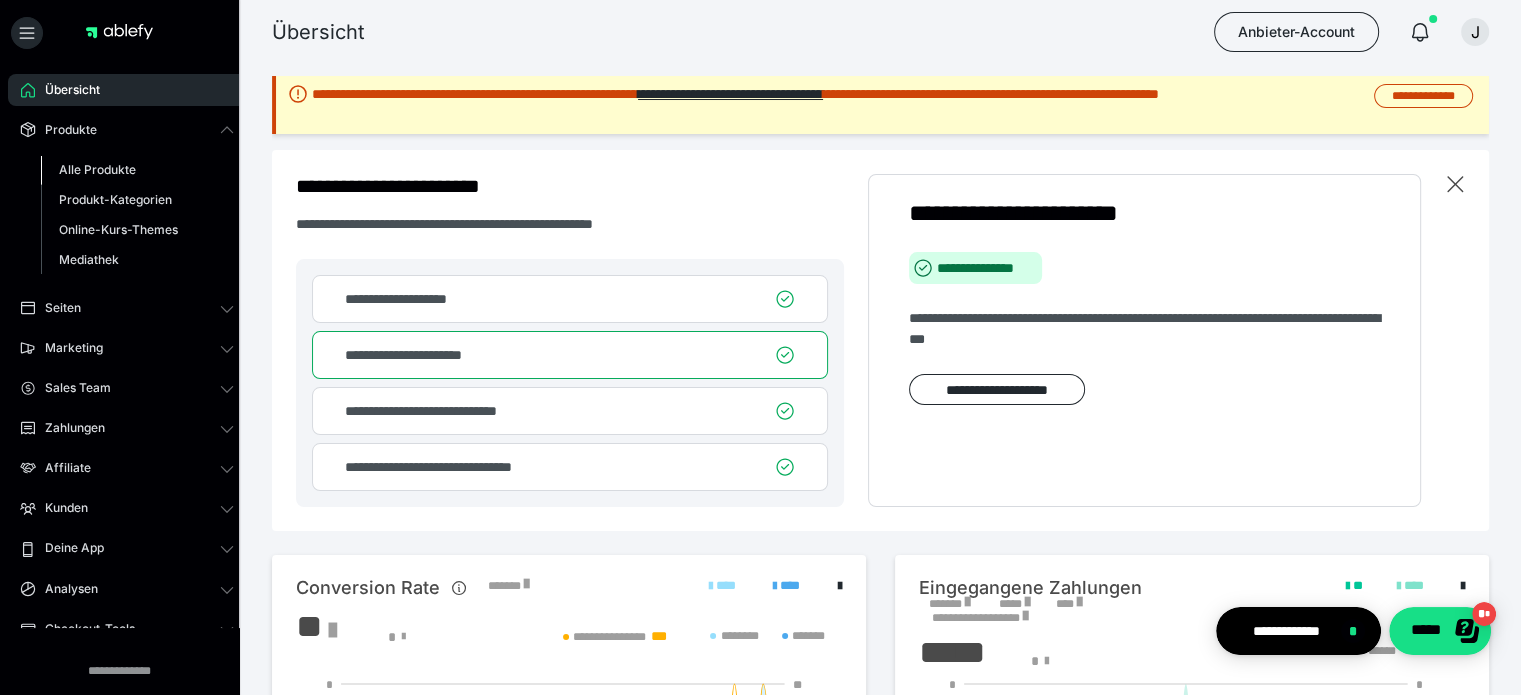 click on "Alle Produkte" at bounding box center [97, 169] 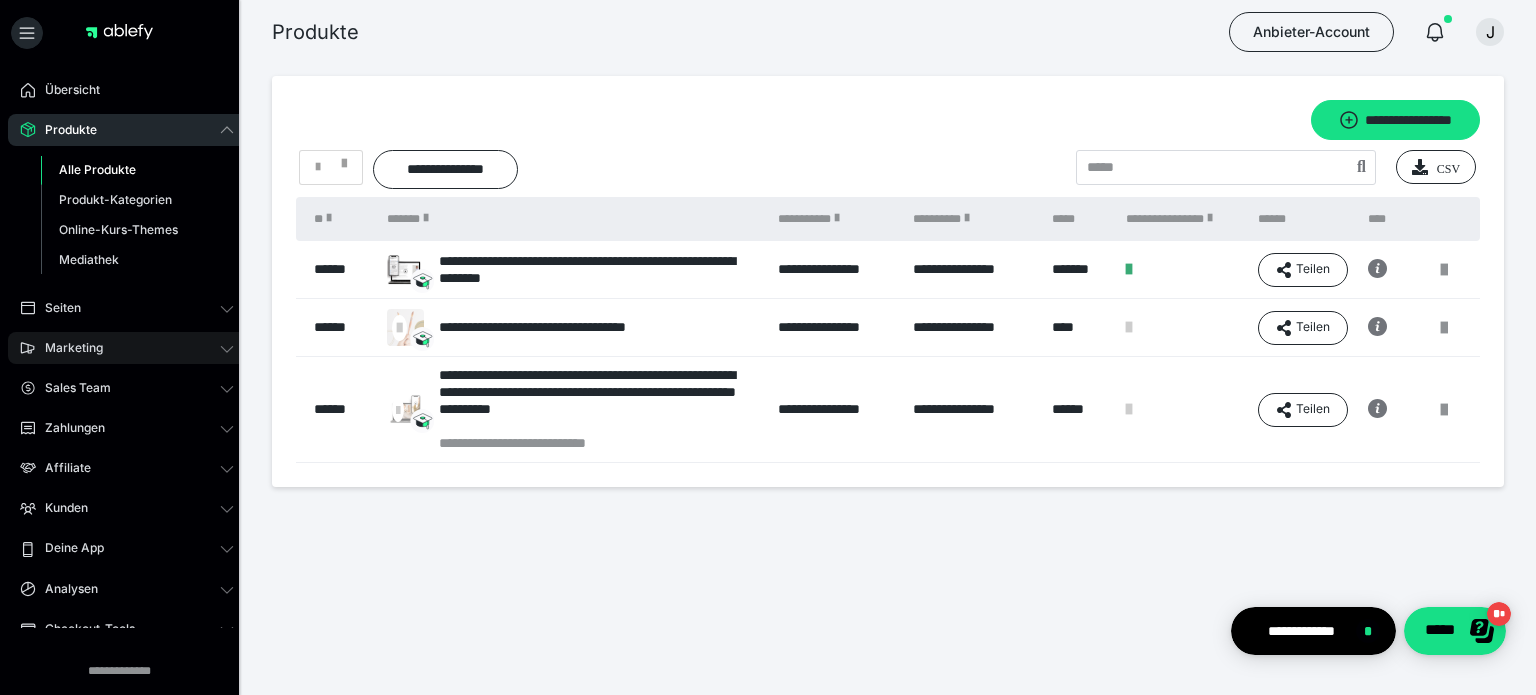 click on "Marketing" at bounding box center [67, 348] 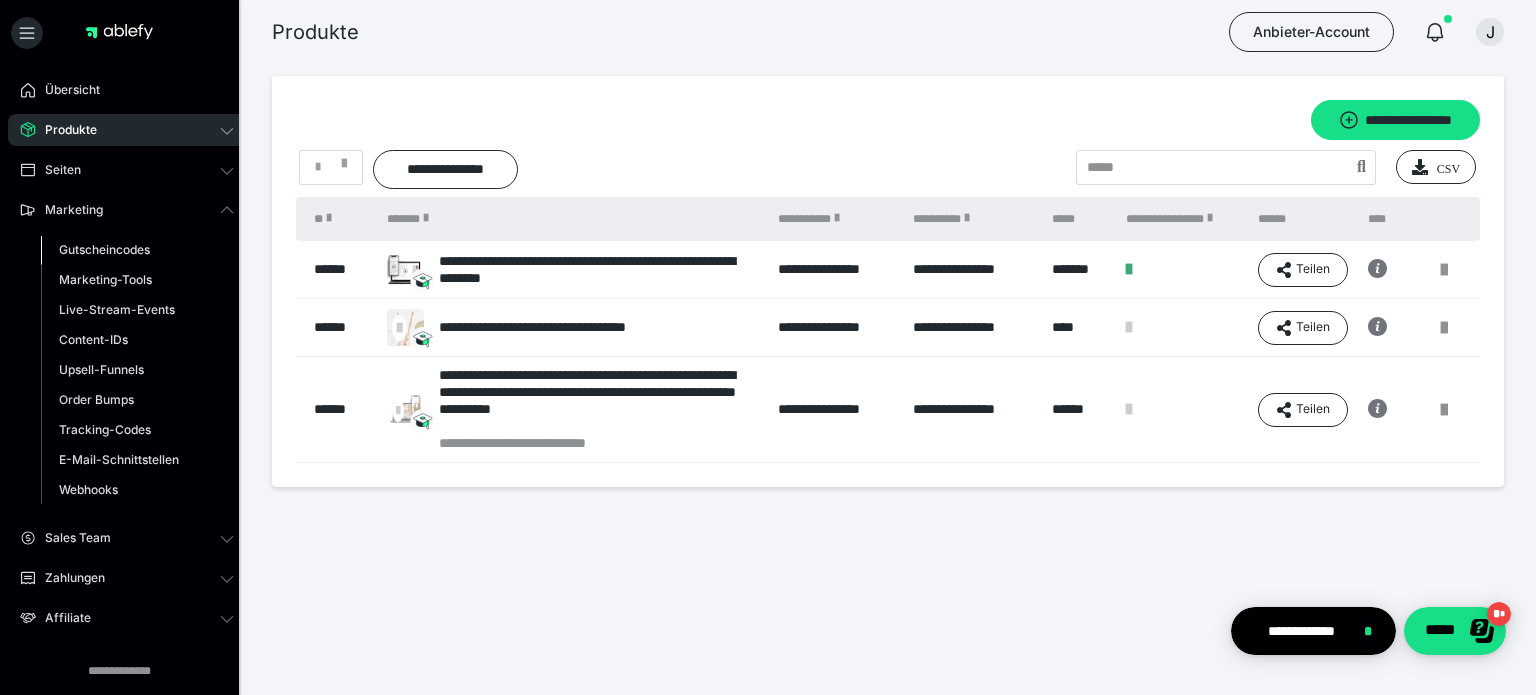 click on "Gutscheincodes" at bounding box center [104, 249] 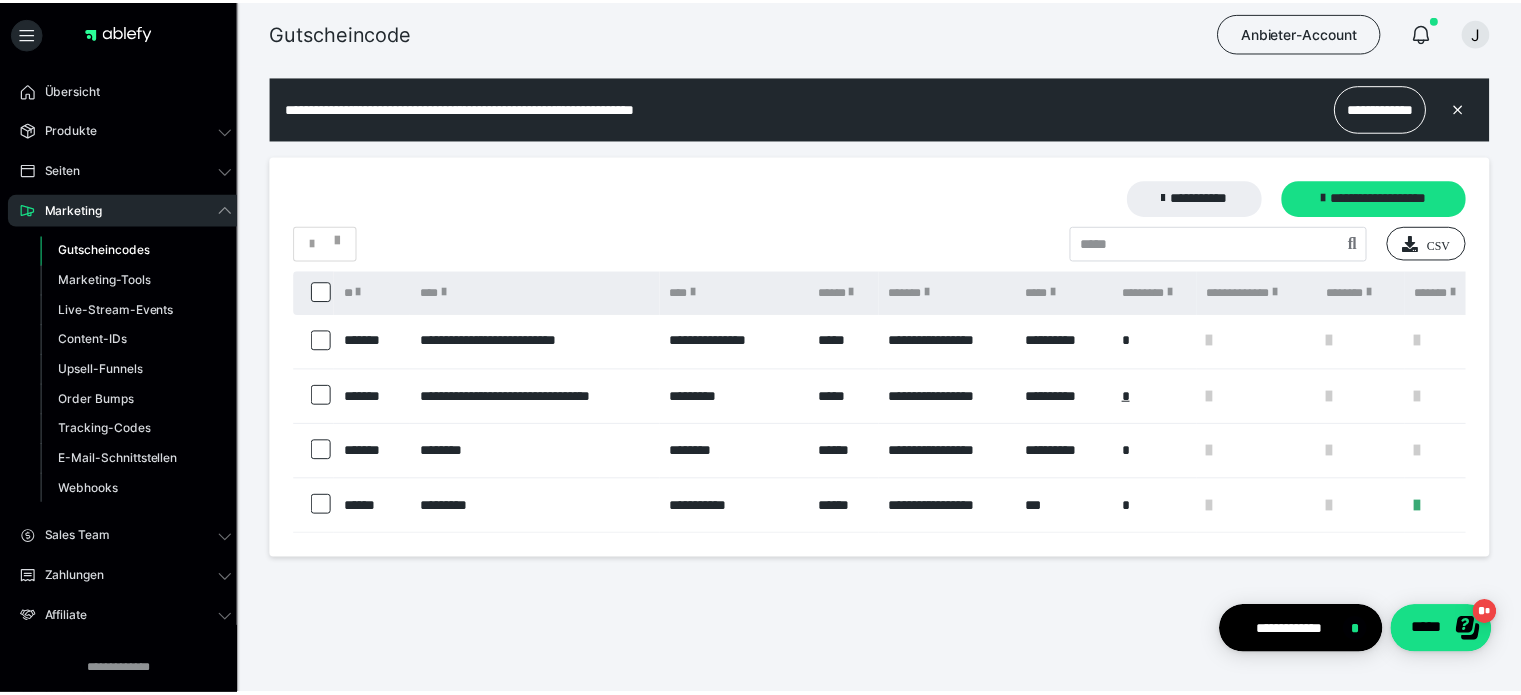 scroll, scrollTop: 0, scrollLeft: 0, axis: both 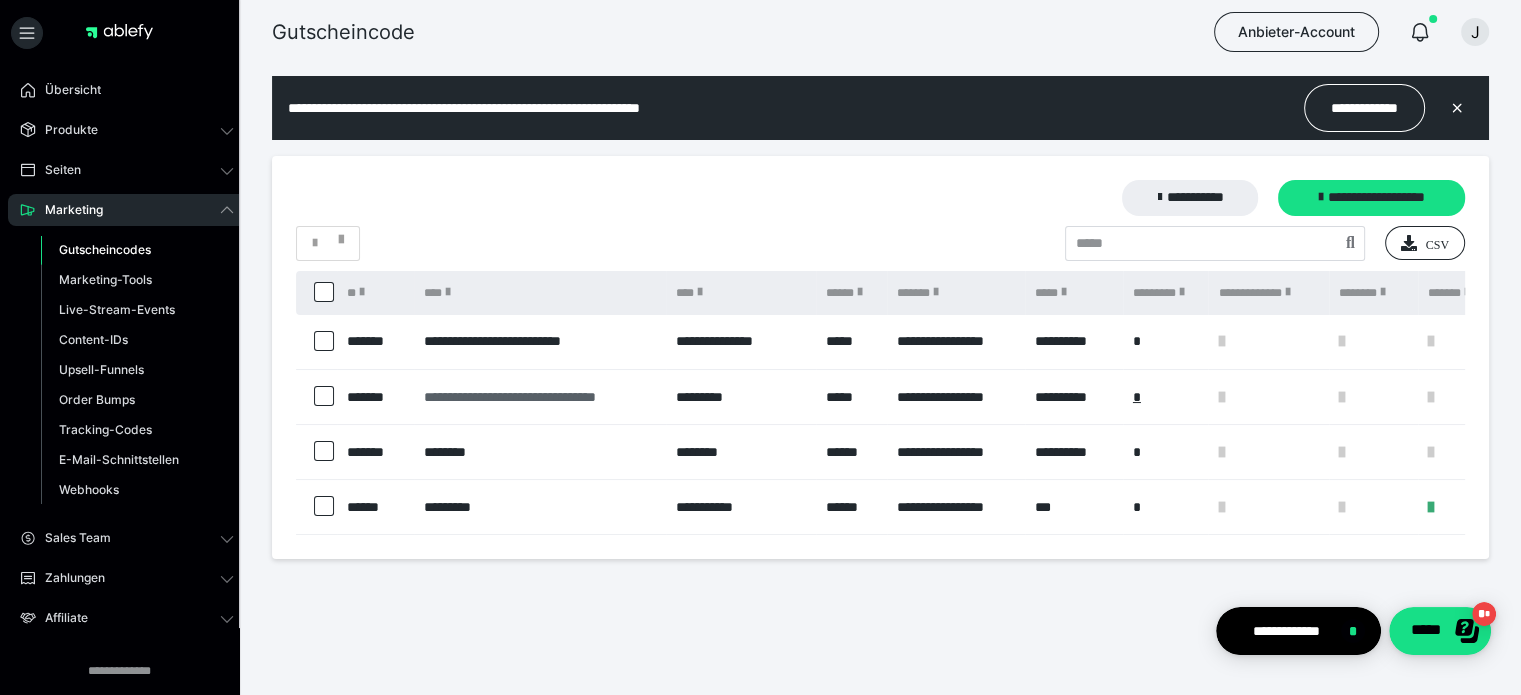 click on "**********" at bounding box center (540, 397) 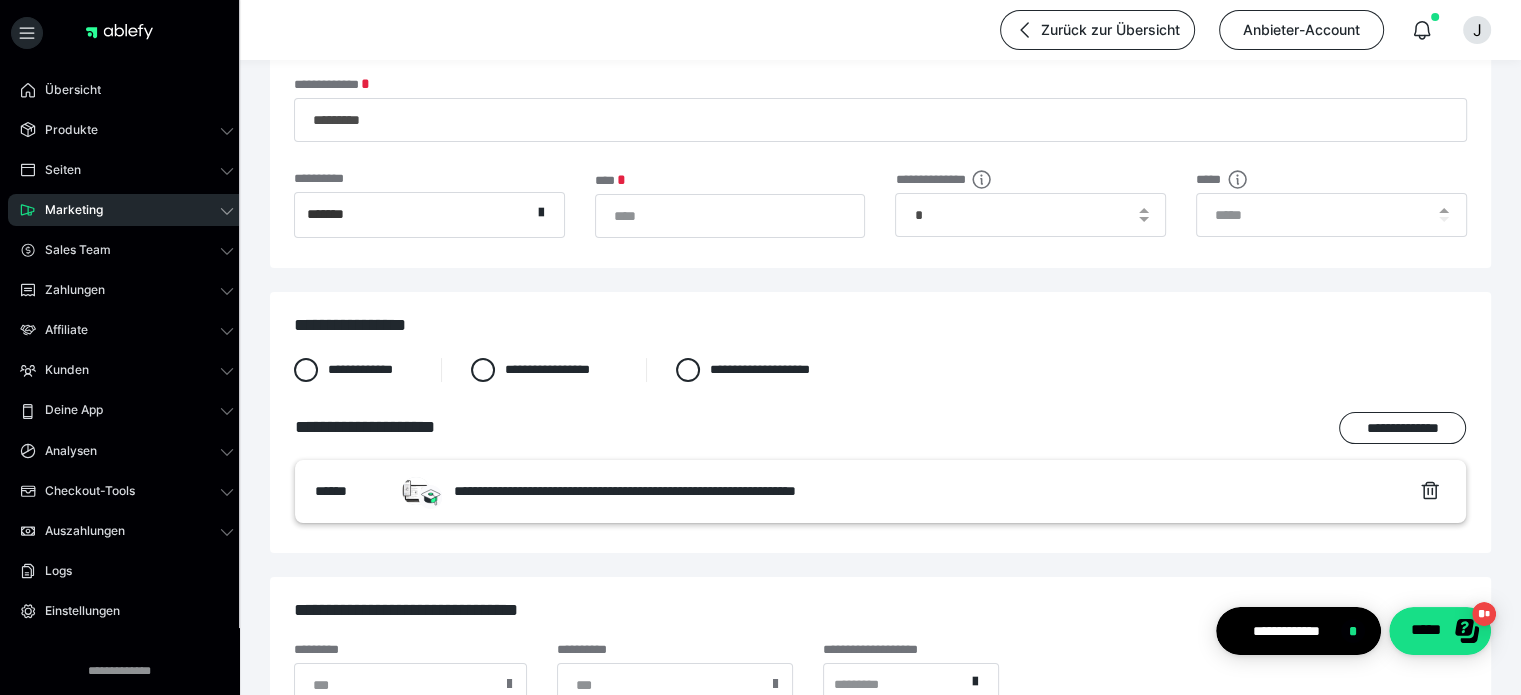 scroll, scrollTop: 200, scrollLeft: 0, axis: vertical 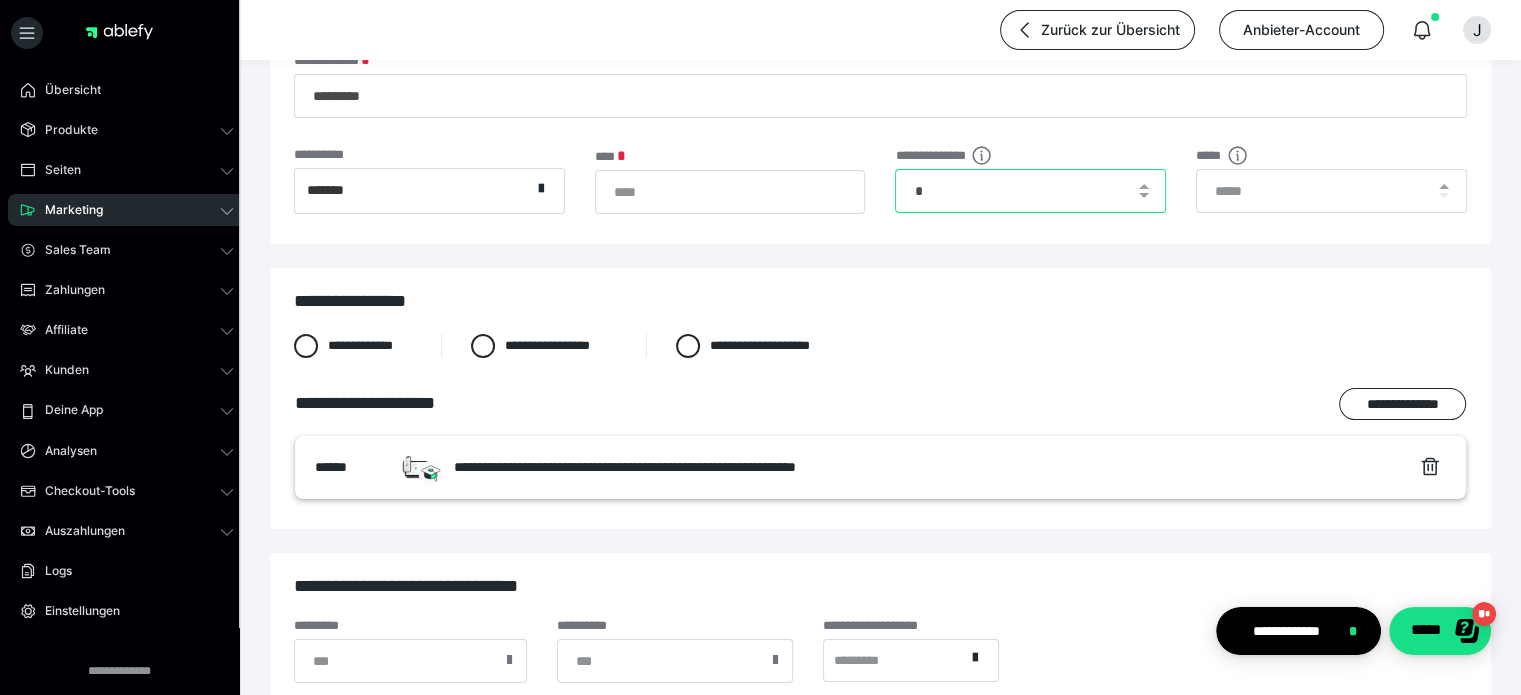 click on "*" at bounding box center [1030, 191] 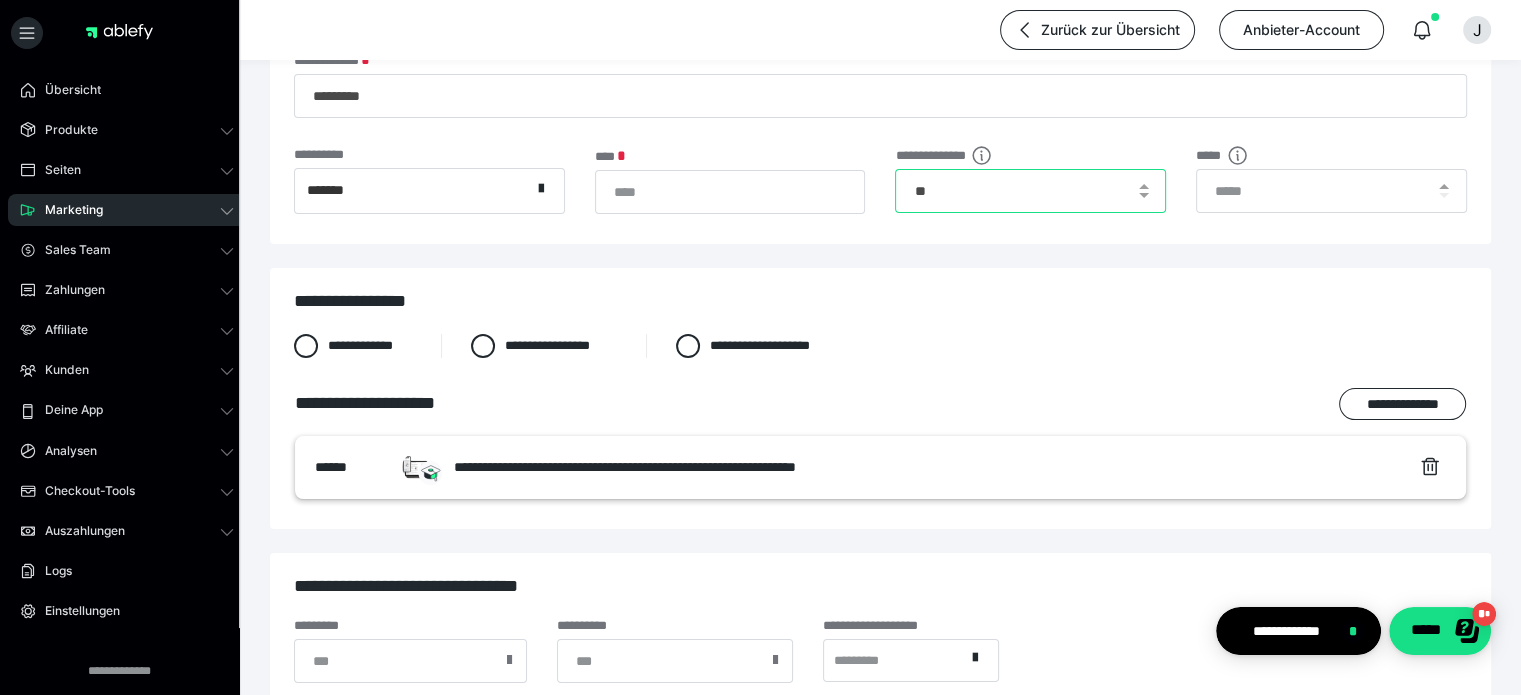 type on "**" 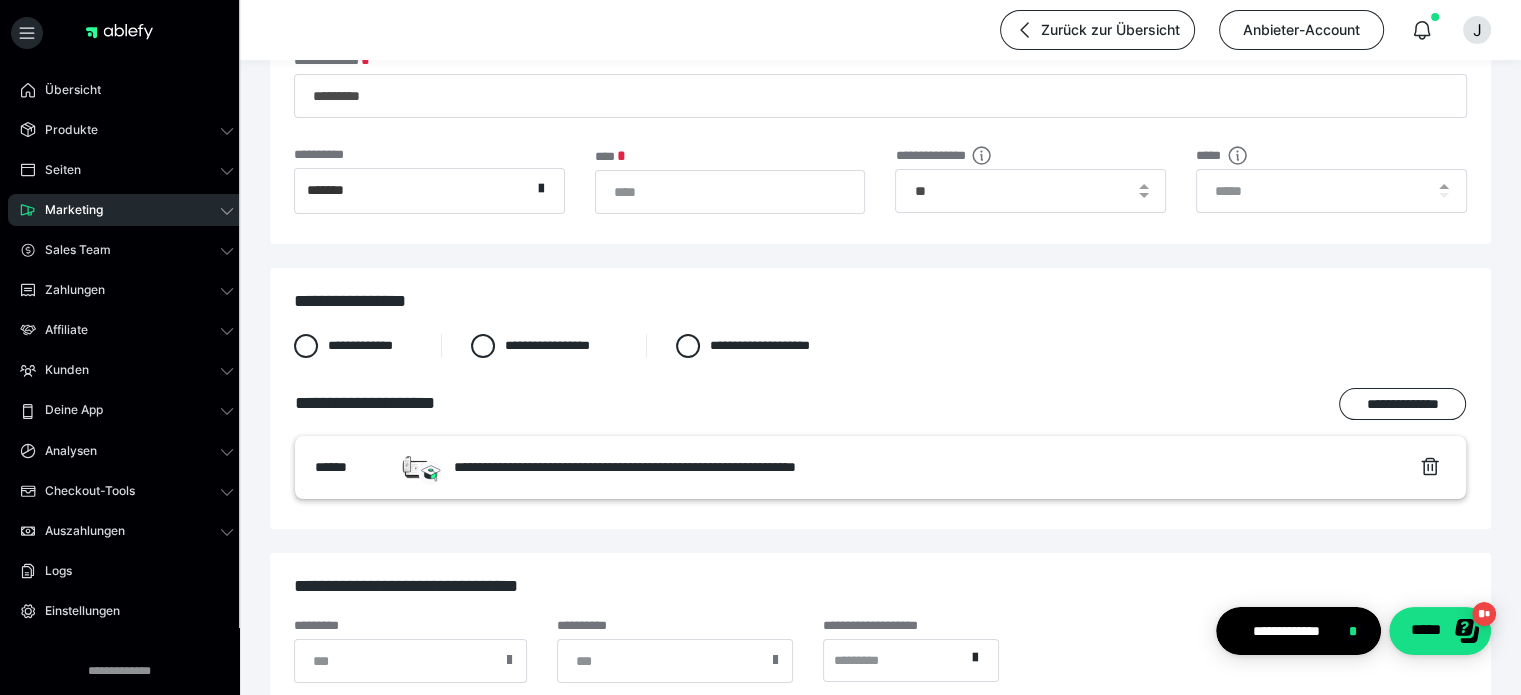 click on "**********" at bounding box center (880, 196) 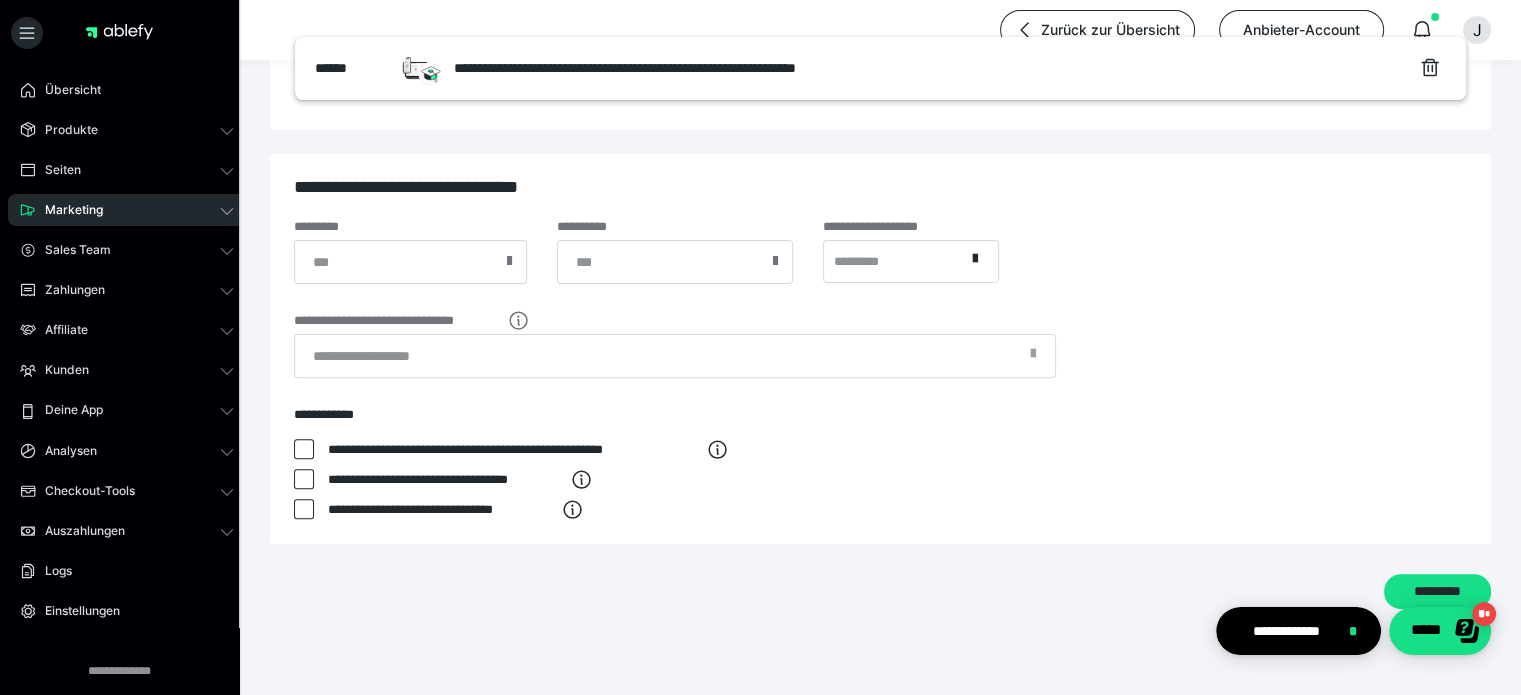 scroll, scrollTop: 600, scrollLeft: 0, axis: vertical 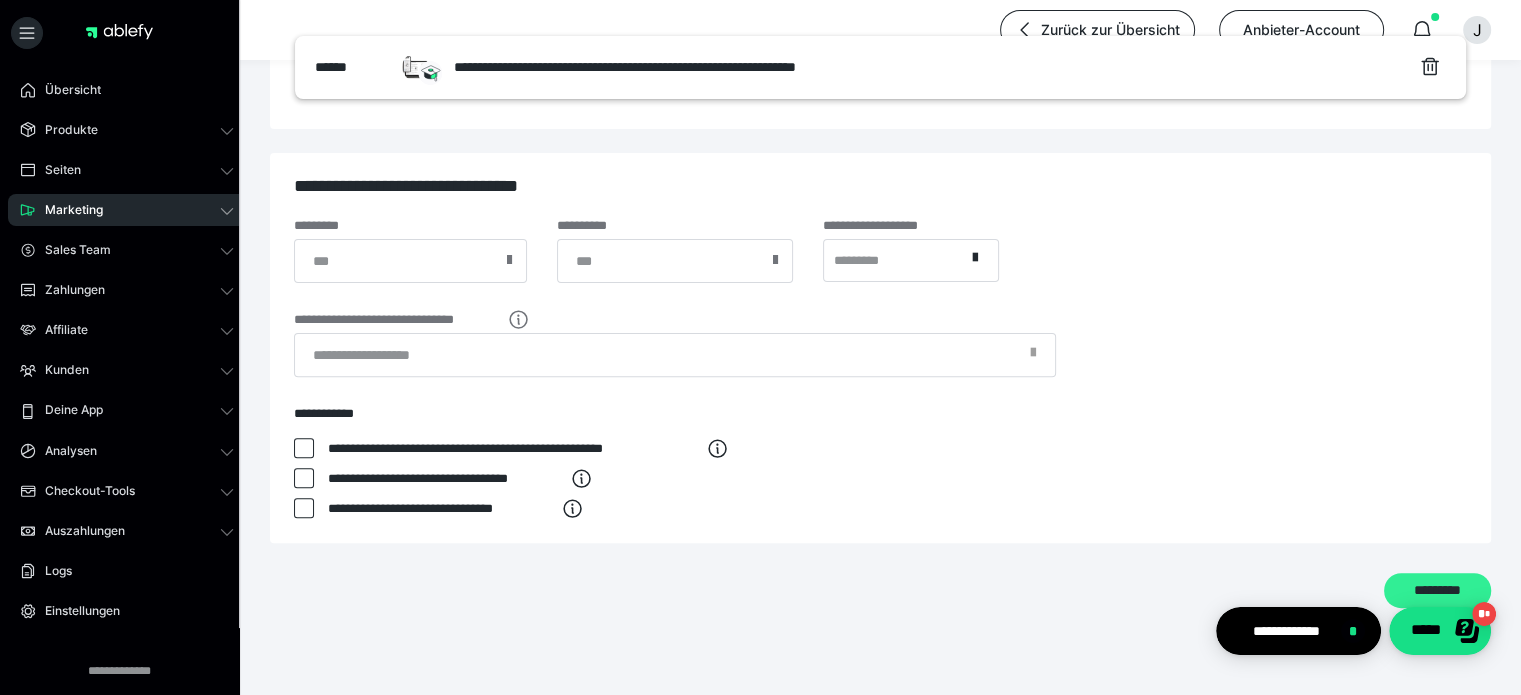 click on "*********" at bounding box center [1437, 591] 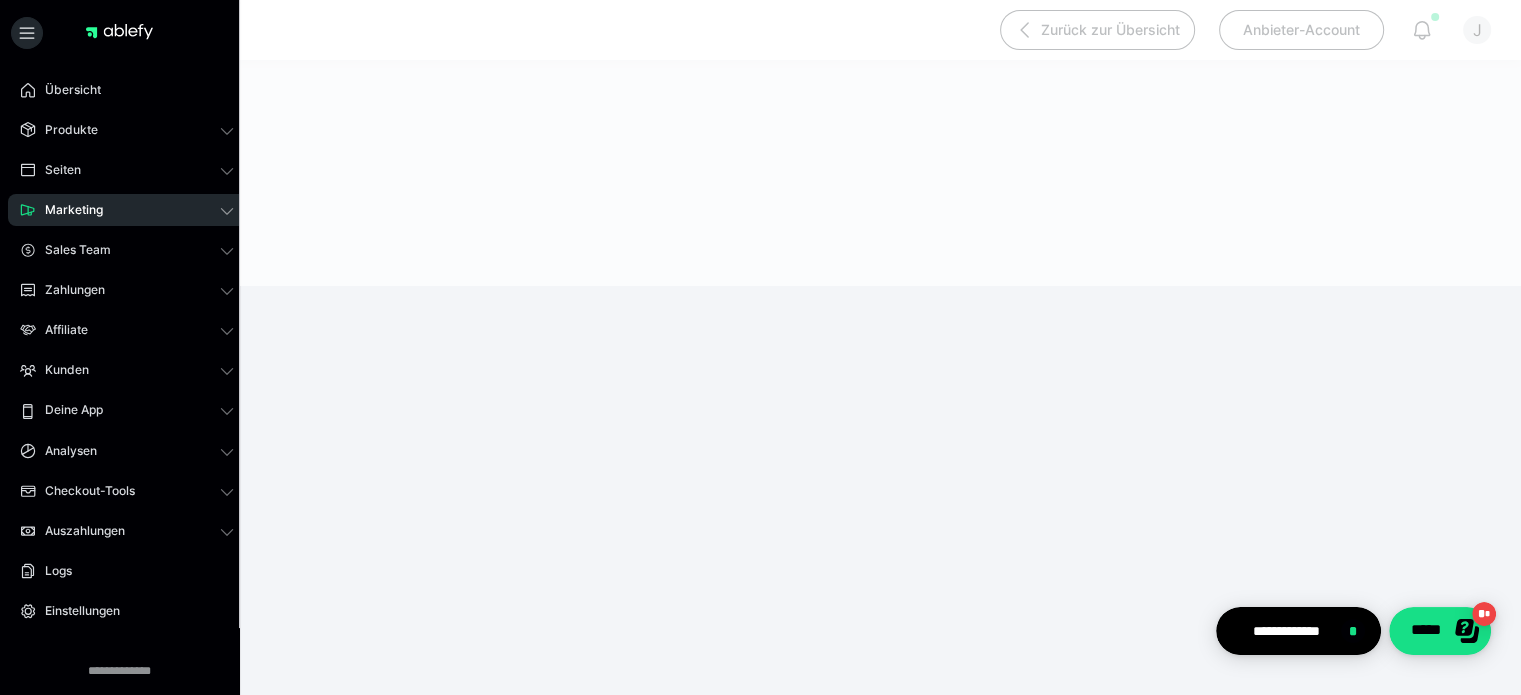 scroll, scrollTop: 190, scrollLeft: 0, axis: vertical 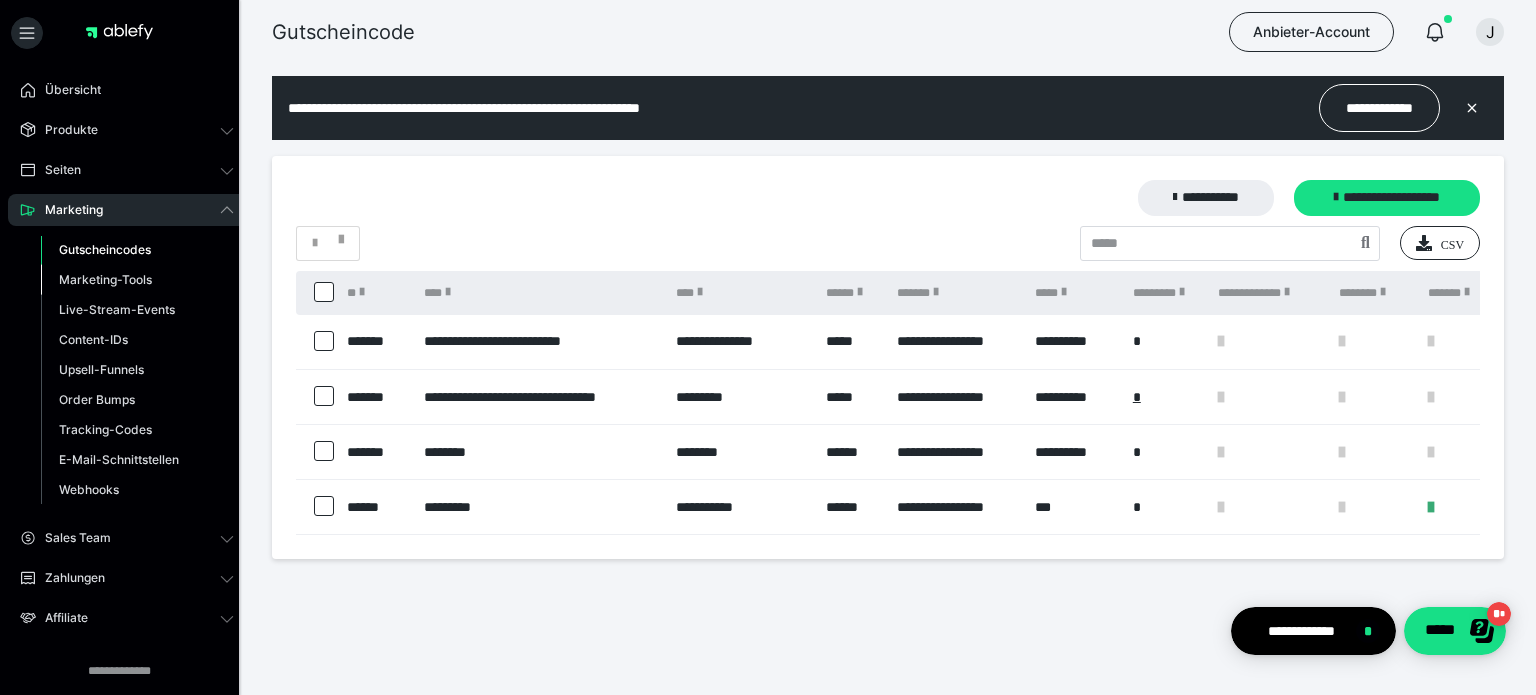 click on "Marketing-Tools" at bounding box center (105, 279) 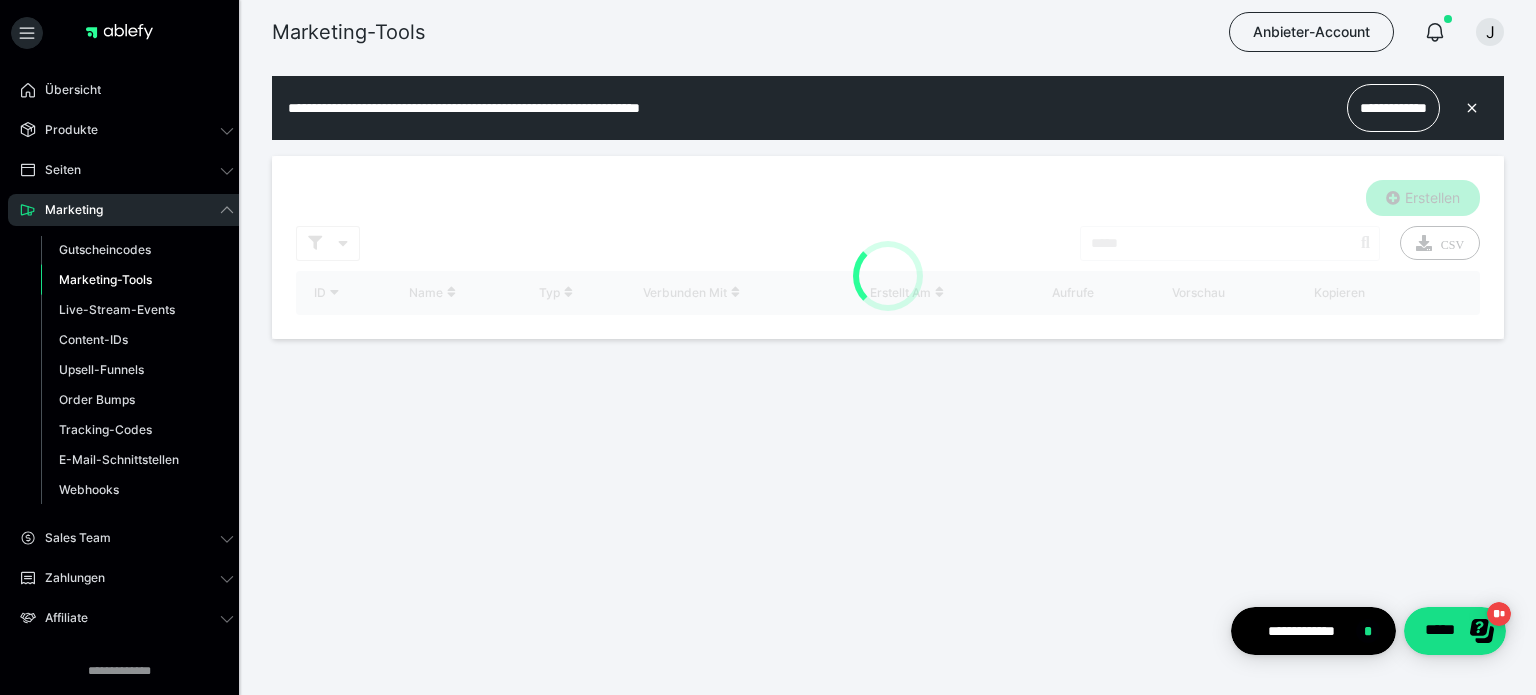 scroll, scrollTop: 0, scrollLeft: 0, axis: both 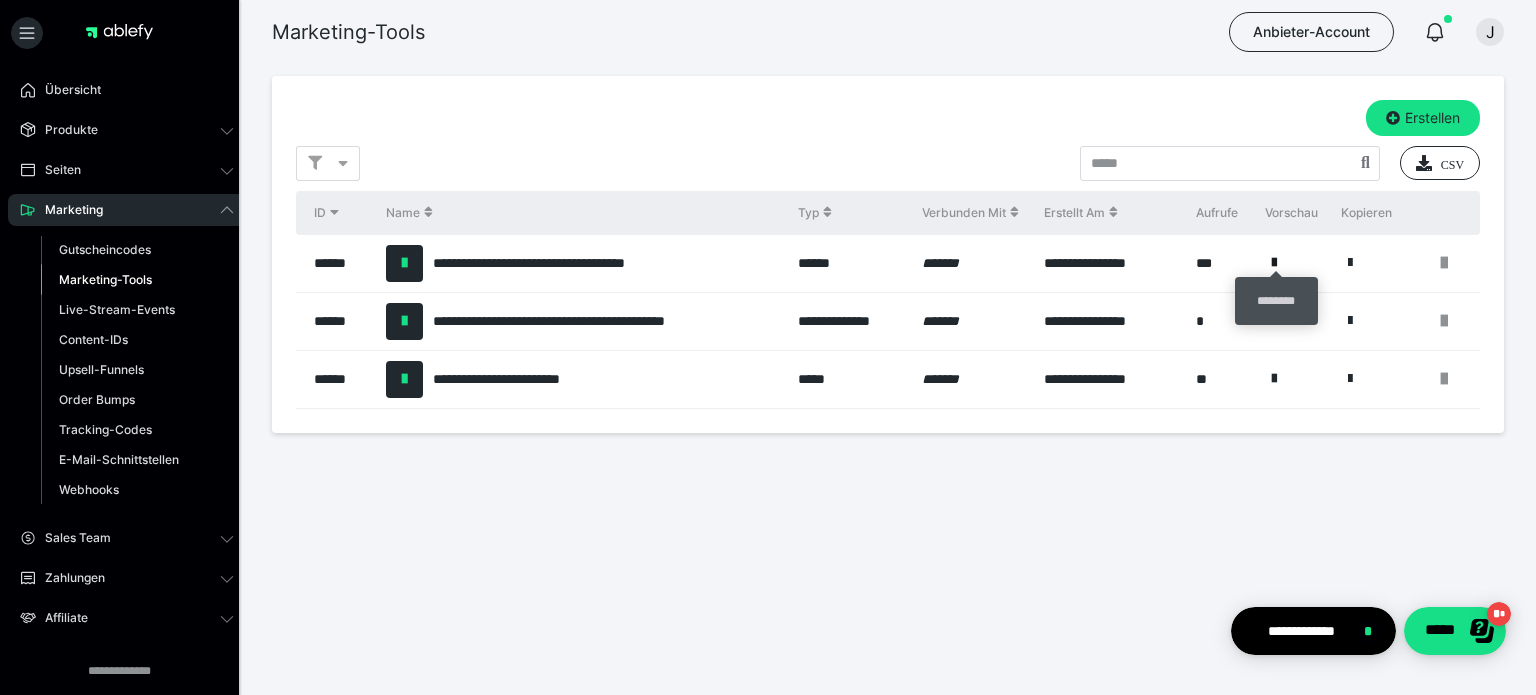 click at bounding box center [1274, 263] 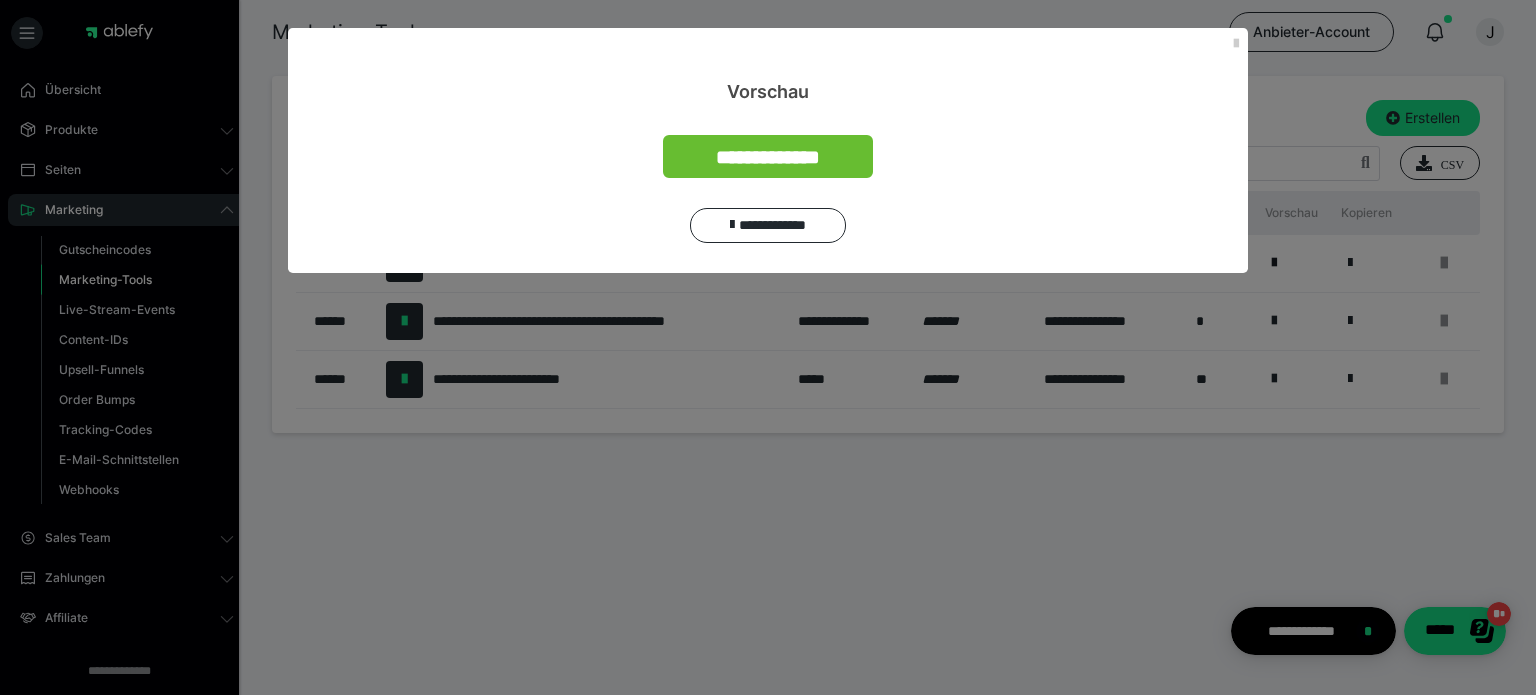 scroll, scrollTop: 0, scrollLeft: 0, axis: both 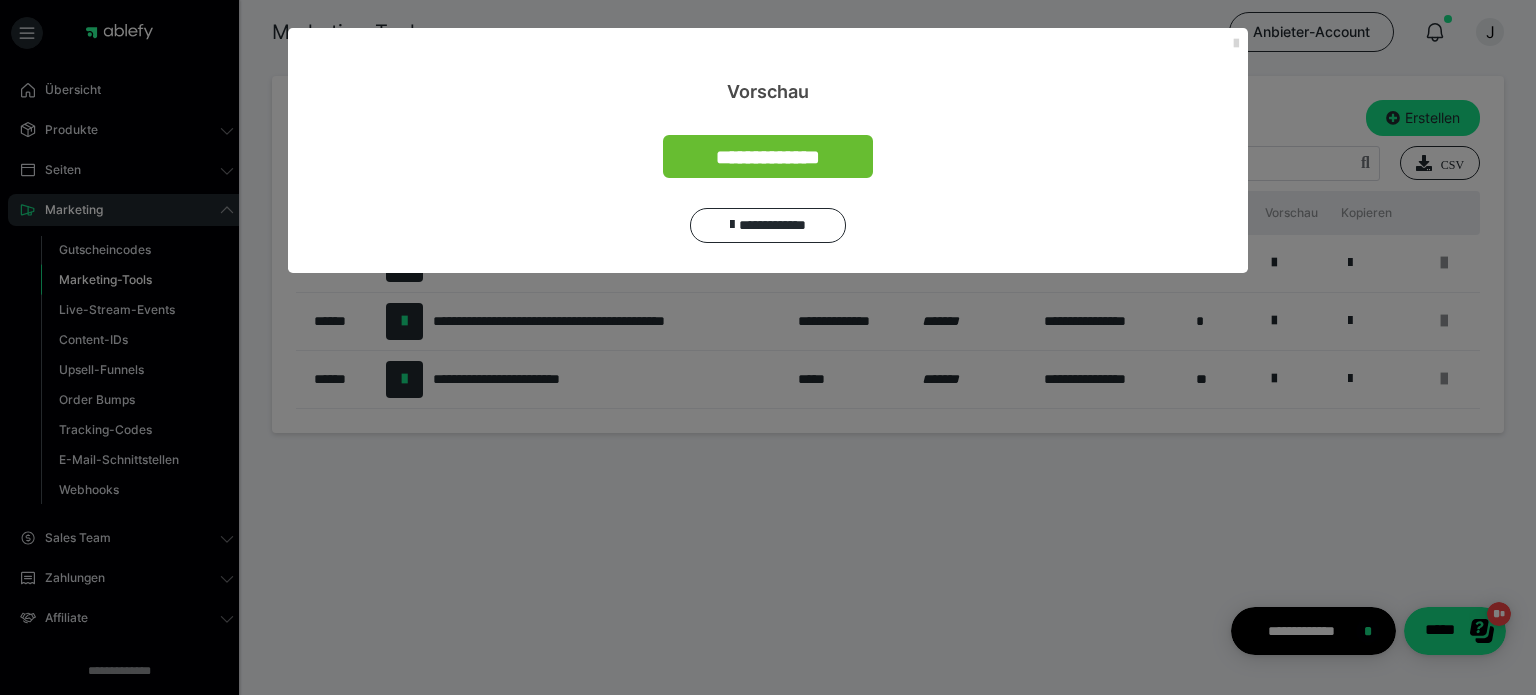 click at bounding box center (1236, 44) 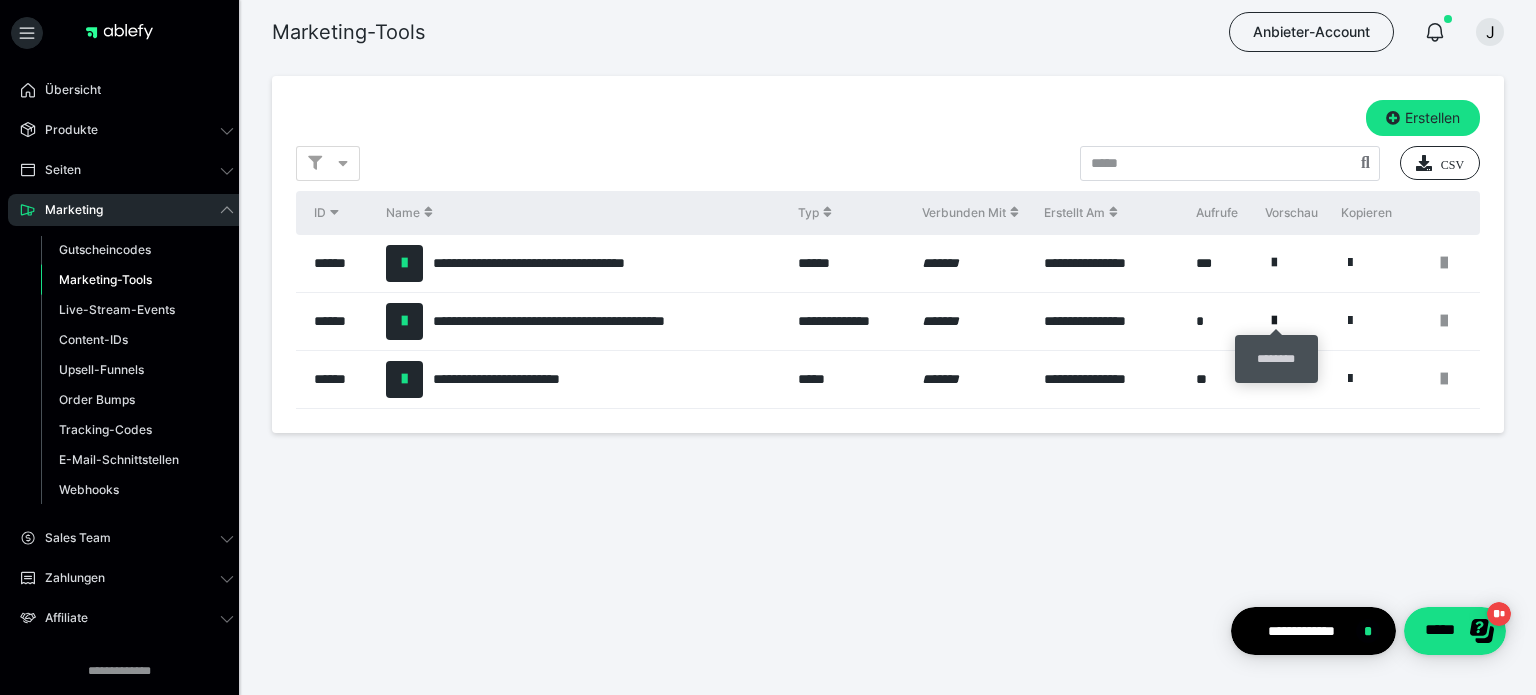 click at bounding box center (1274, 321) 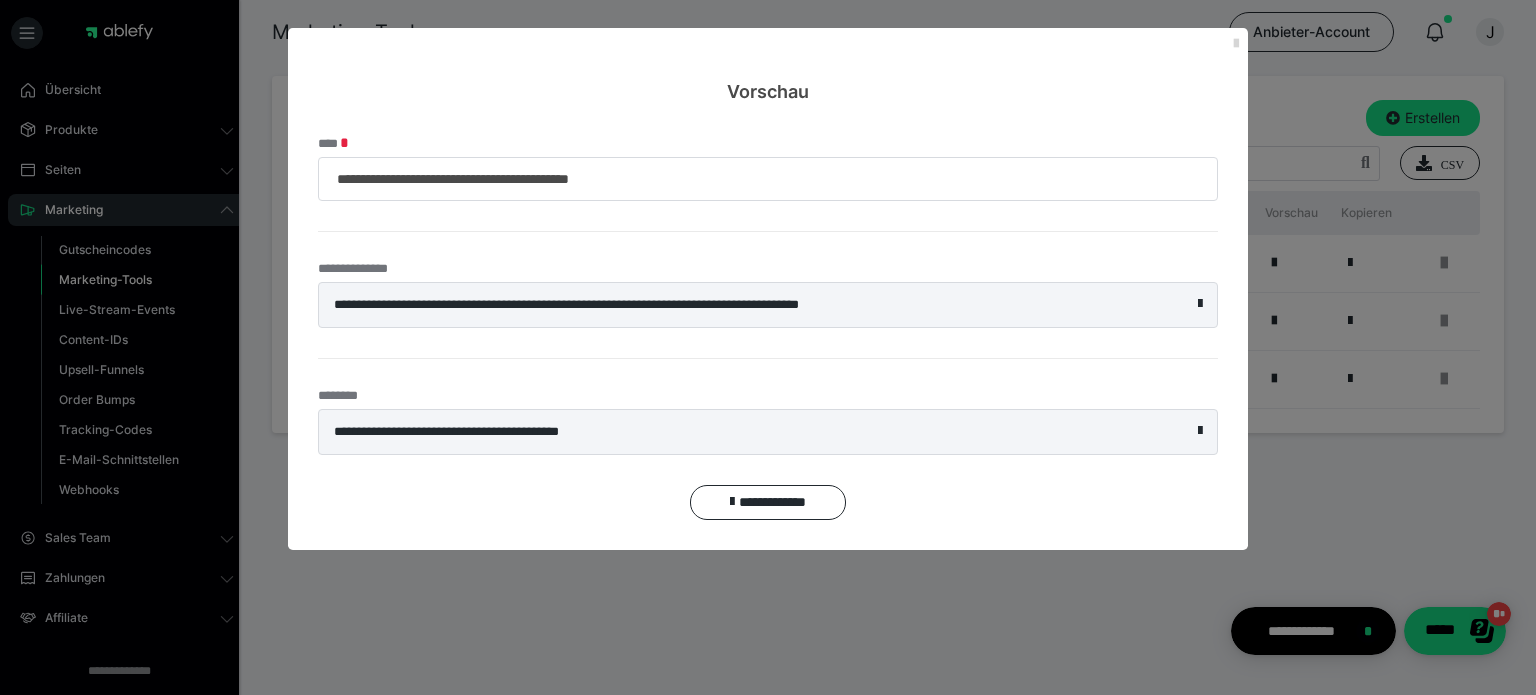 click at bounding box center (1236, 44) 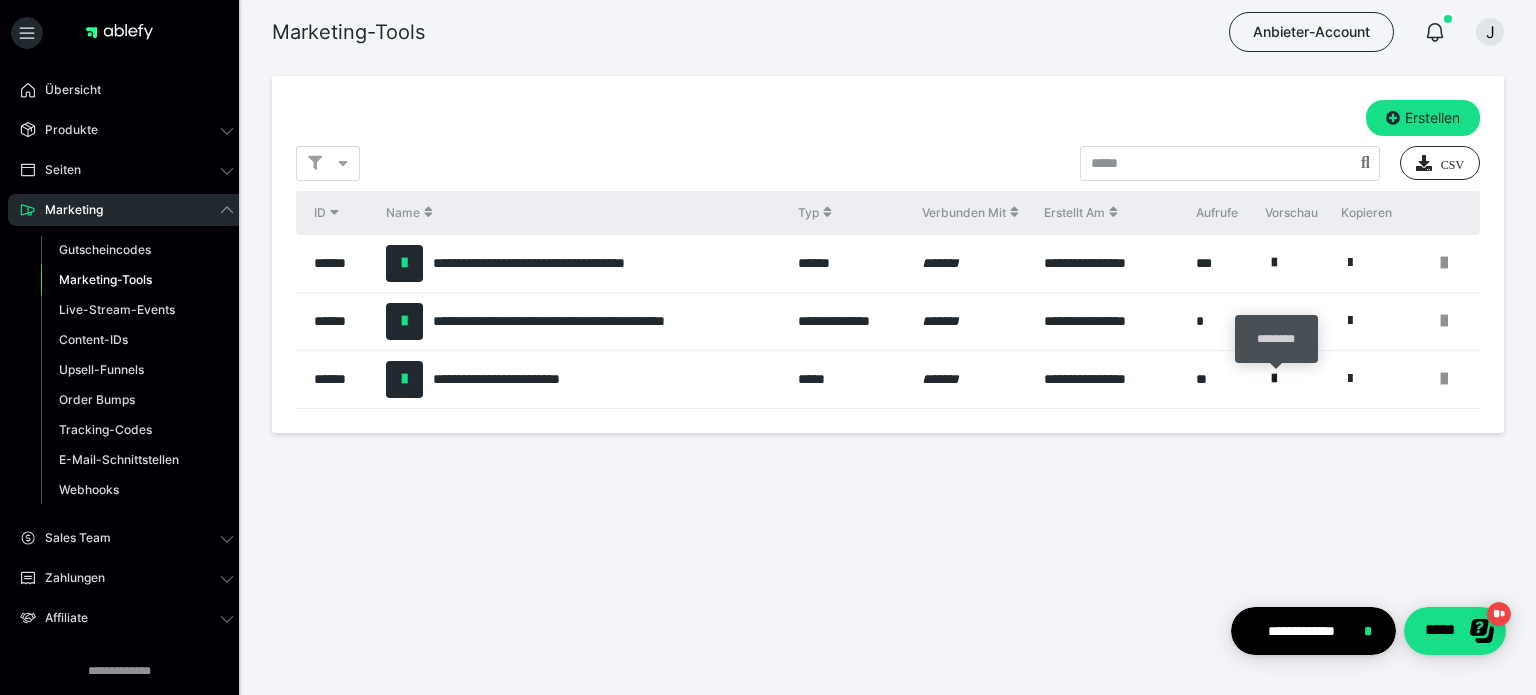 click at bounding box center [1274, 379] 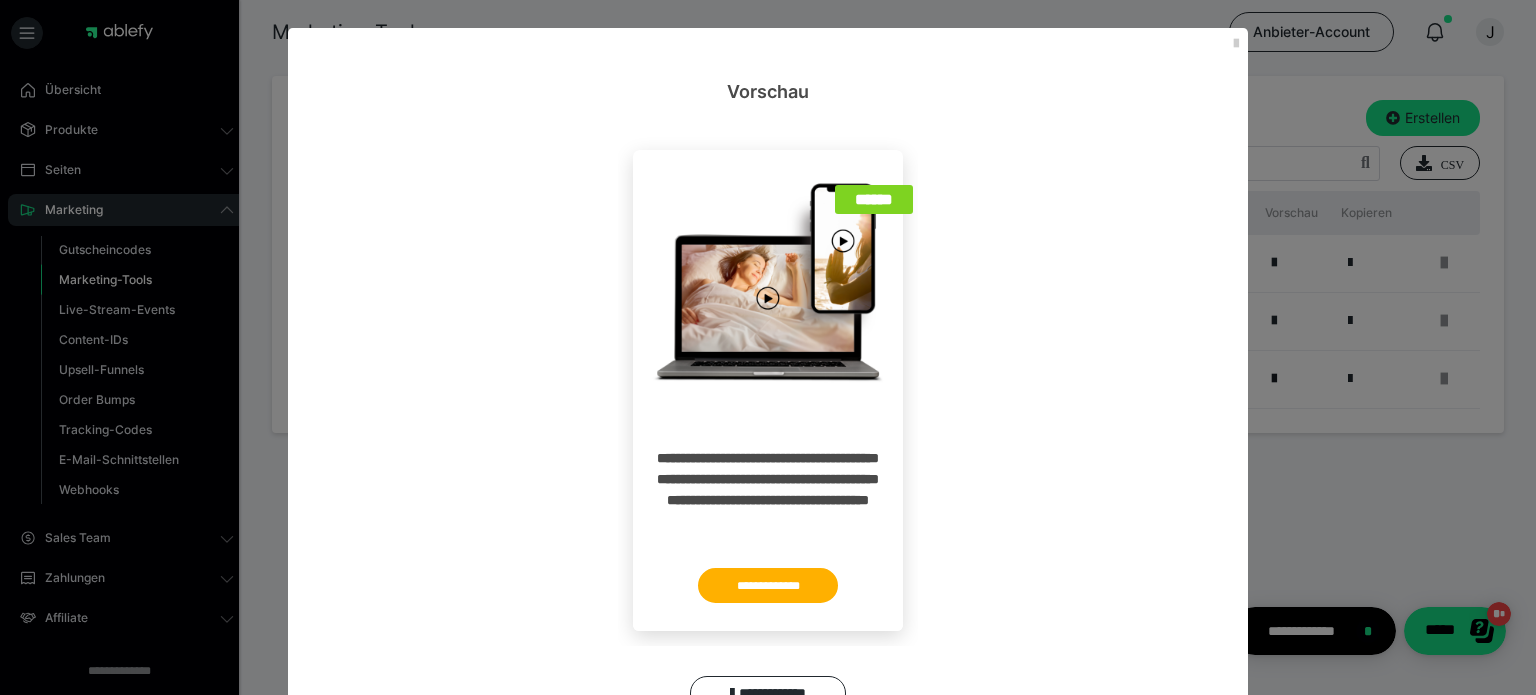scroll, scrollTop: 0, scrollLeft: 0, axis: both 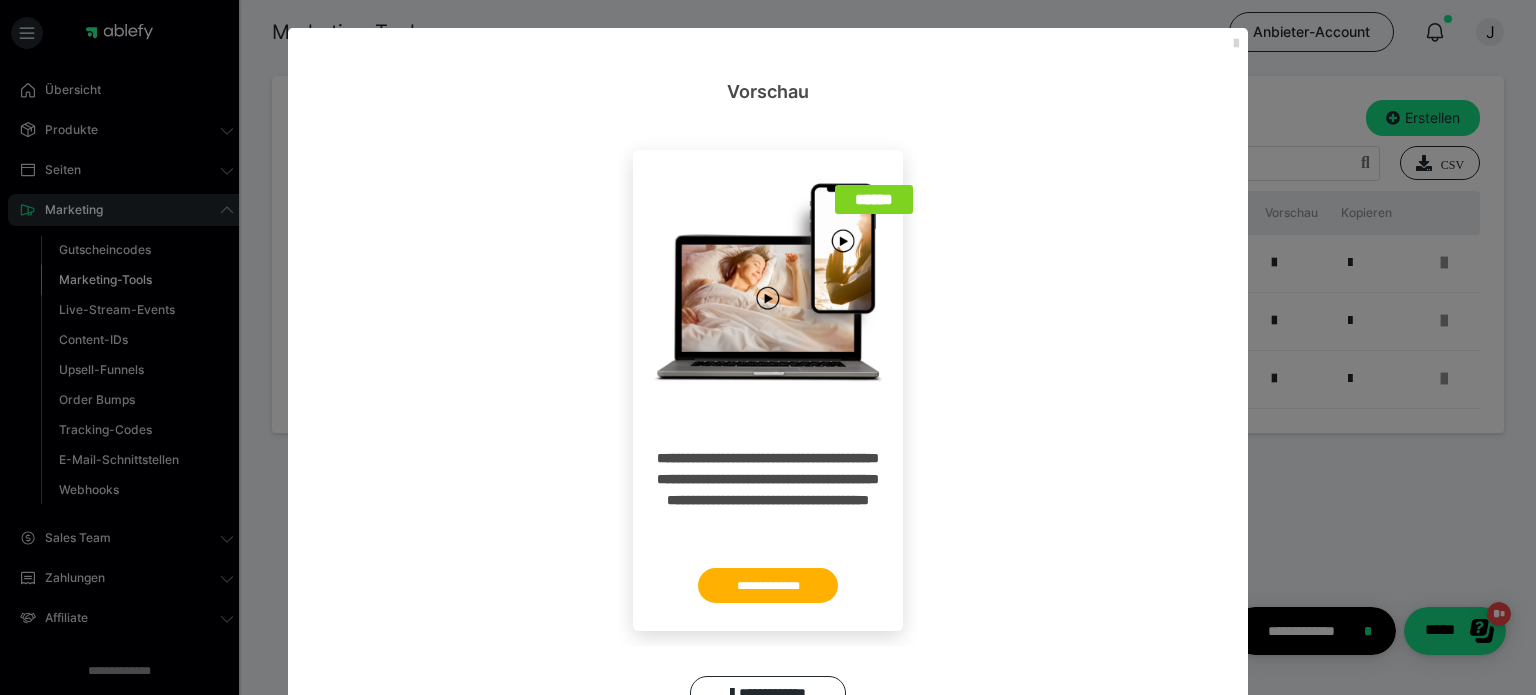 click at bounding box center (1236, 44) 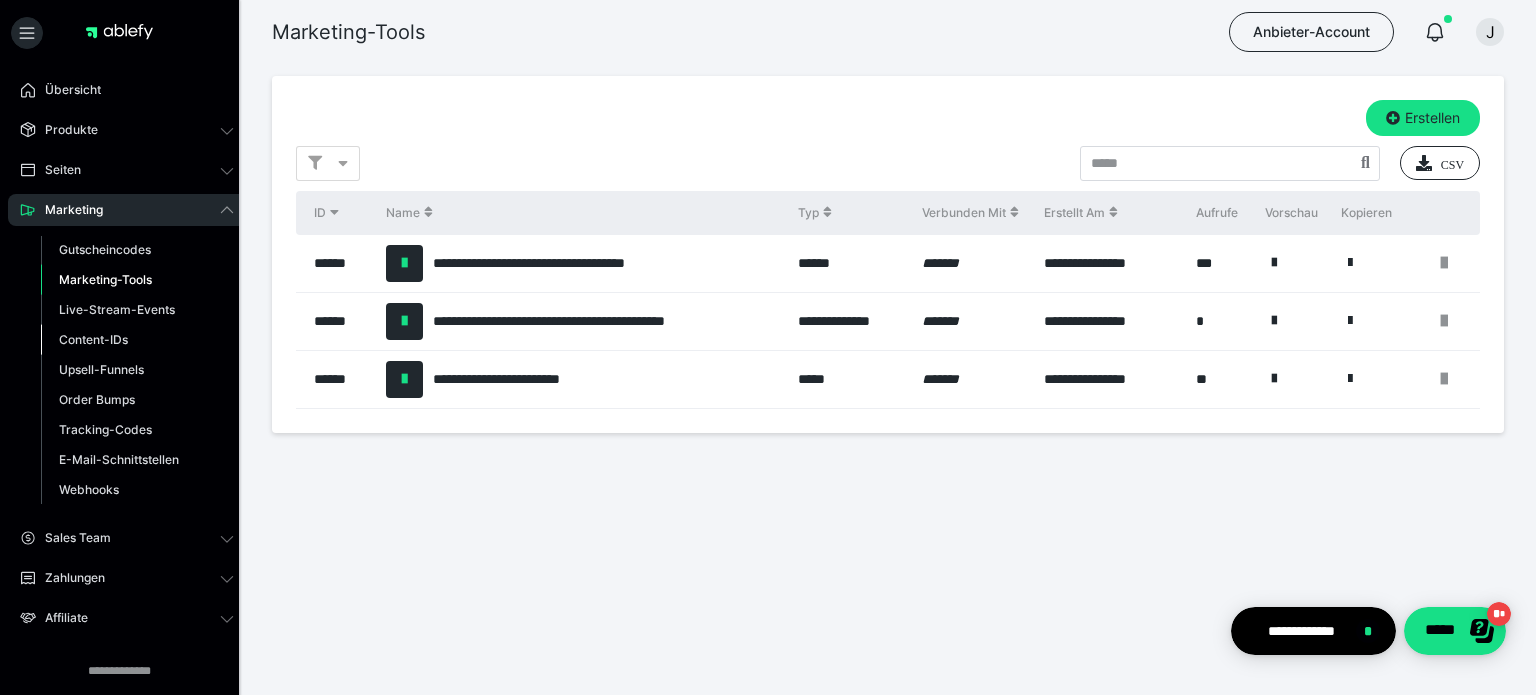 click on "Content-IDs" at bounding box center (93, 339) 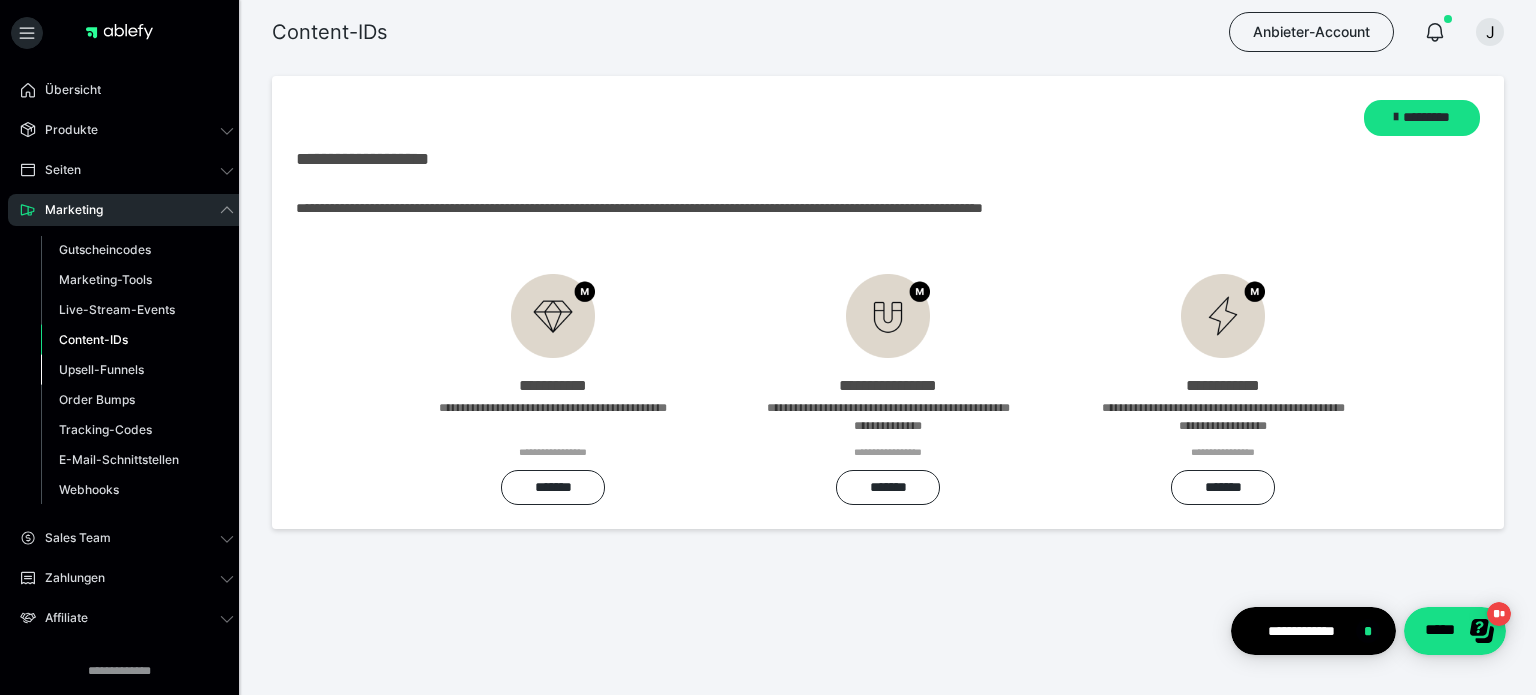 click on "Upsell-Funnels" at bounding box center [101, 369] 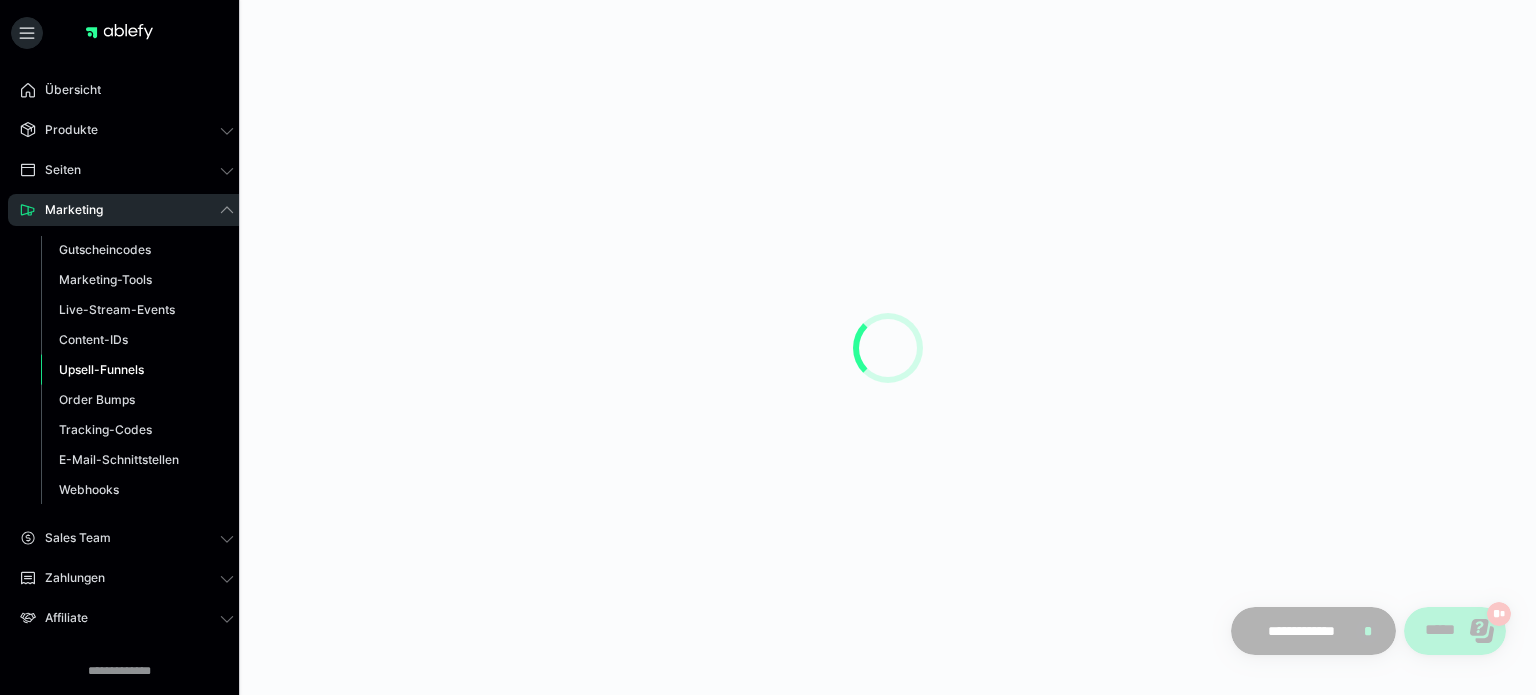 click on "Upsell-Funnels" at bounding box center (101, 369) 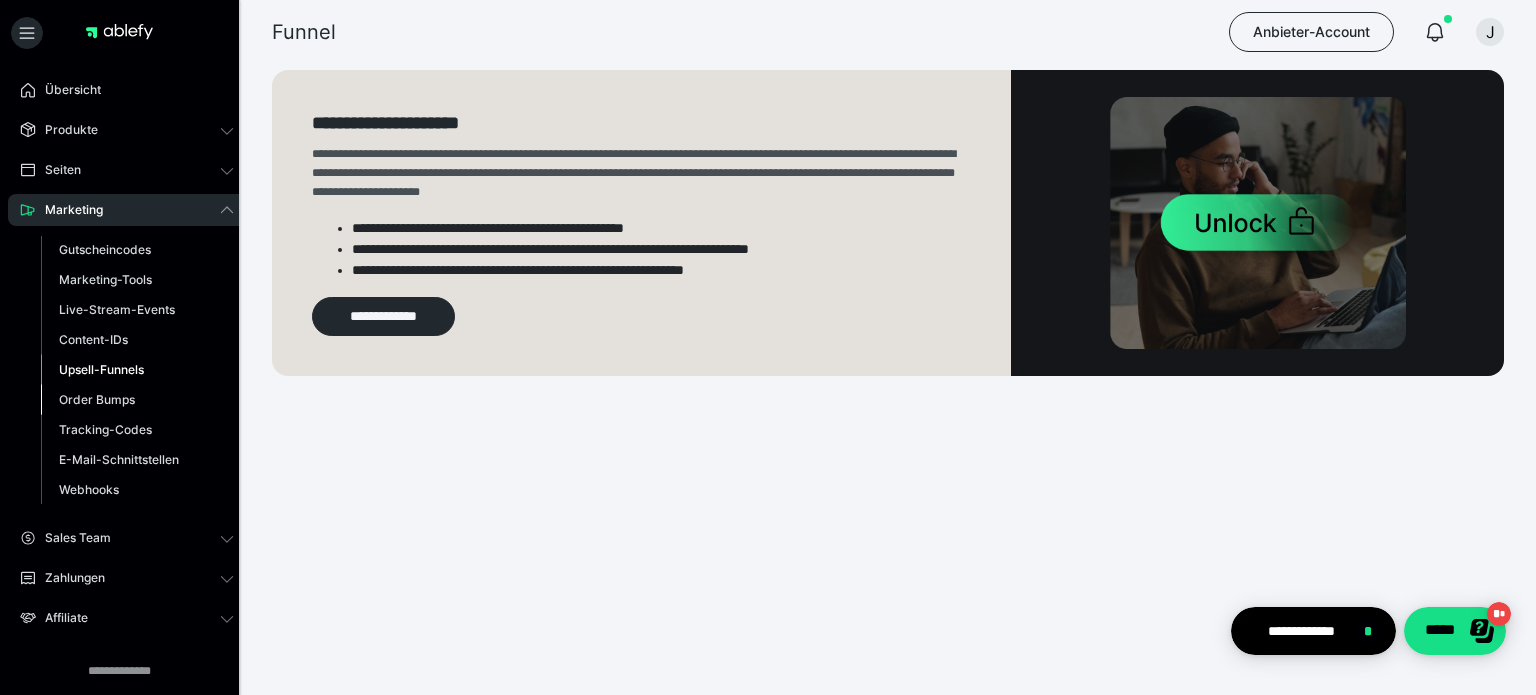 click on "Order Bumps" at bounding box center [97, 399] 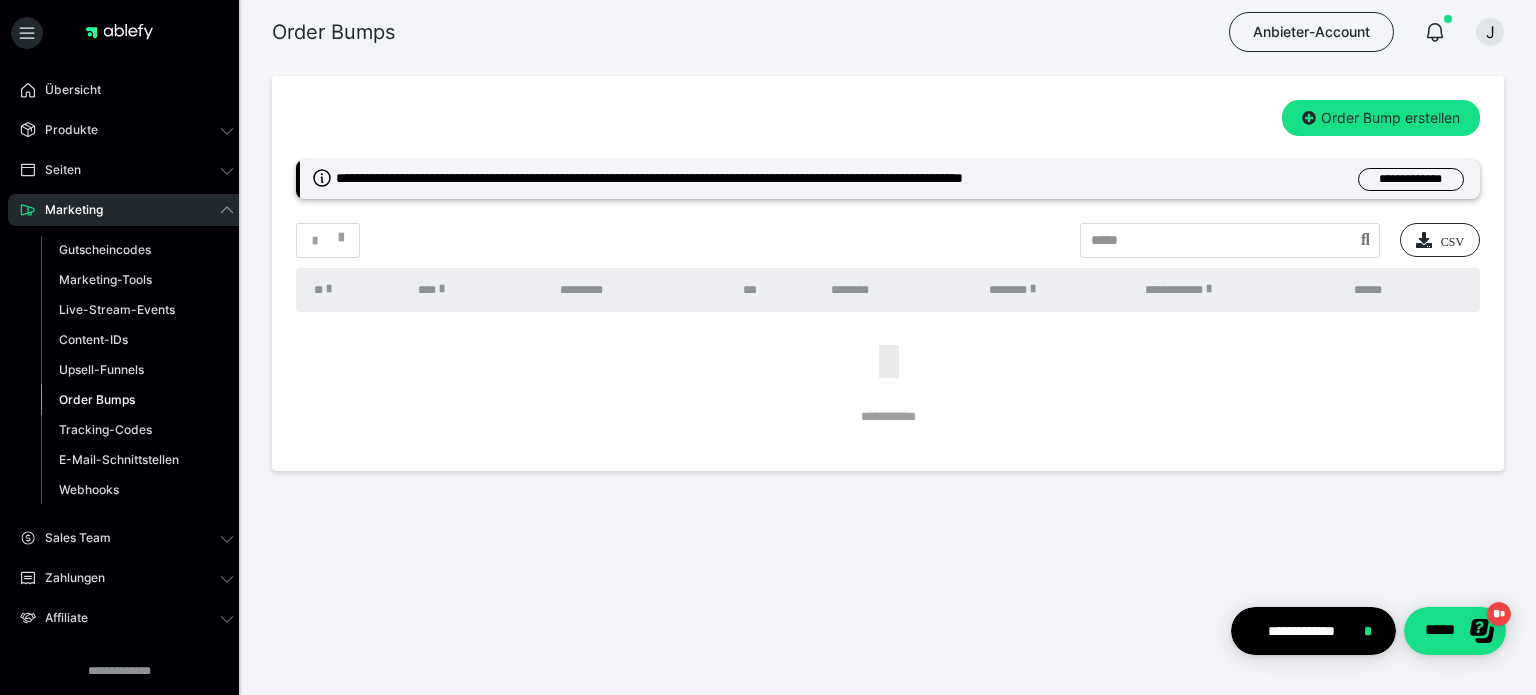 scroll, scrollTop: 0, scrollLeft: 0, axis: both 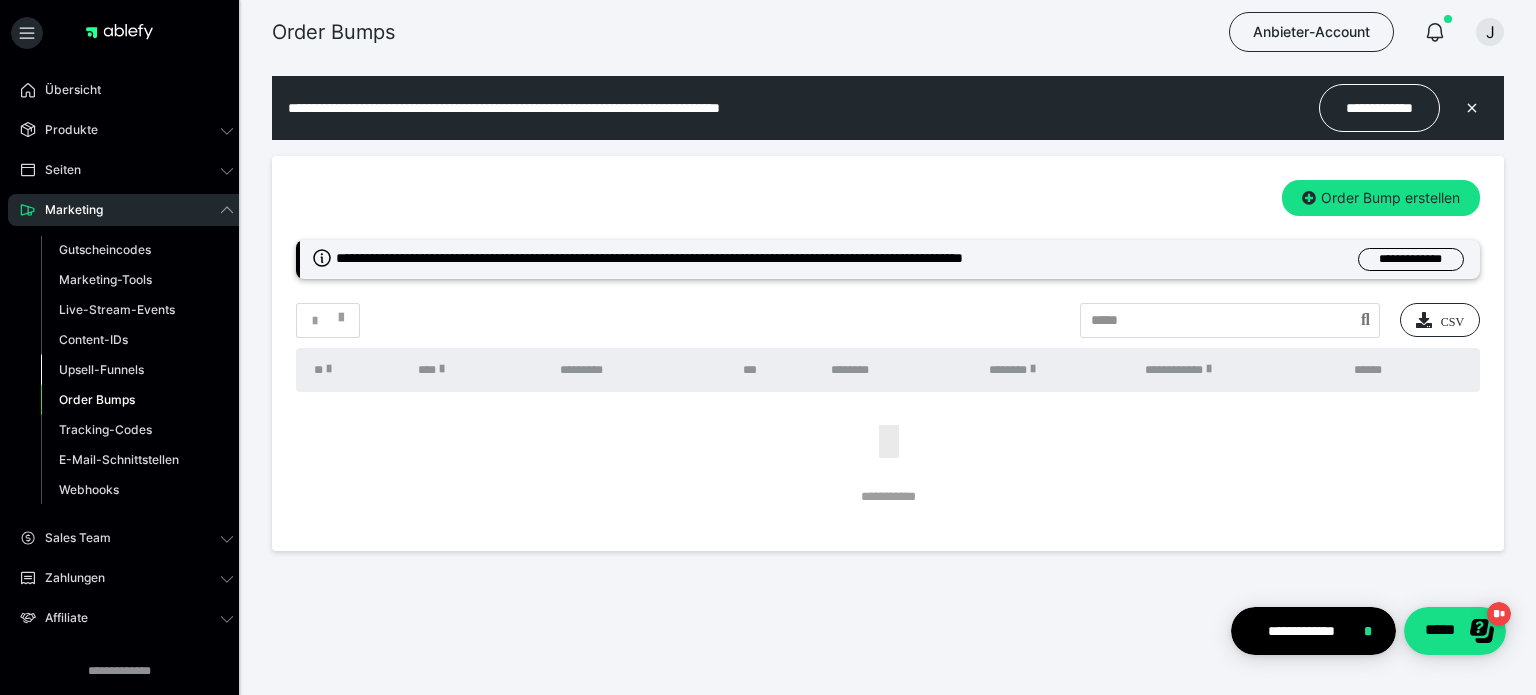 click on "Upsell-Funnels" at bounding box center [101, 369] 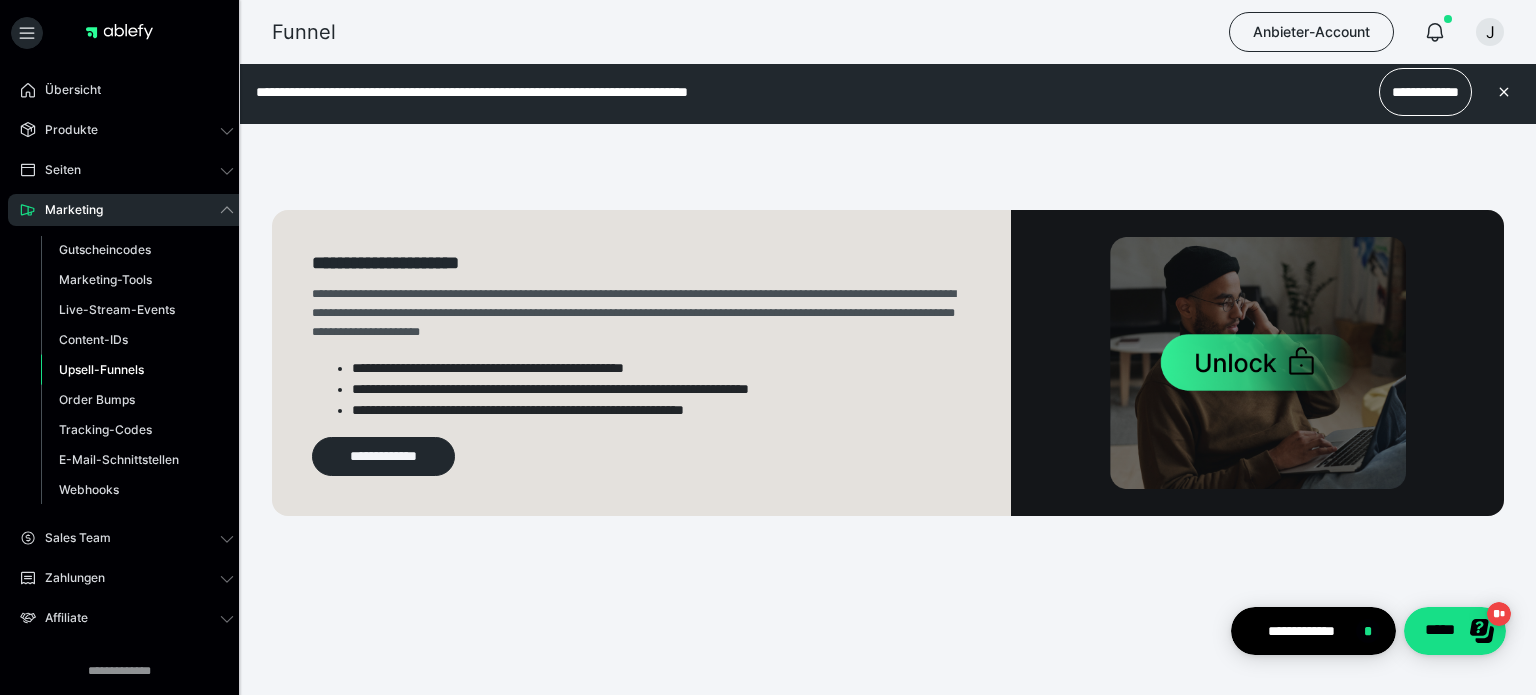 scroll, scrollTop: 0, scrollLeft: 0, axis: both 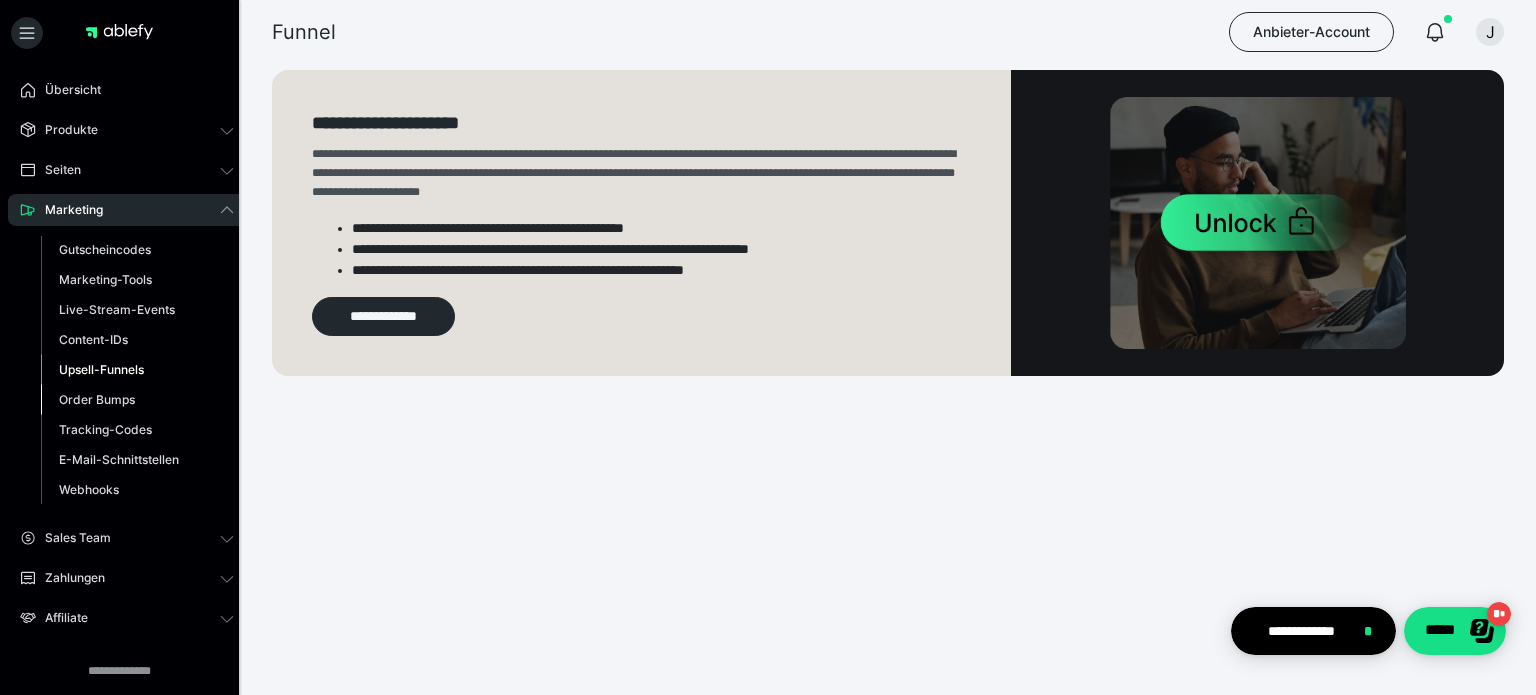 click on "Order Bumps" at bounding box center [97, 399] 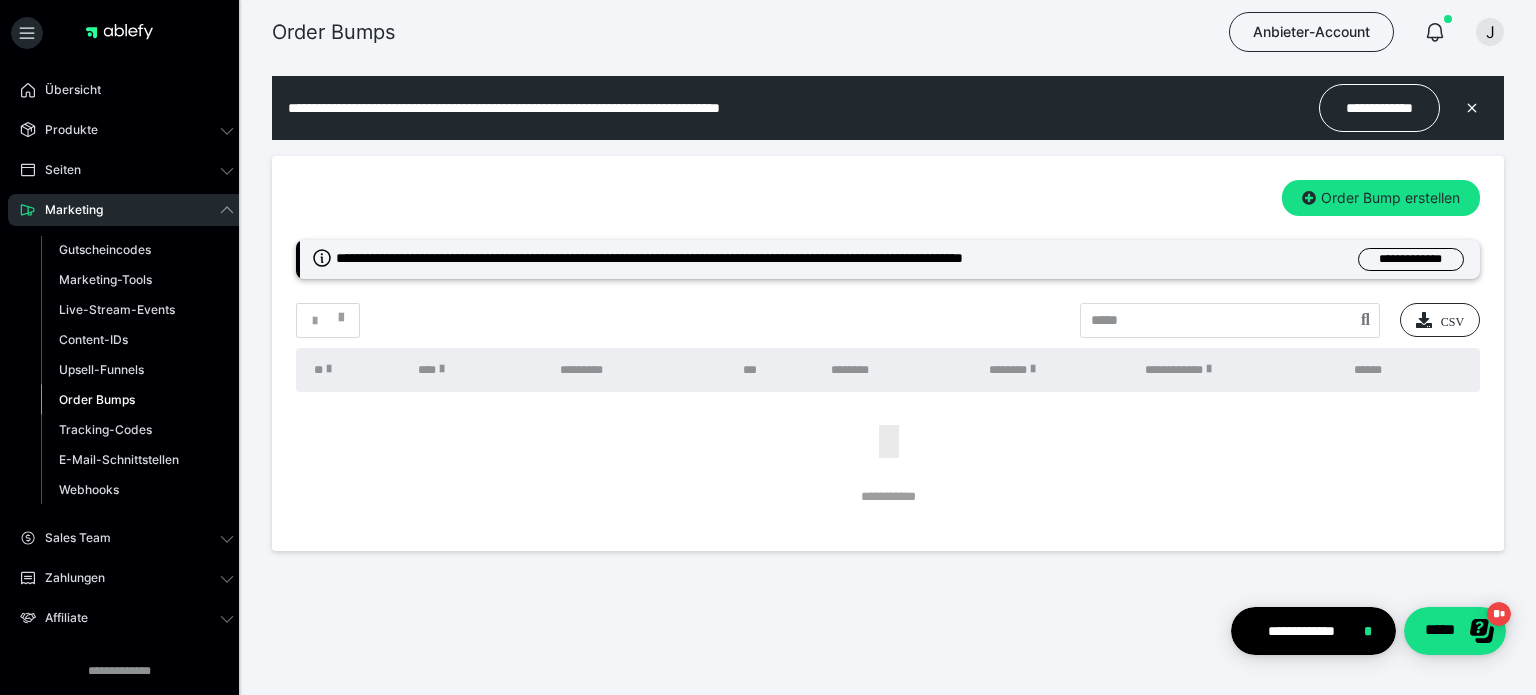 scroll, scrollTop: 0, scrollLeft: 0, axis: both 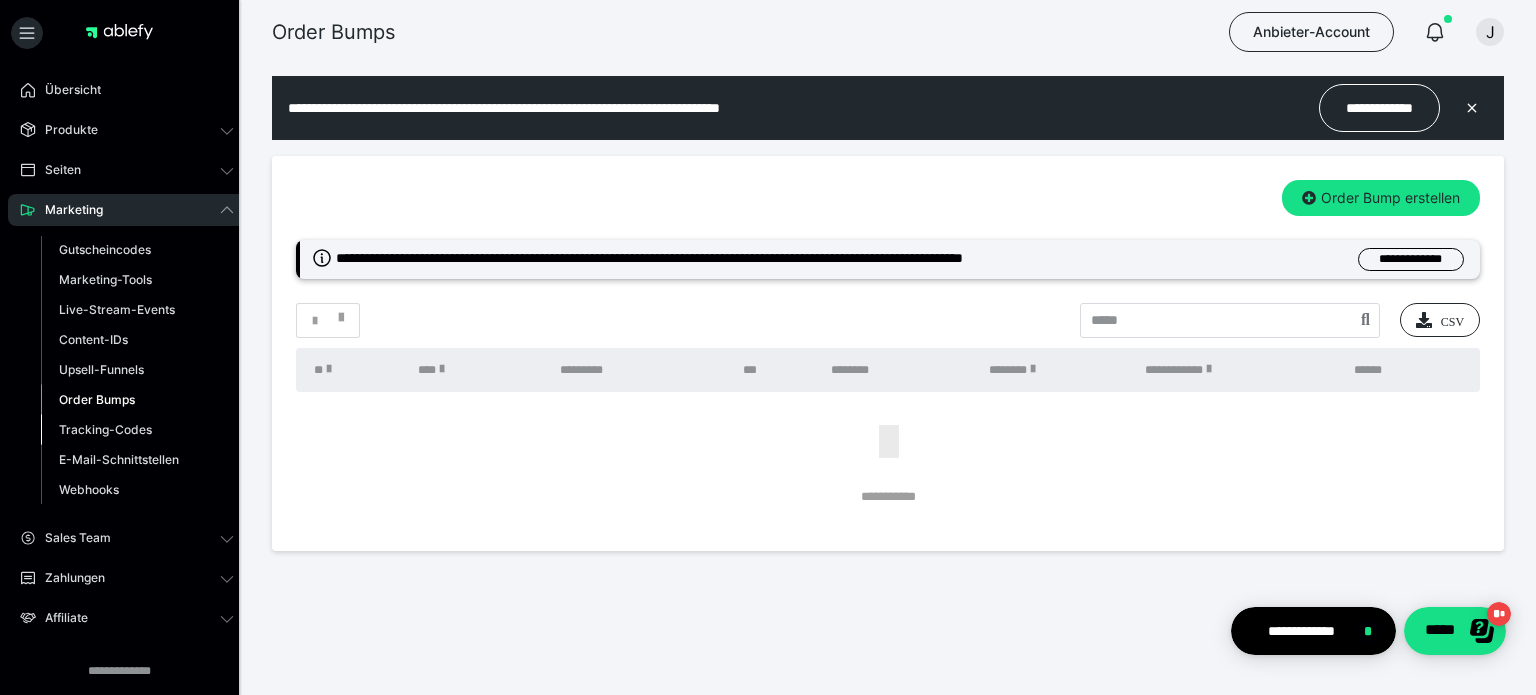 click on "Tracking-Codes" at bounding box center (105, 429) 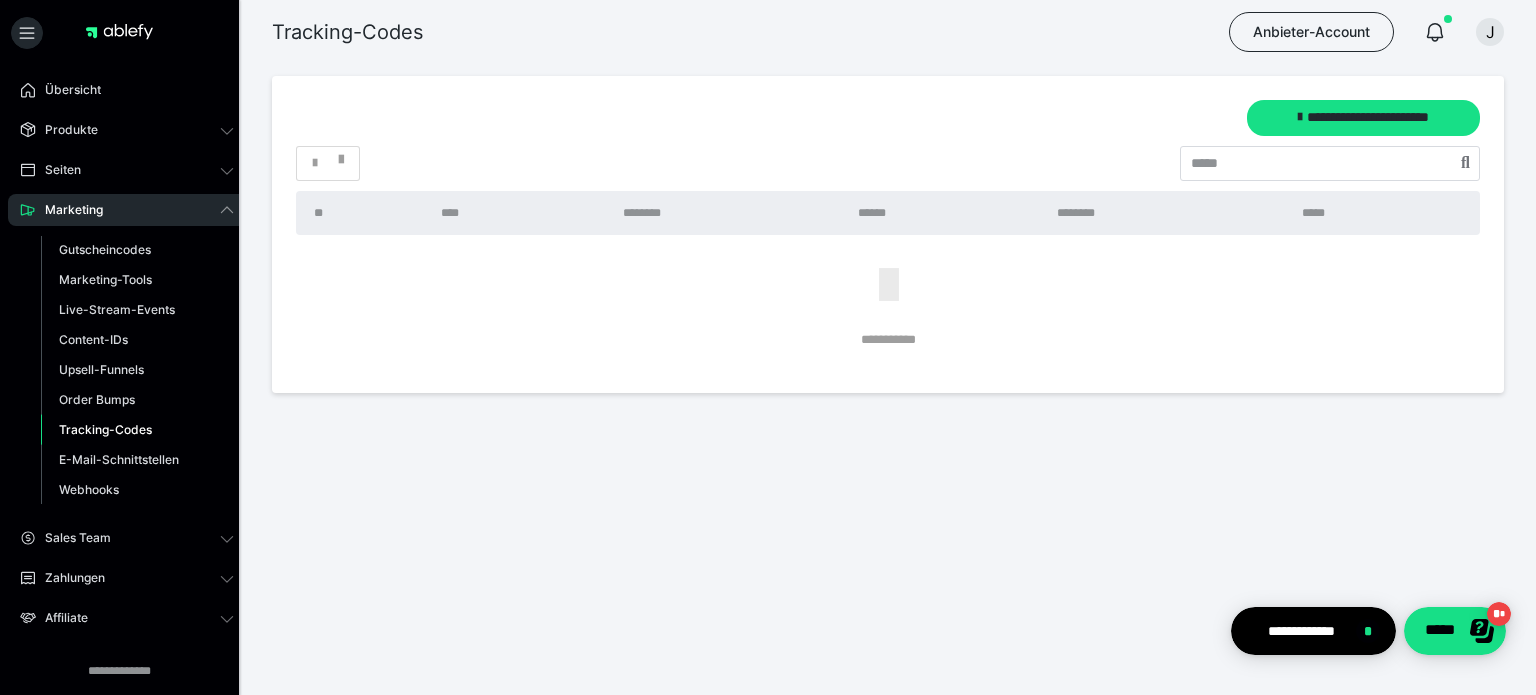 drag, startPoint x: 111, startPoint y: 450, endPoint x: 484, endPoint y: 470, distance: 373.5358 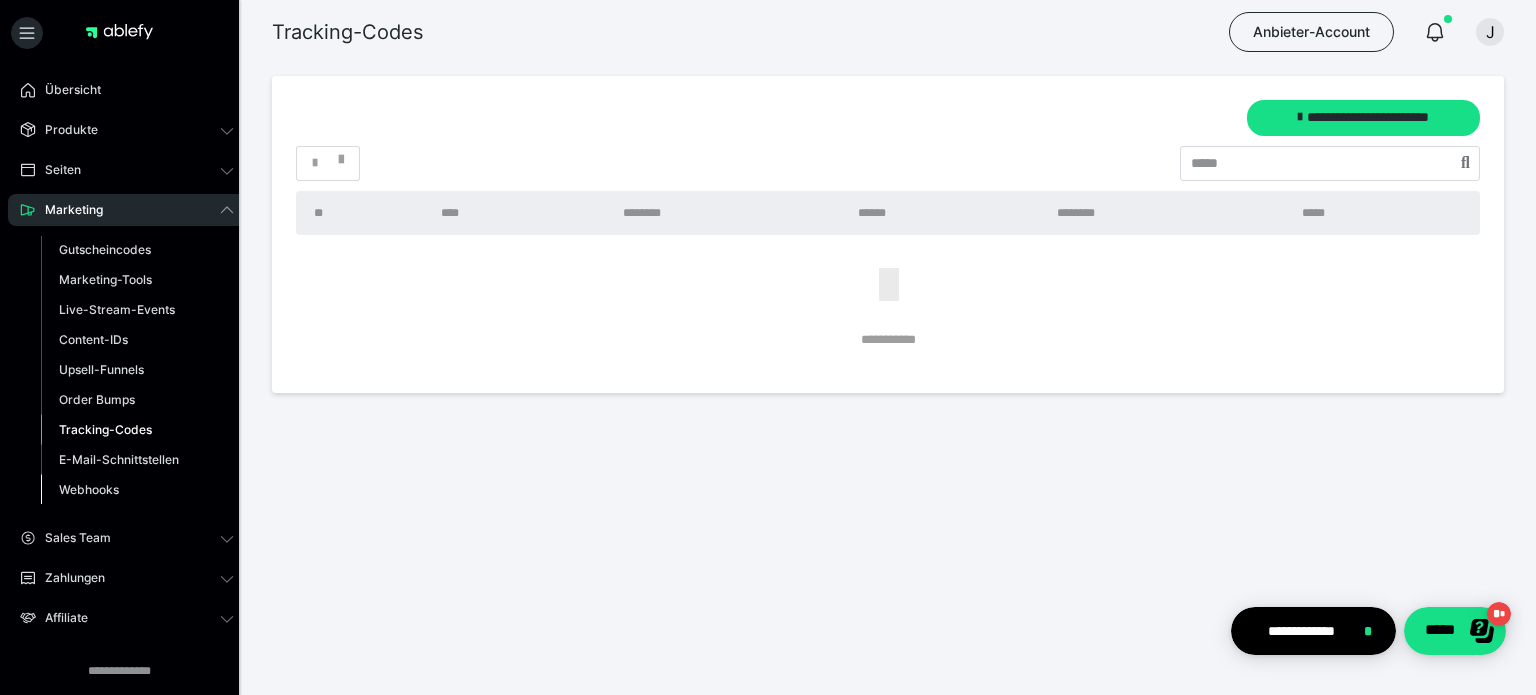 click on "Webhooks" at bounding box center [89, 489] 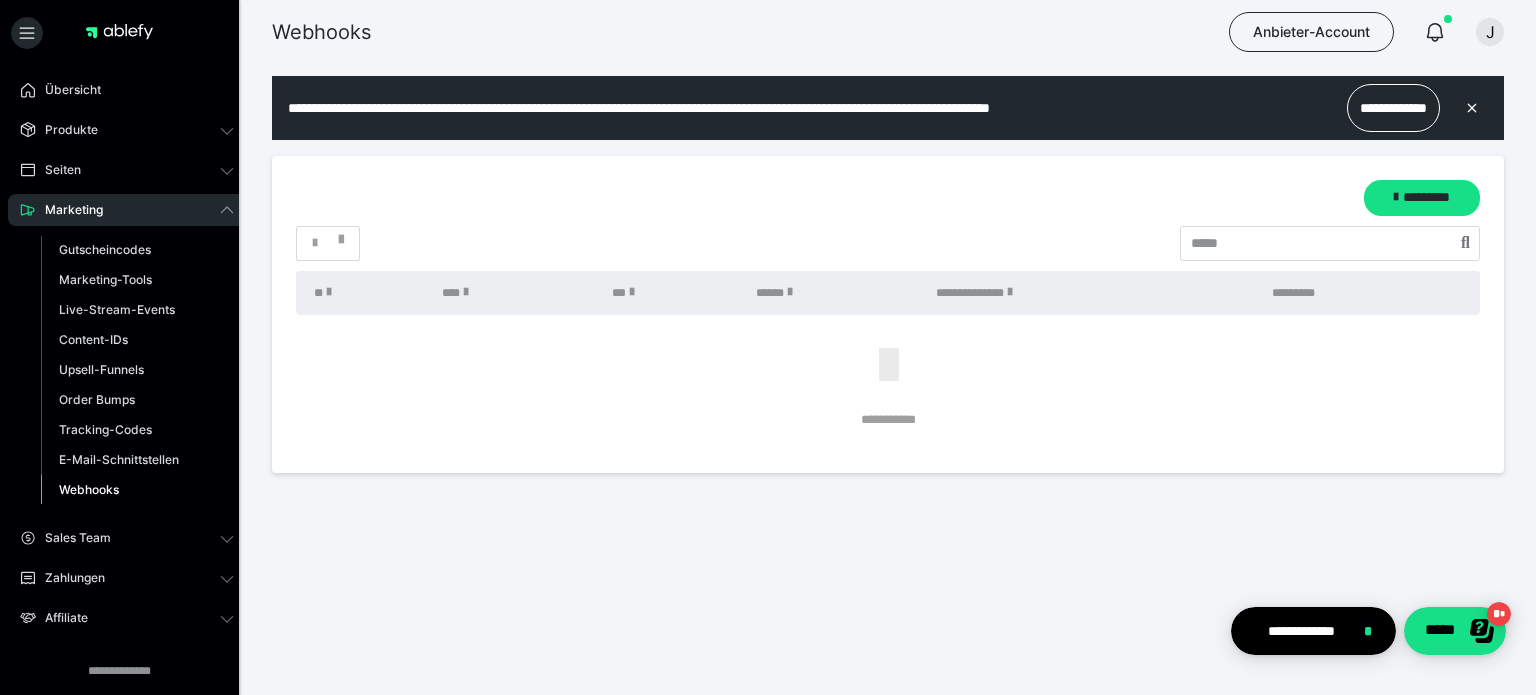 scroll, scrollTop: 0, scrollLeft: 0, axis: both 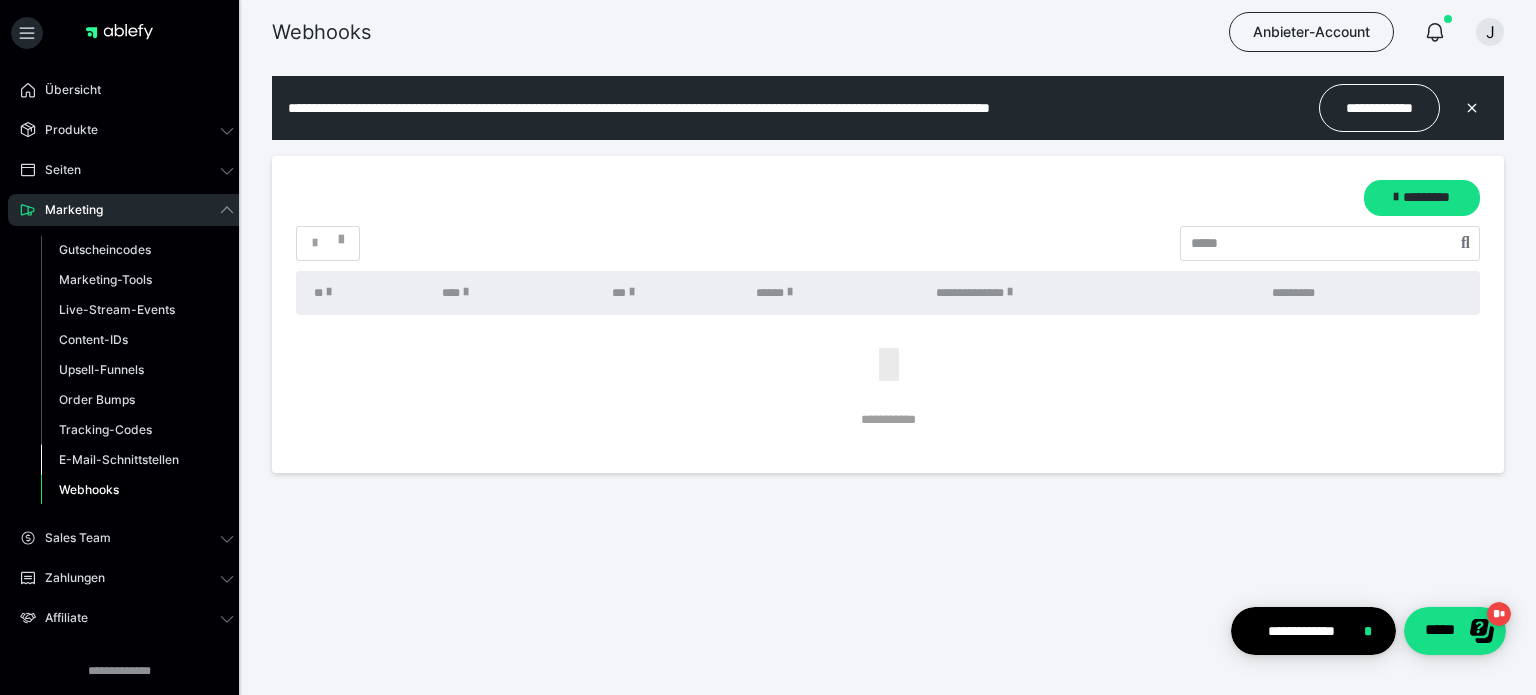 click on "E-Mail-Schnittstellen" at bounding box center [119, 459] 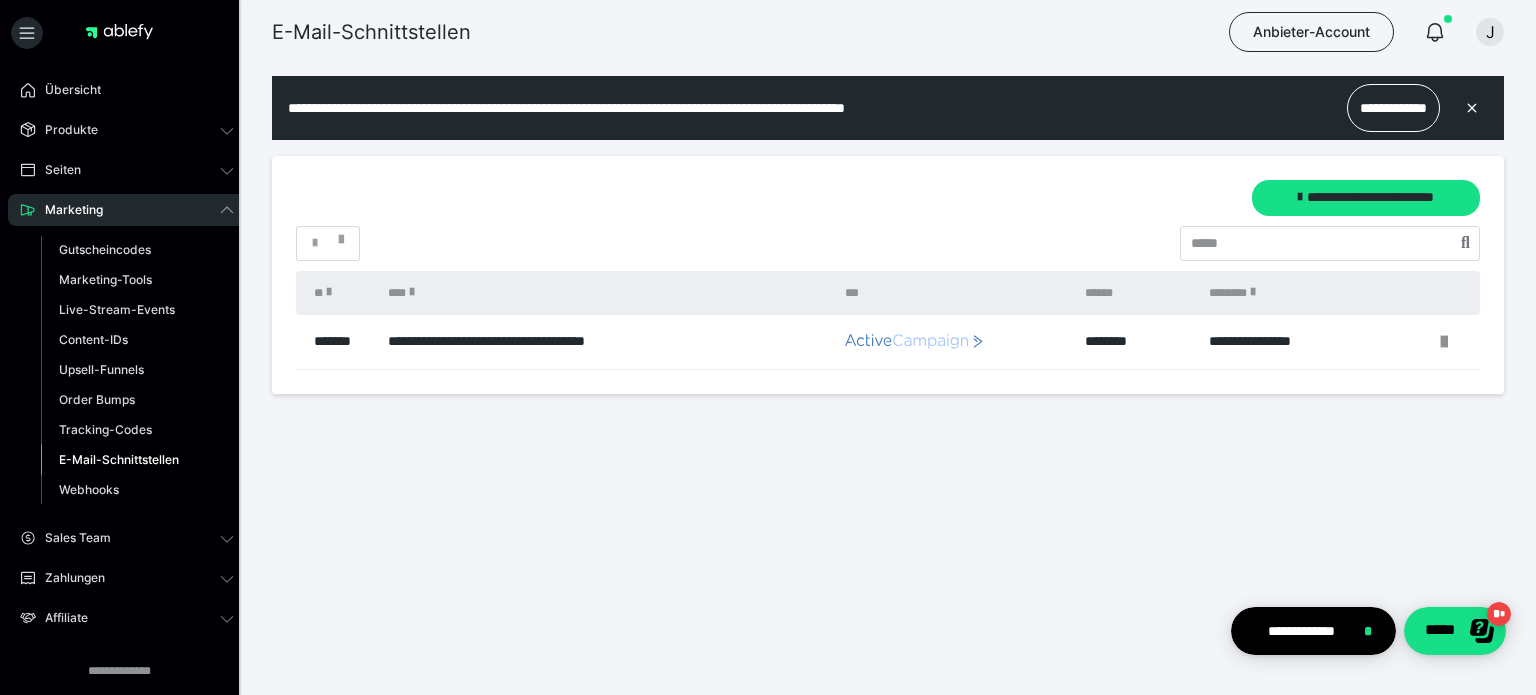scroll, scrollTop: 0, scrollLeft: 0, axis: both 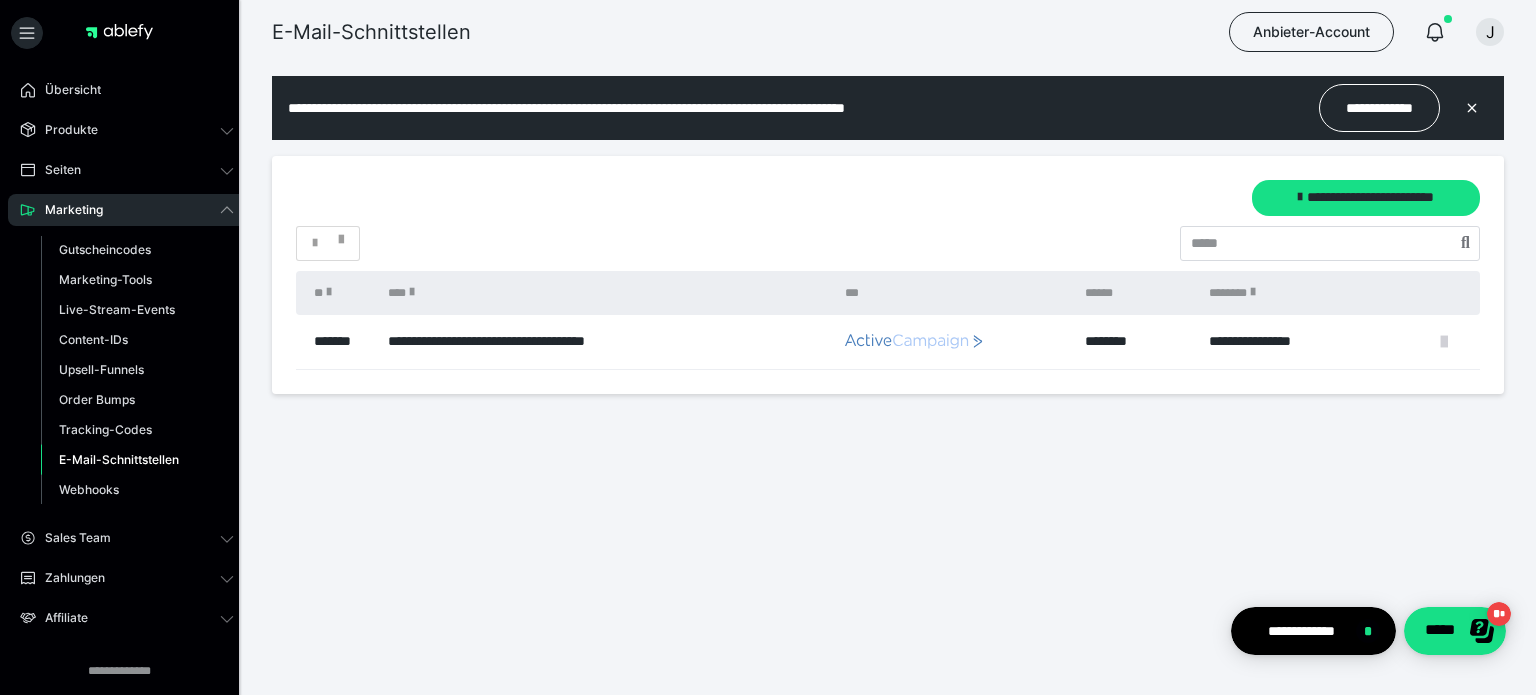 click at bounding box center [1444, 342] 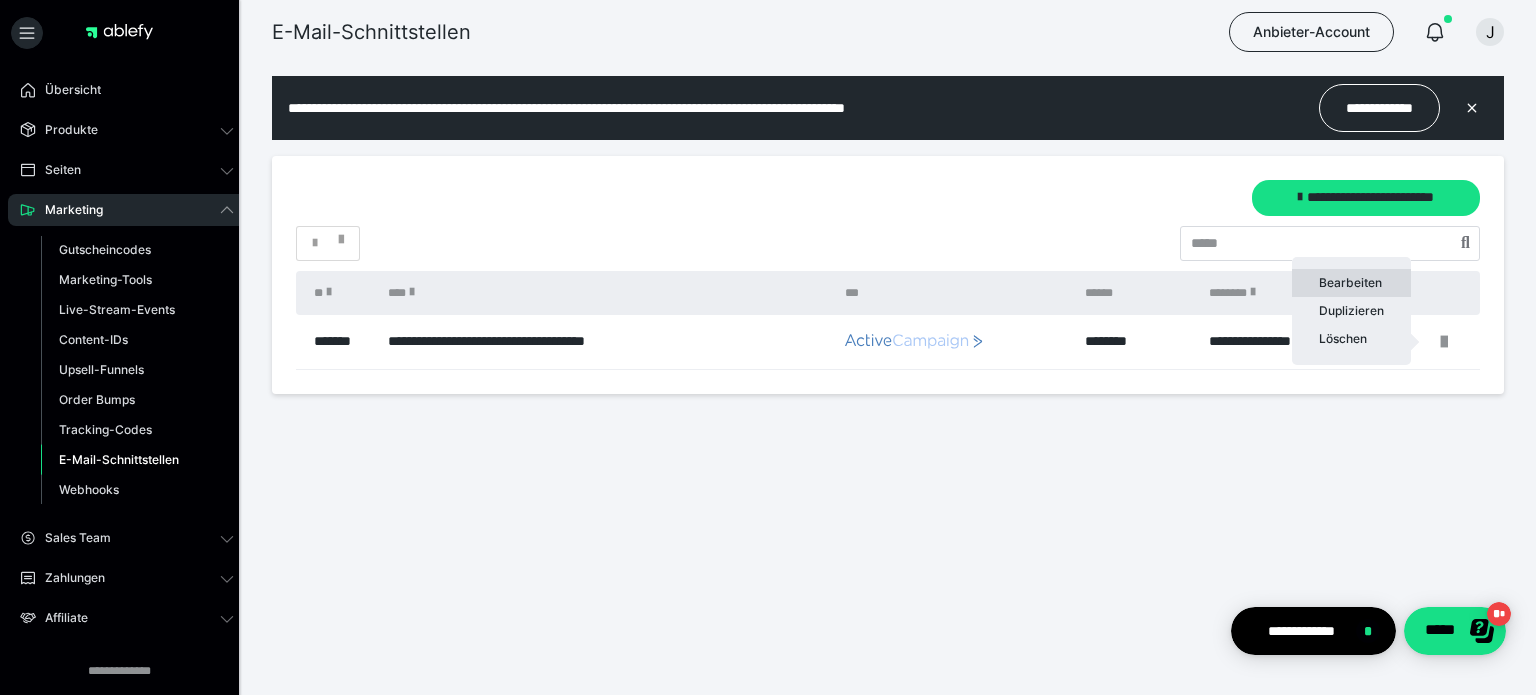 click on "Bearbeiten" at bounding box center [1351, 283] 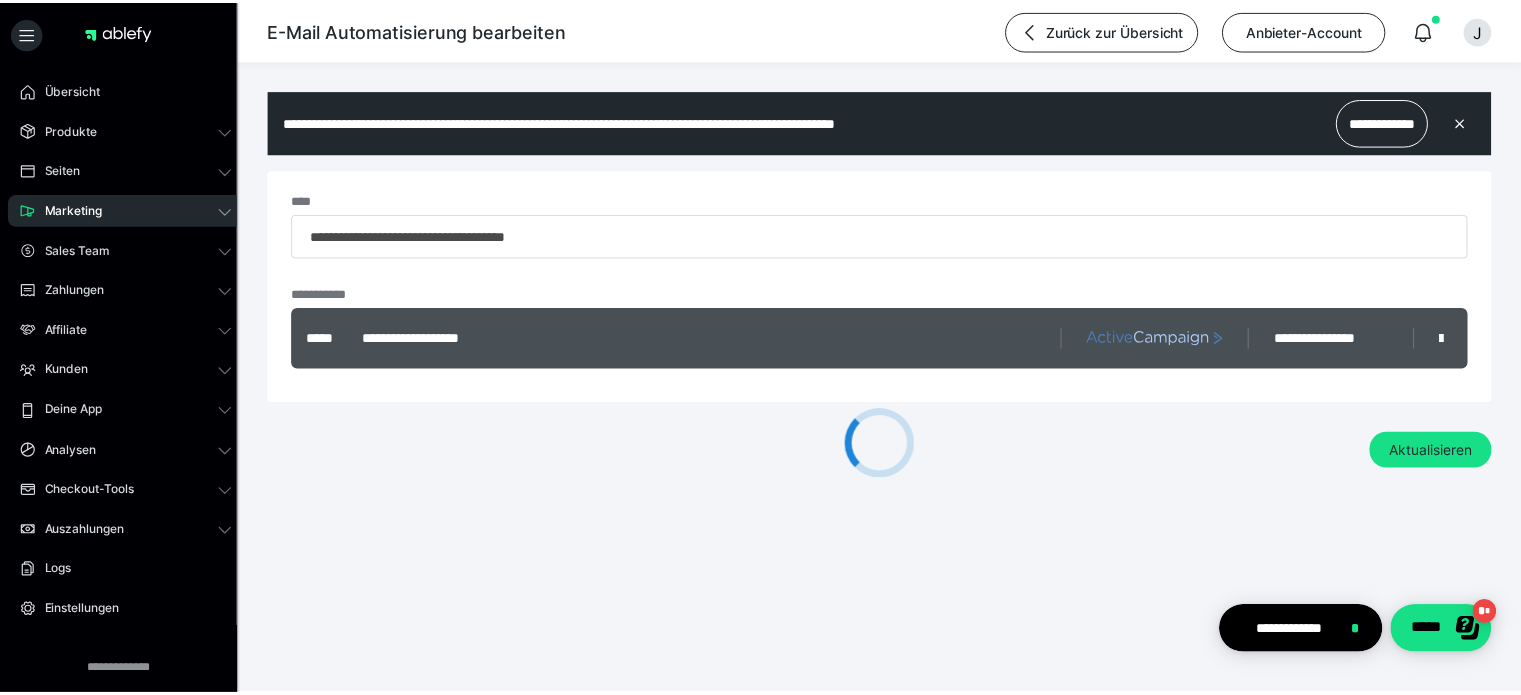 scroll, scrollTop: 0, scrollLeft: 0, axis: both 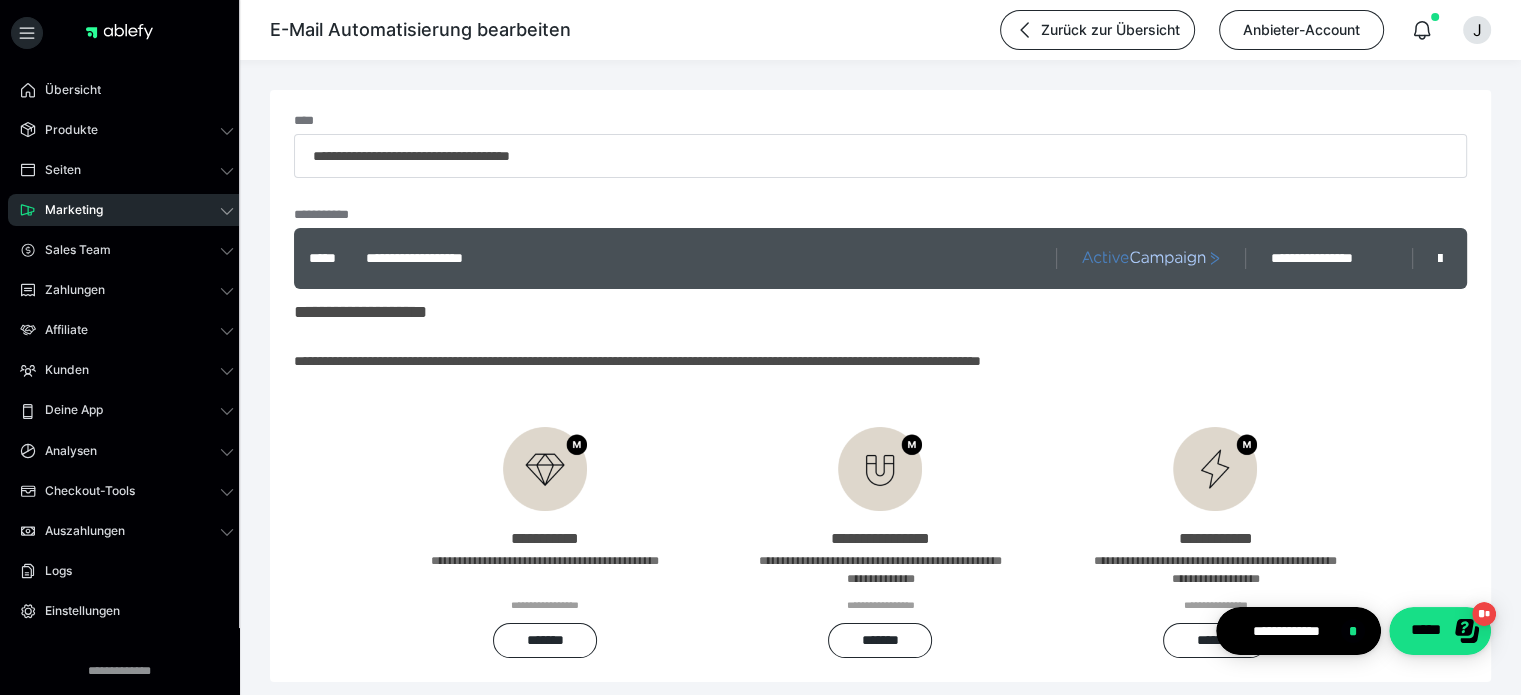 click on "Marketing" at bounding box center [127, 210] 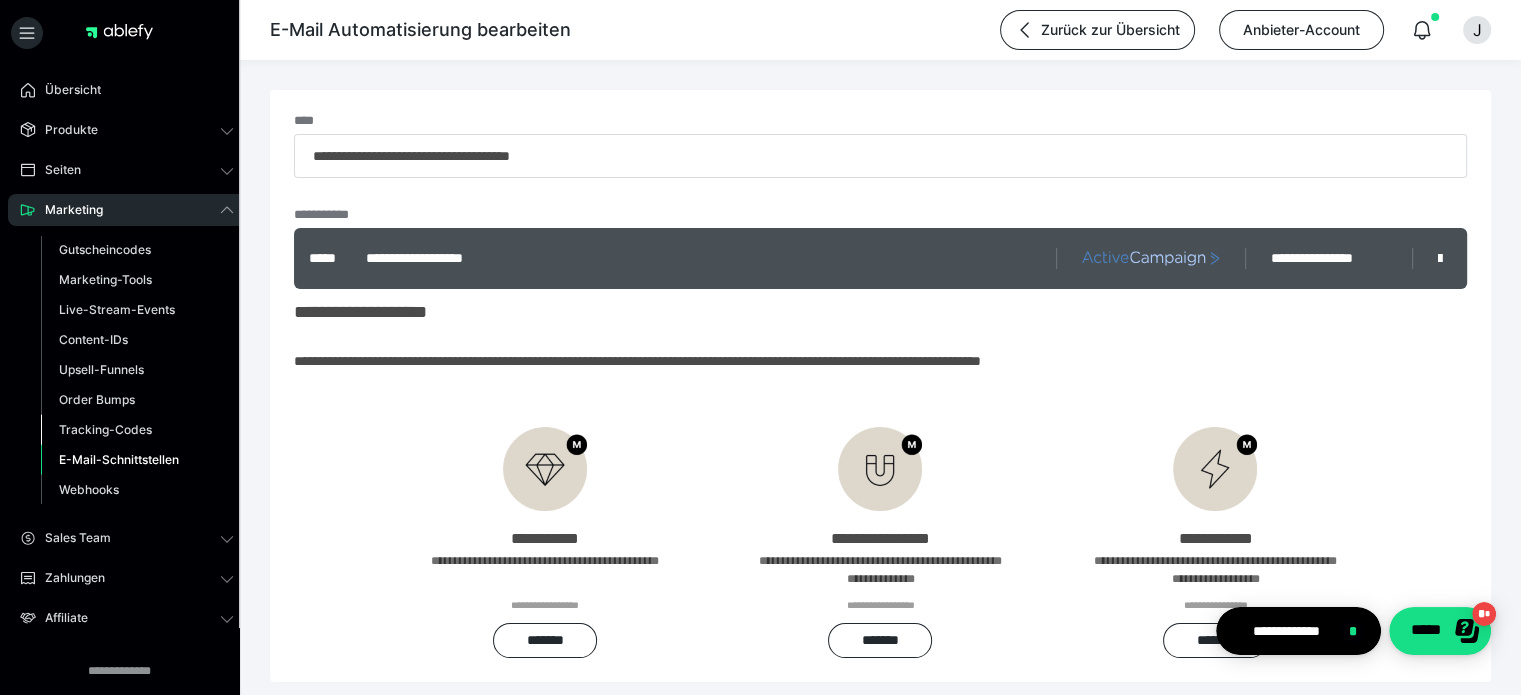 click on "Tracking-Codes" at bounding box center [105, 429] 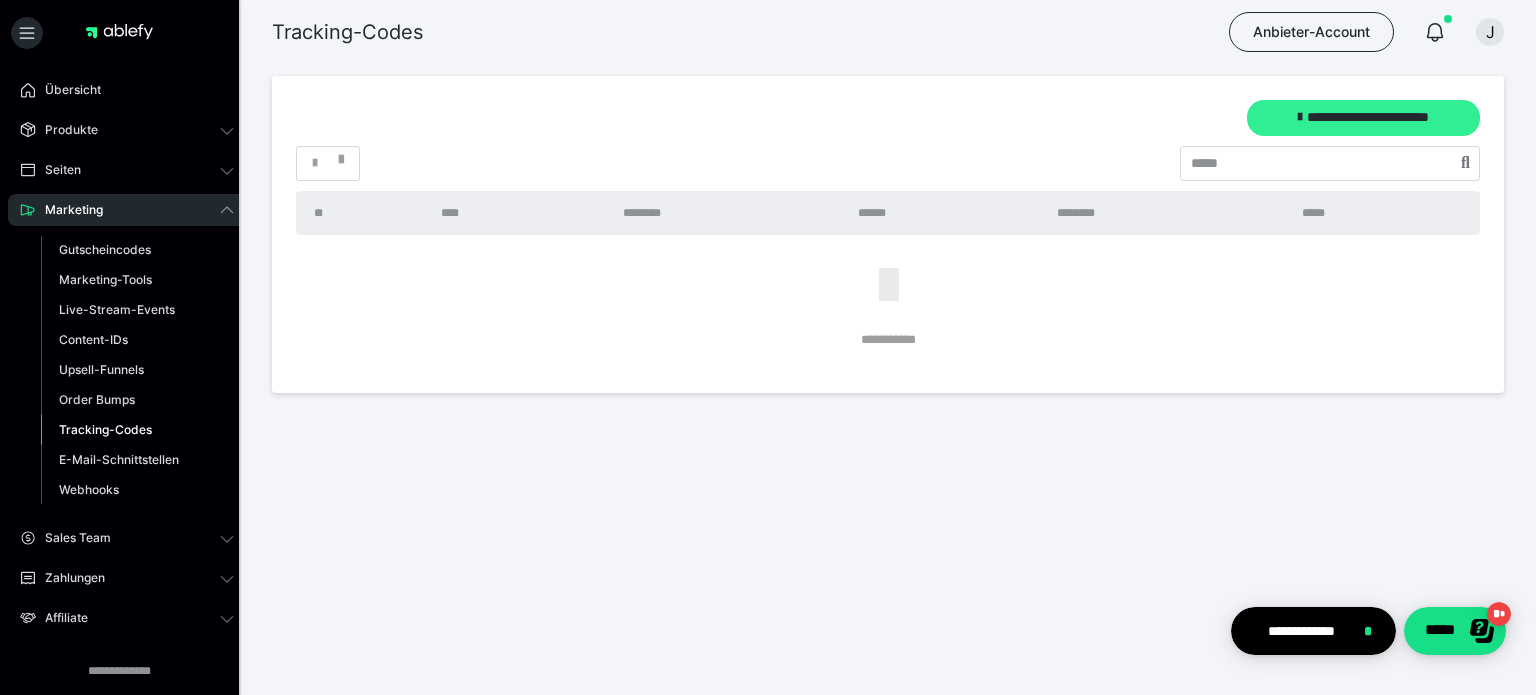 click on "**********" at bounding box center [1363, 118] 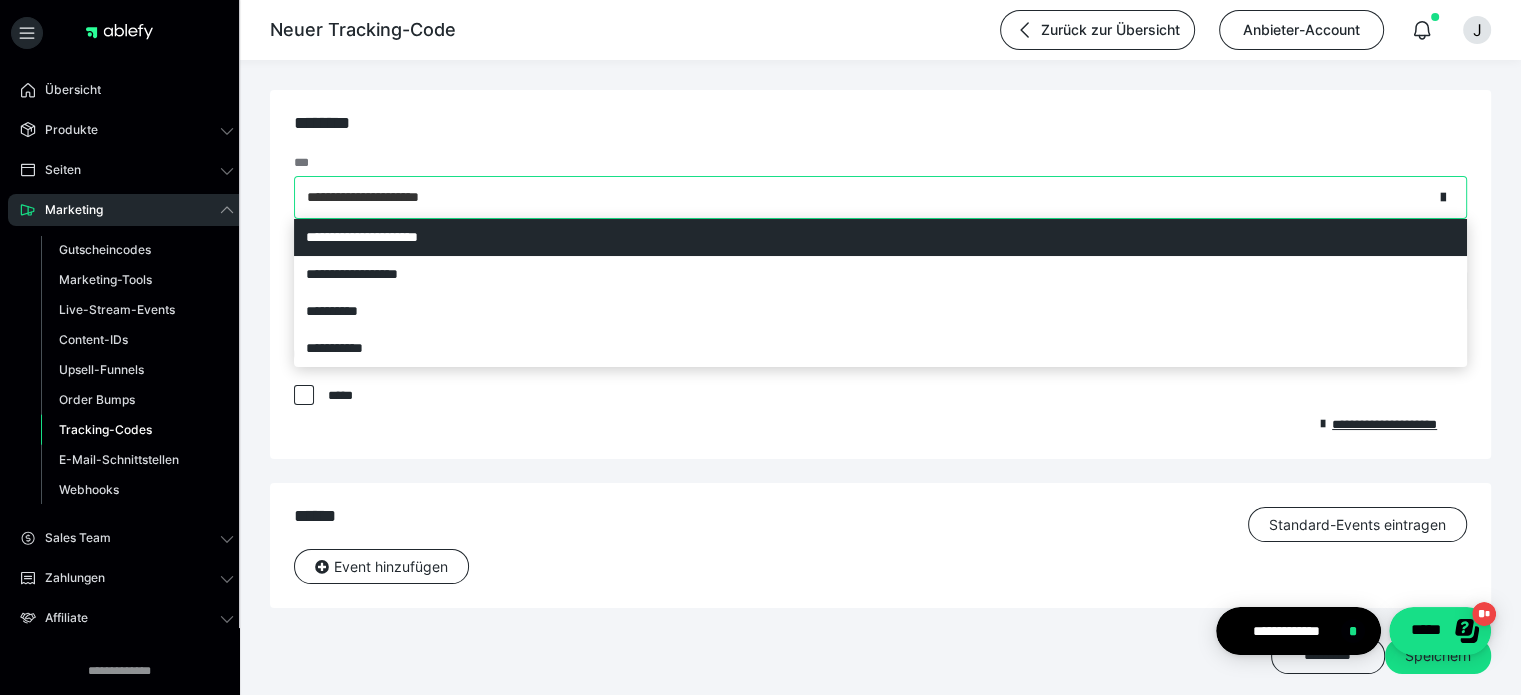 click on "**********" at bounding box center [864, 197] 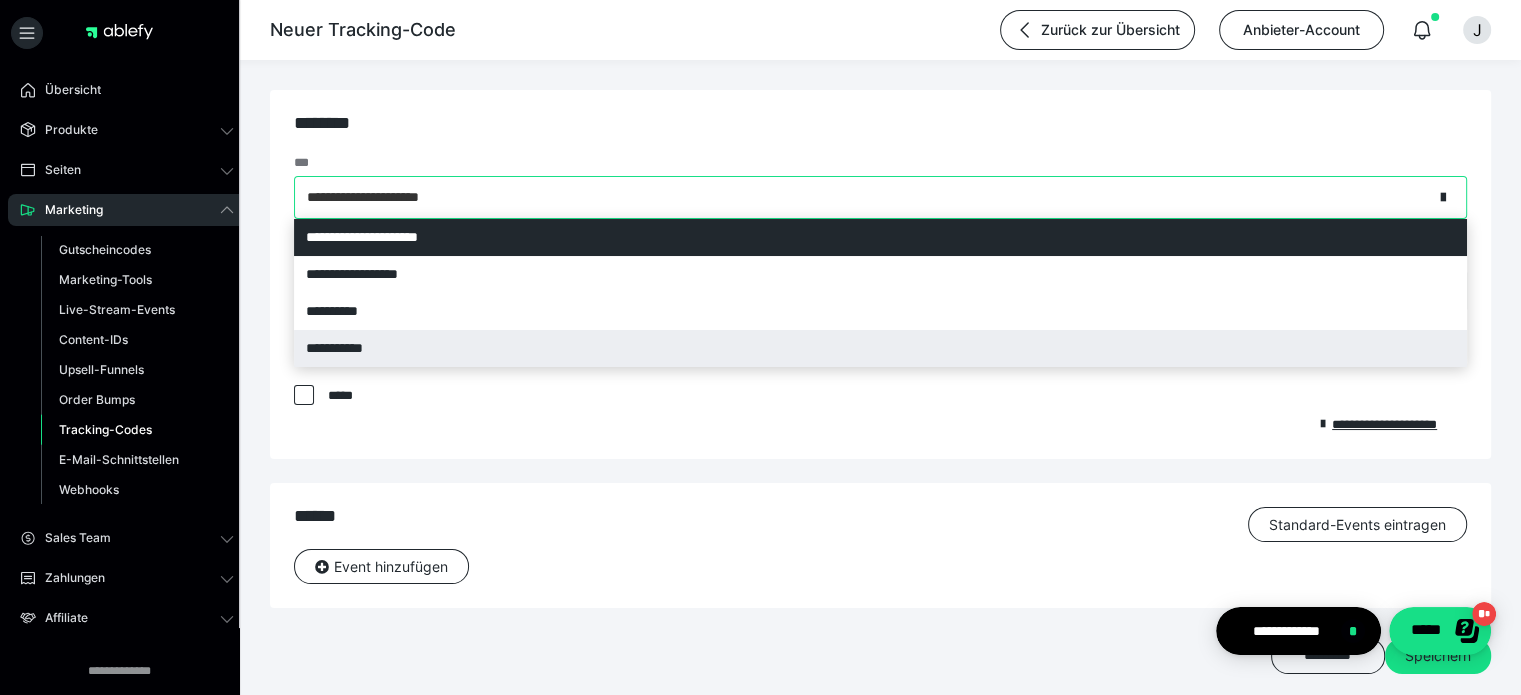 click on "**********" at bounding box center (880, 348) 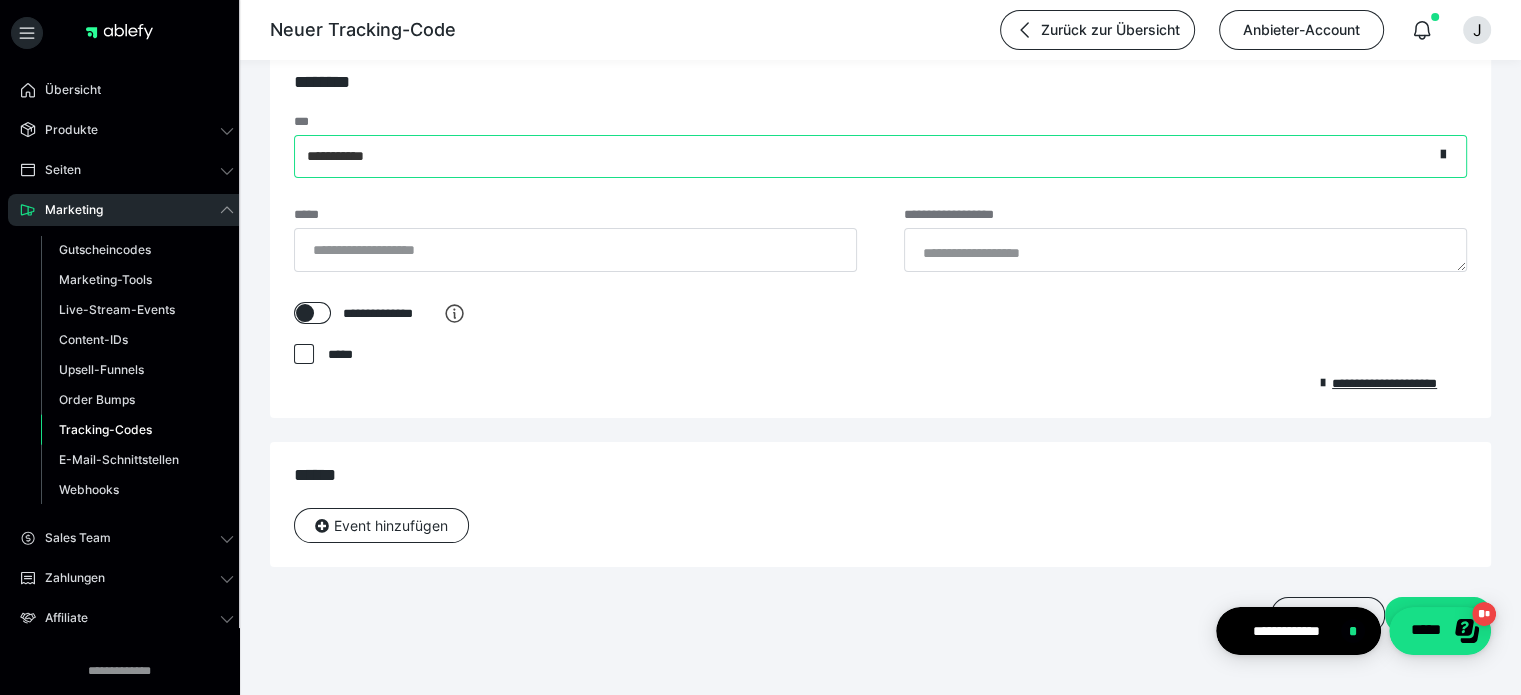 scroll, scrollTop: 78, scrollLeft: 0, axis: vertical 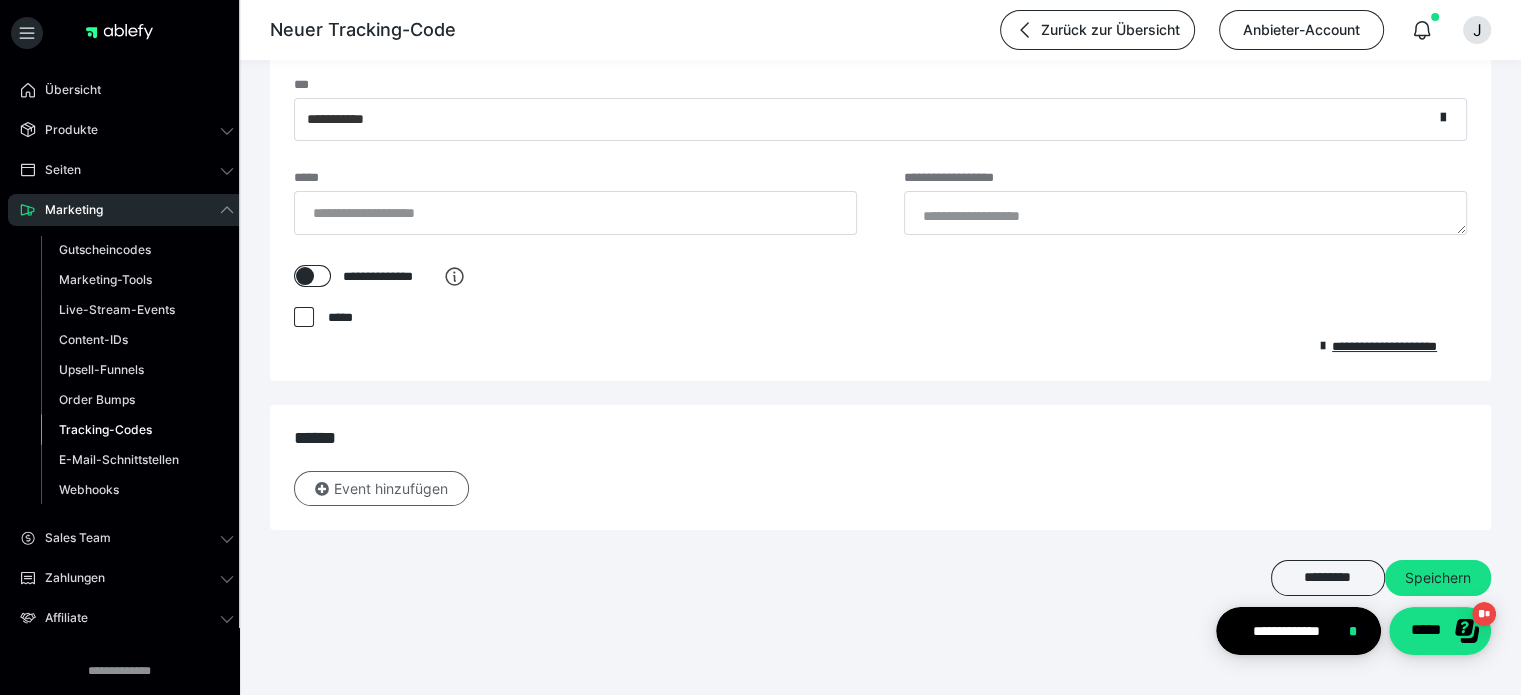 click at bounding box center [322, 489] 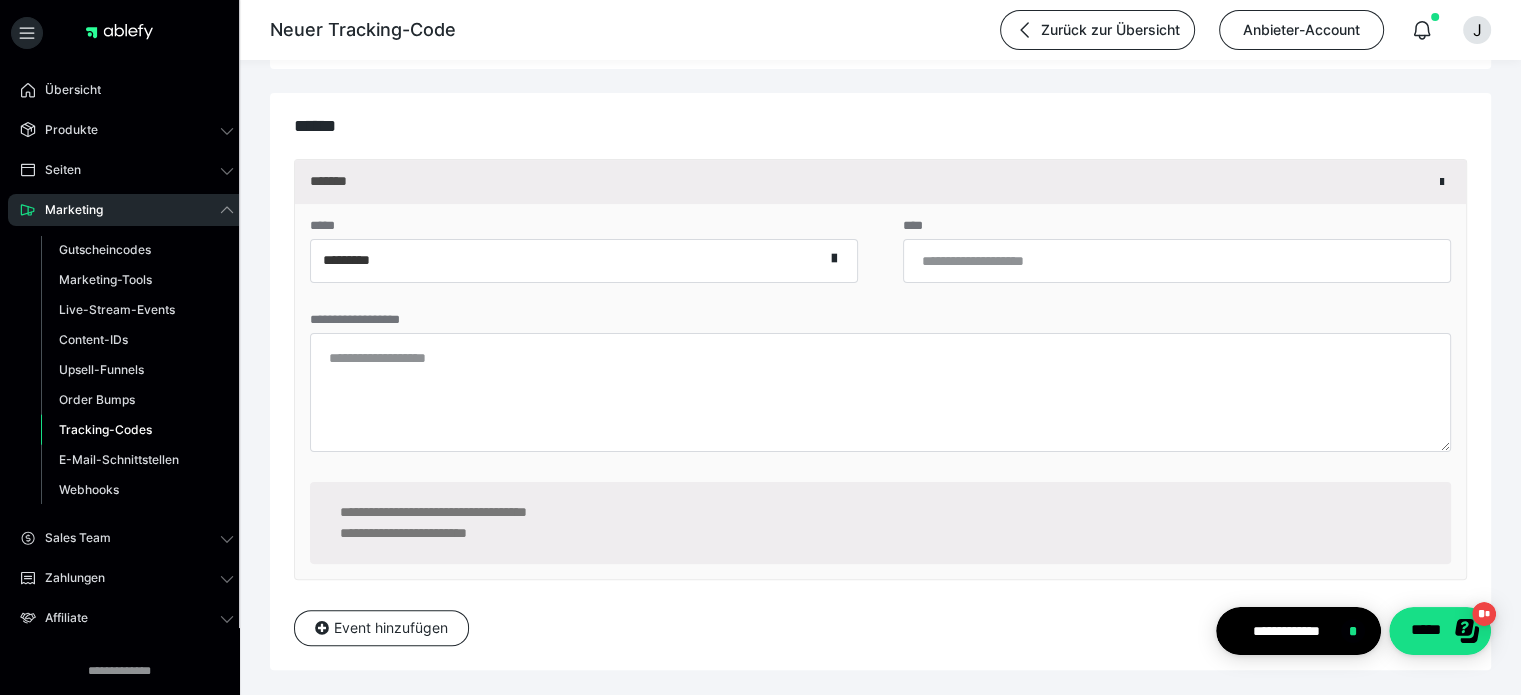 scroll, scrollTop: 278, scrollLeft: 0, axis: vertical 